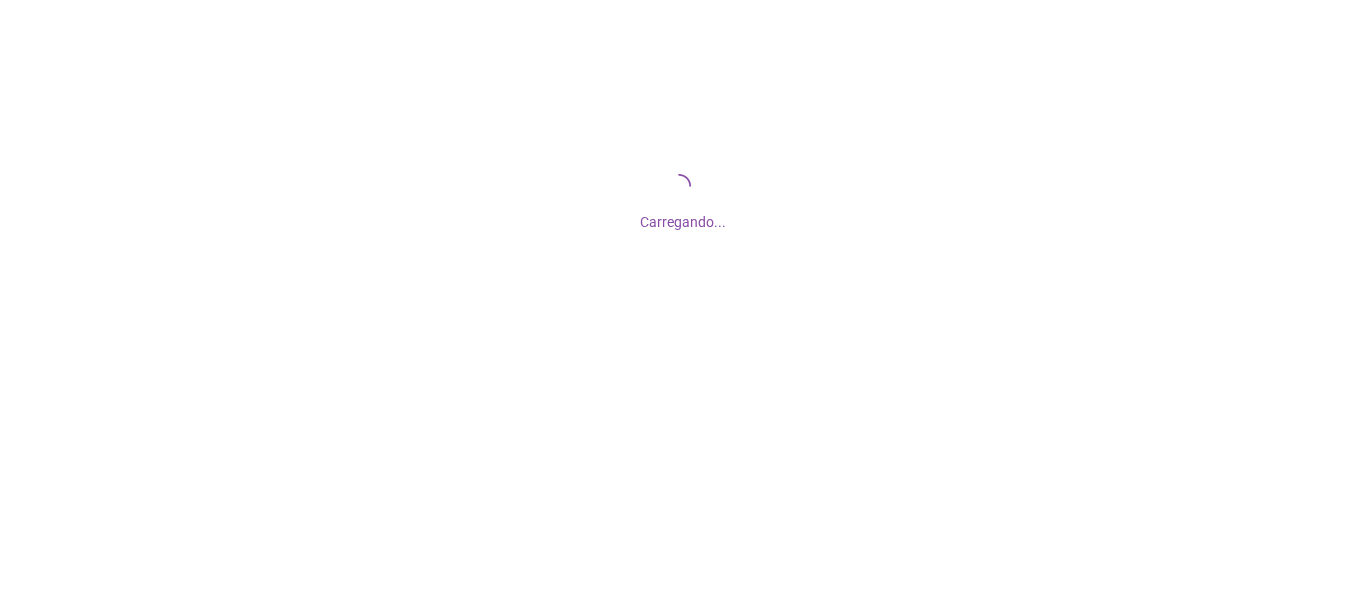 scroll, scrollTop: 0, scrollLeft: 0, axis: both 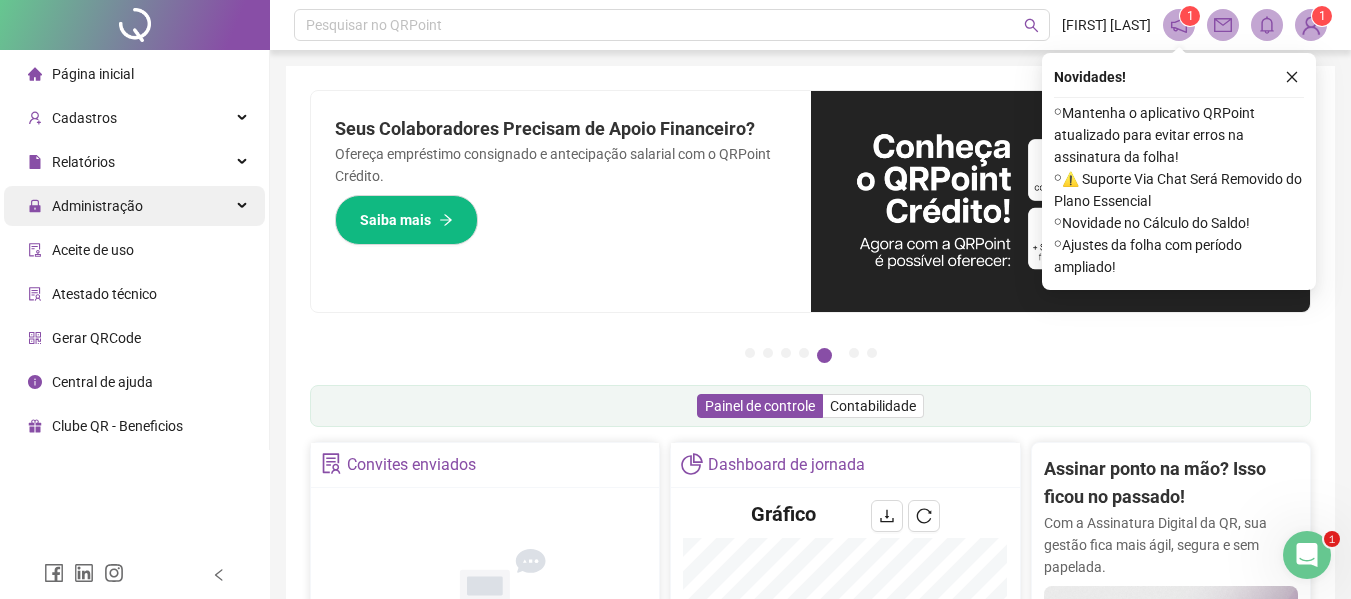 click on "Administração" at bounding box center (97, 206) 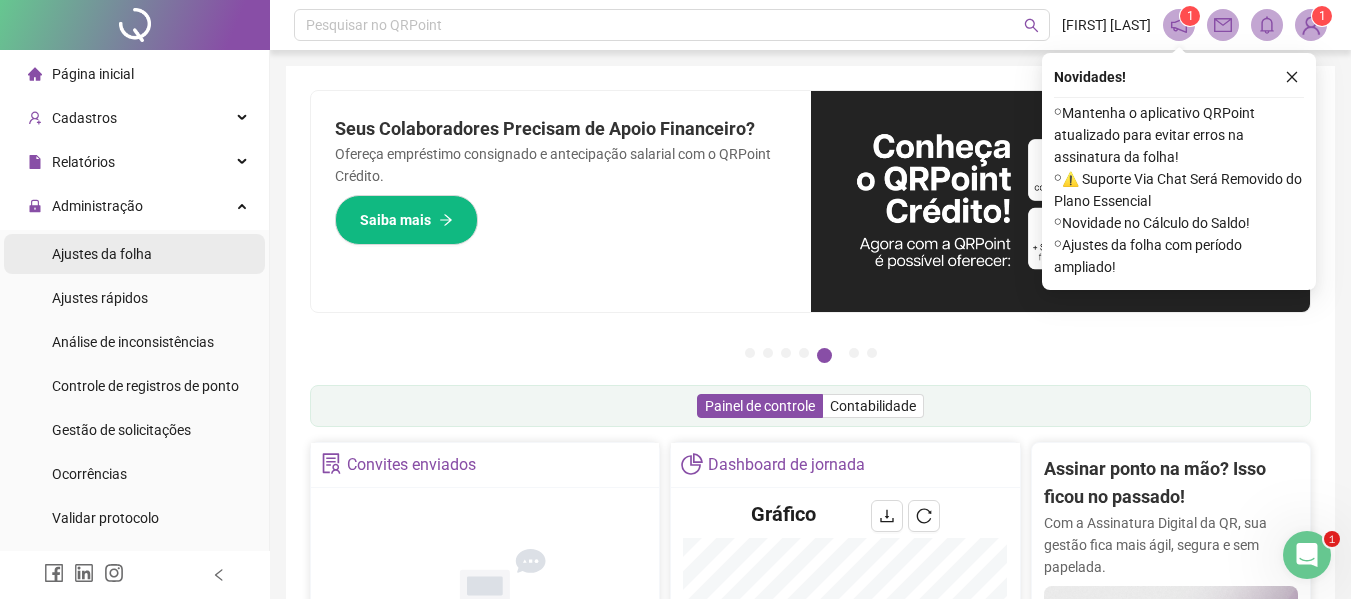 click on "Ajustes da folha" at bounding box center [102, 254] 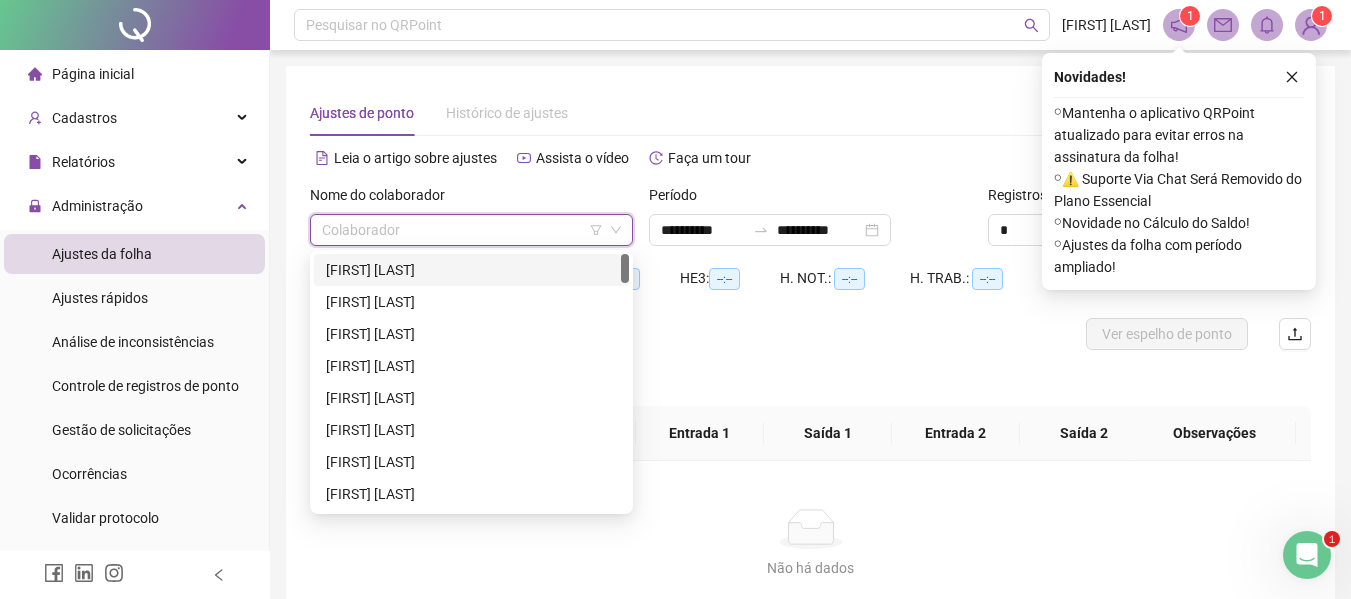 click at bounding box center (462, 230) 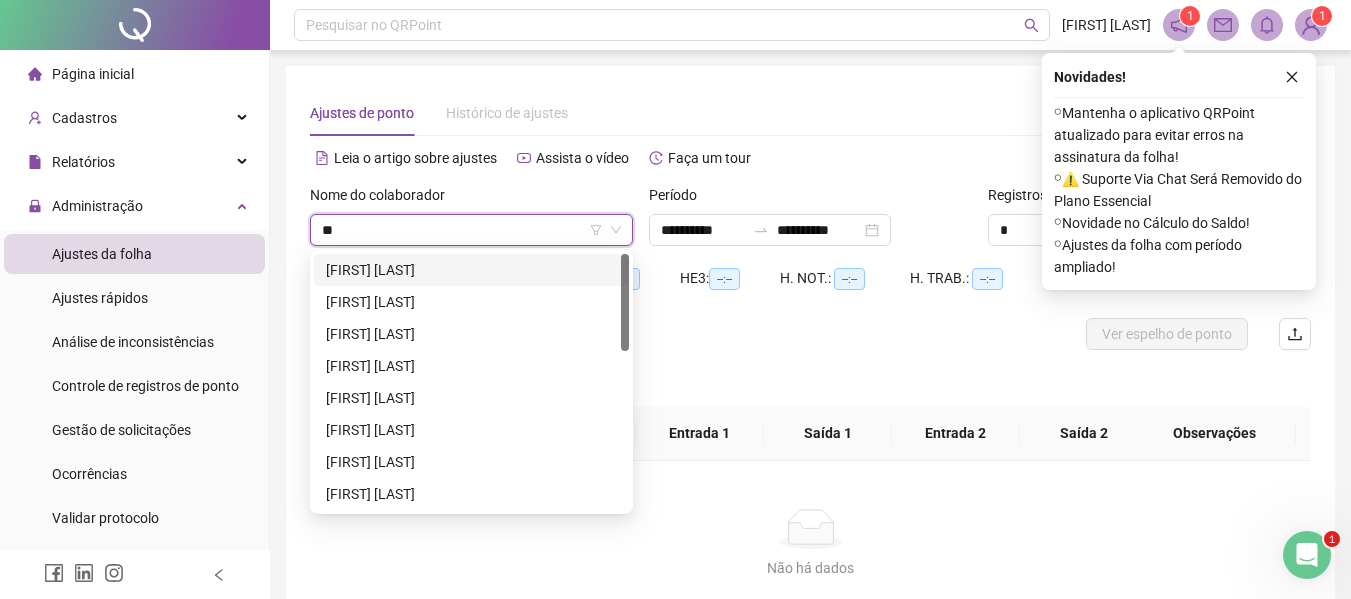 type on "***" 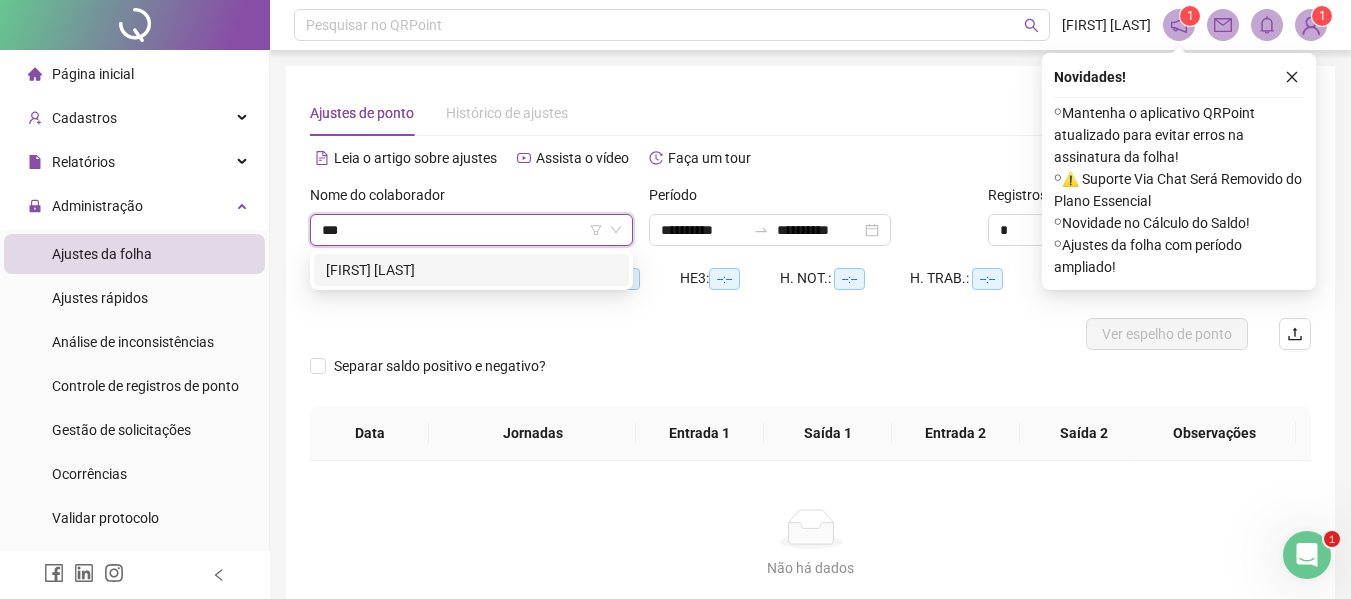 click on "[FIRST] [LAST]" at bounding box center (471, 270) 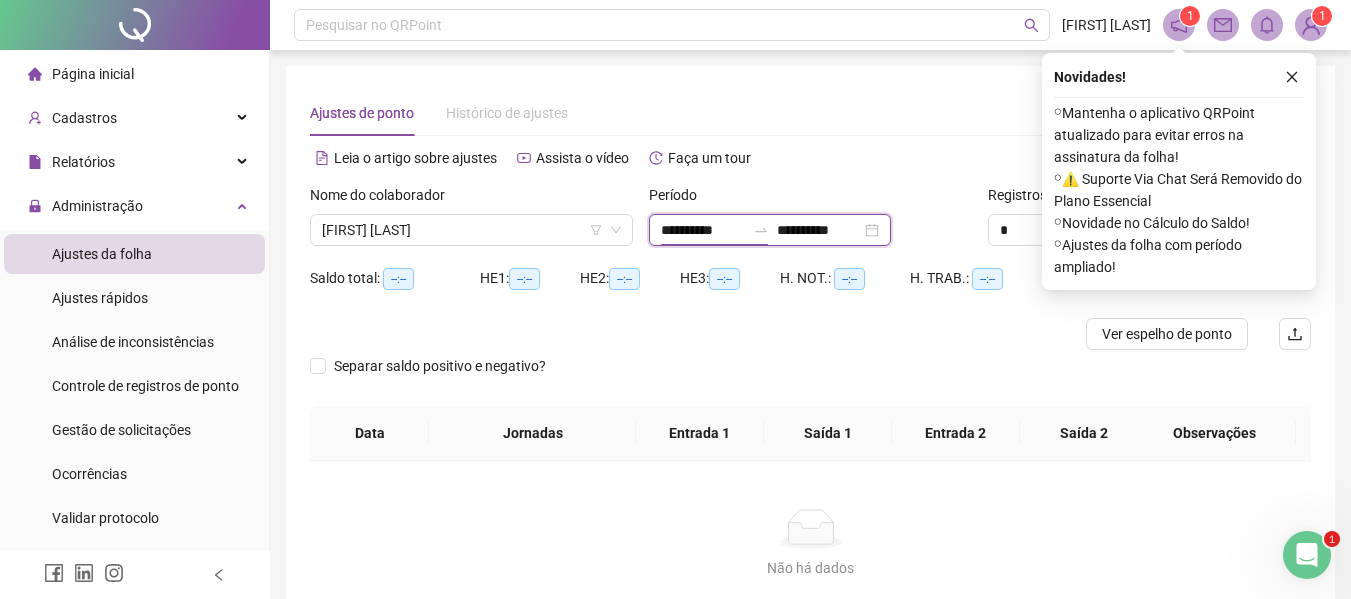 click on "**********" at bounding box center (703, 230) 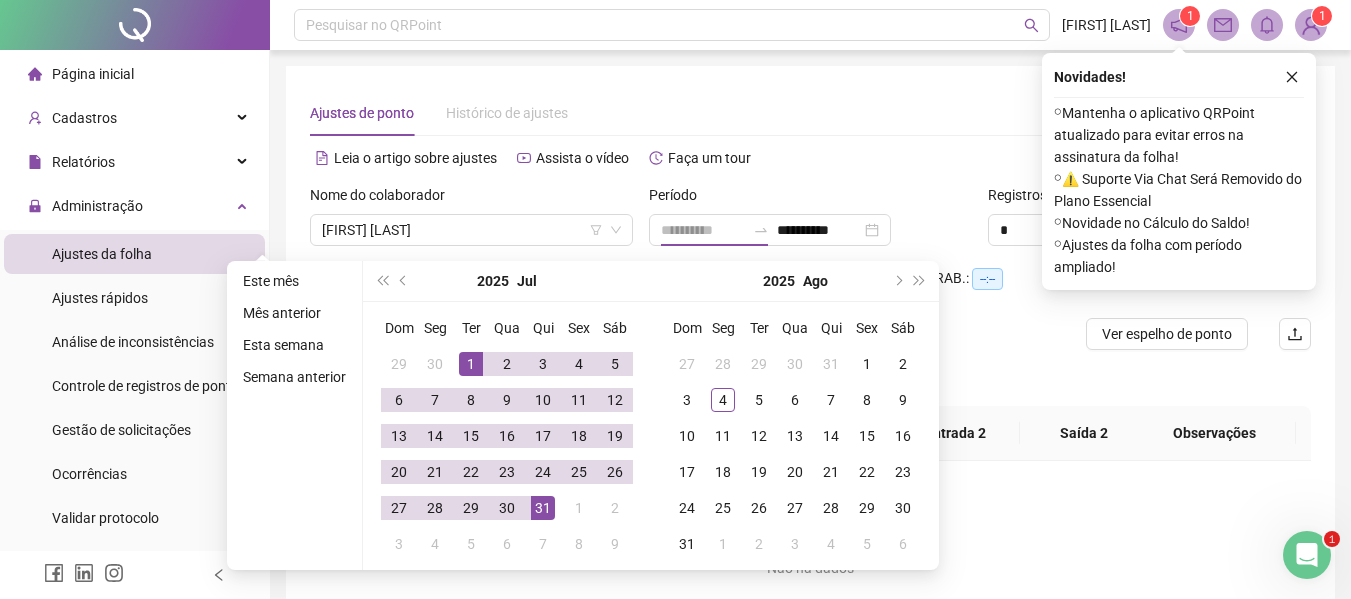 click on "1" at bounding box center [471, 364] 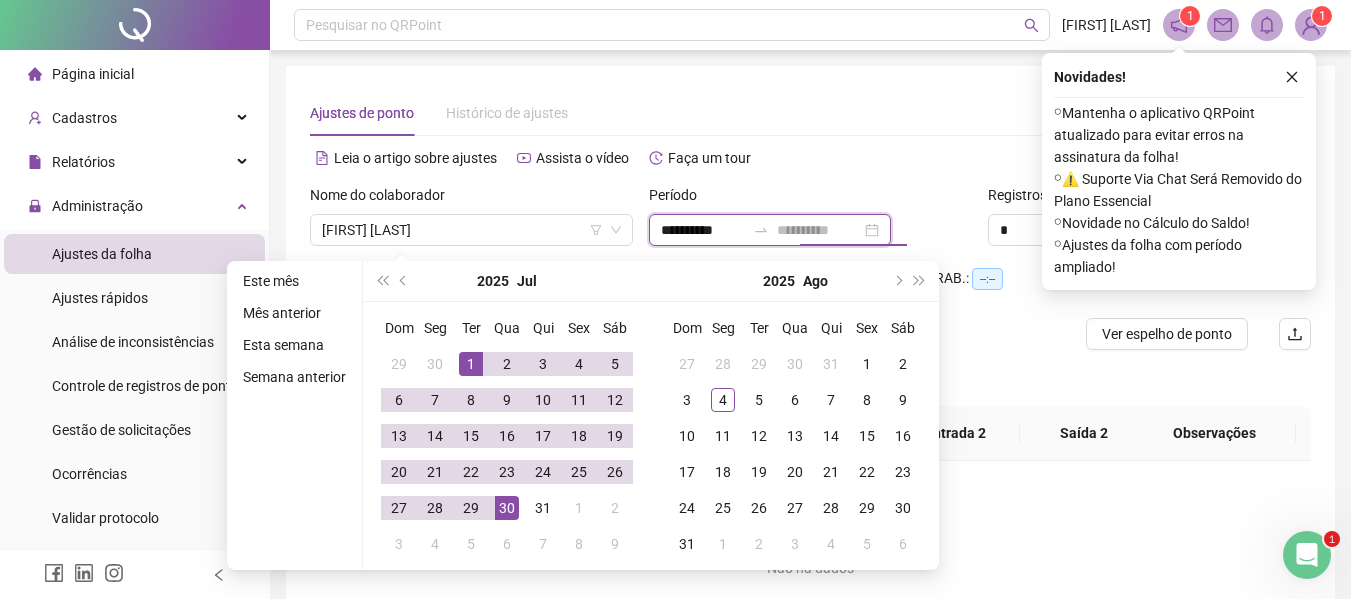 type on "**********" 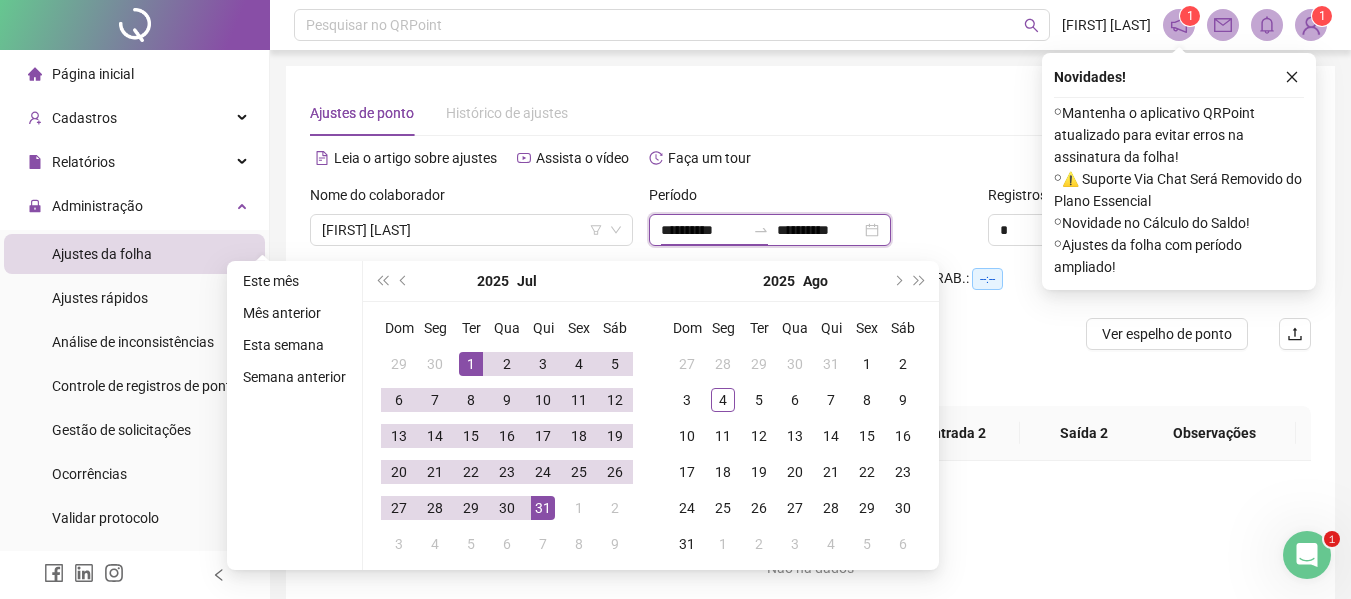 click on "**********" at bounding box center (703, 230) 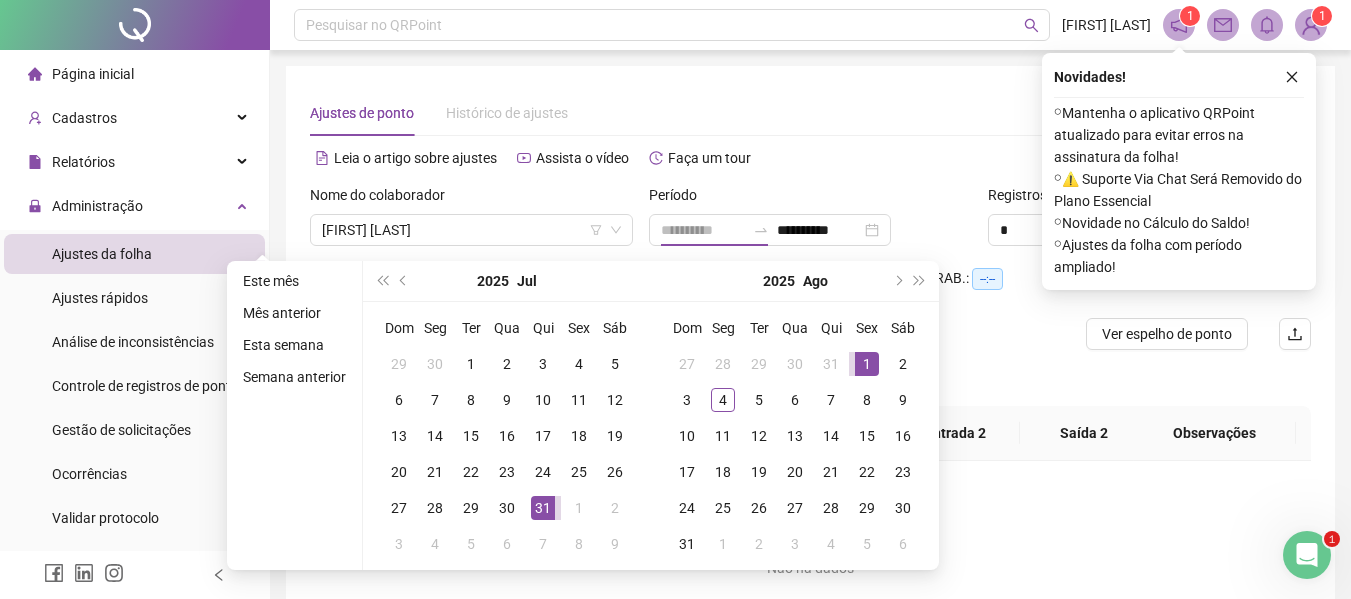 click on "1" at bounding box center [867, 364] 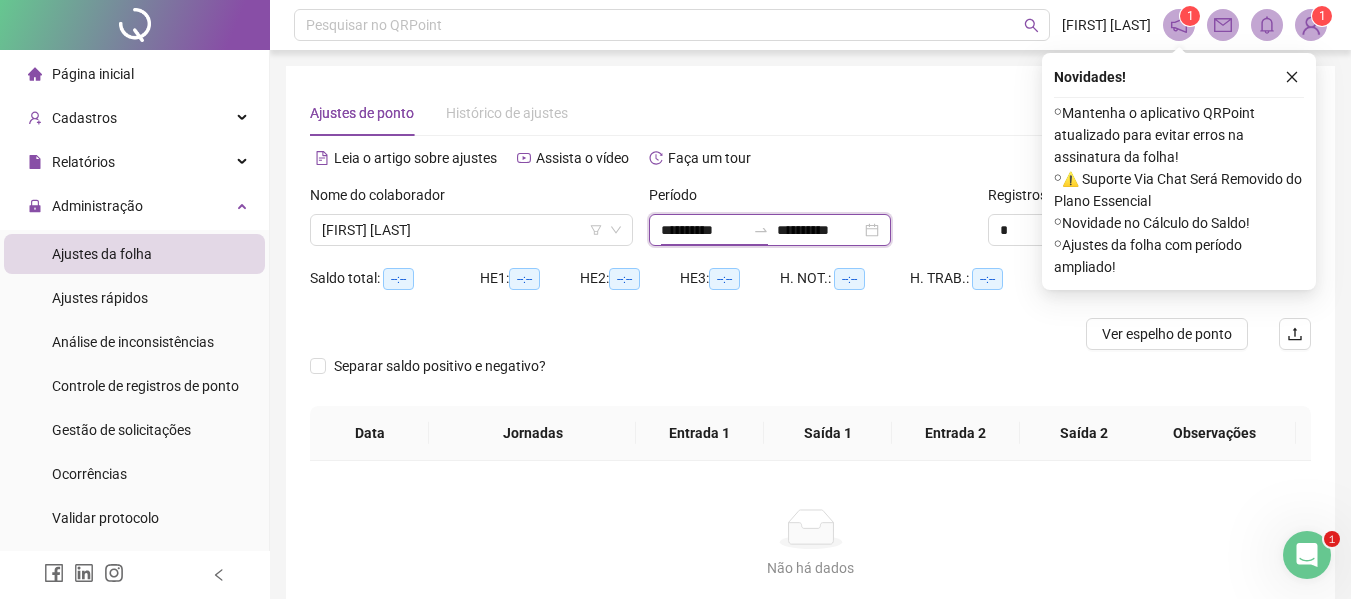 click on "**********" at bounding box center [703, 230] 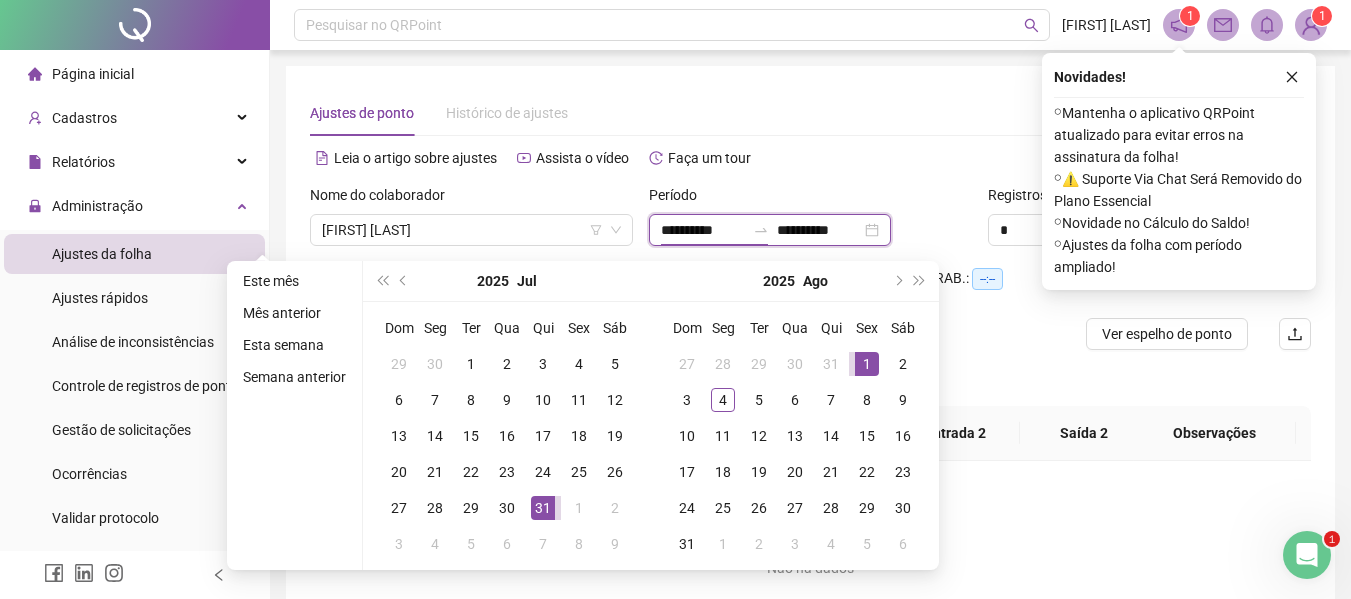 type on "**********" 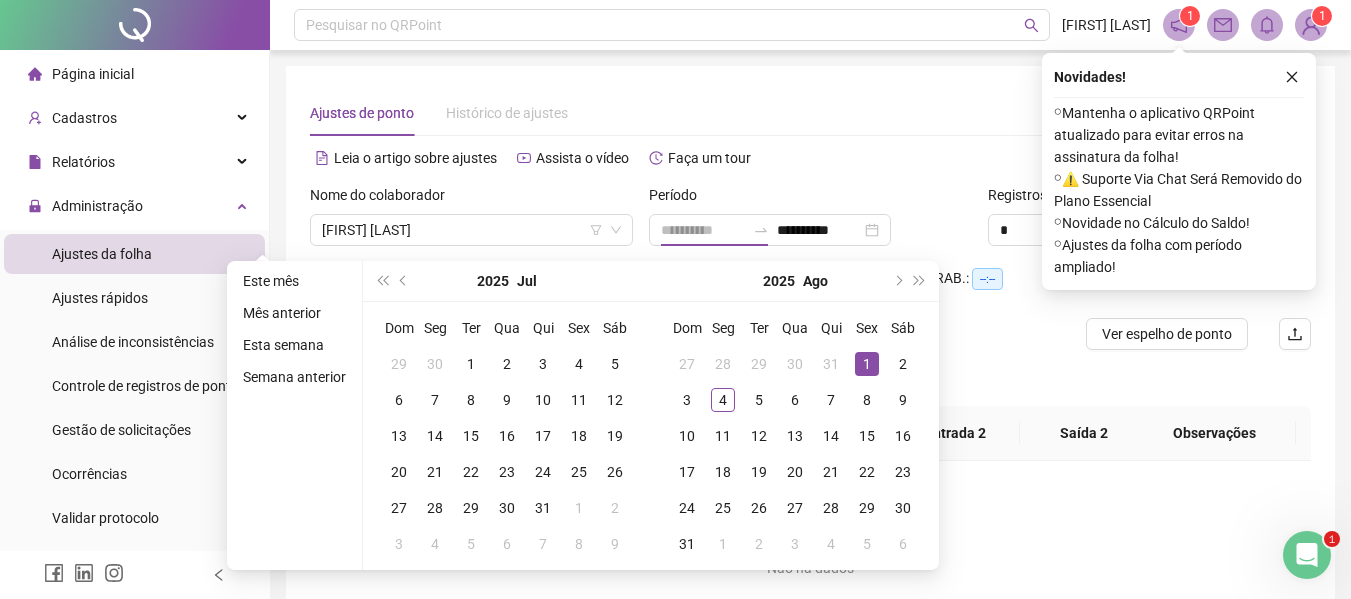 click on "1" at bounding box center (867, 364) 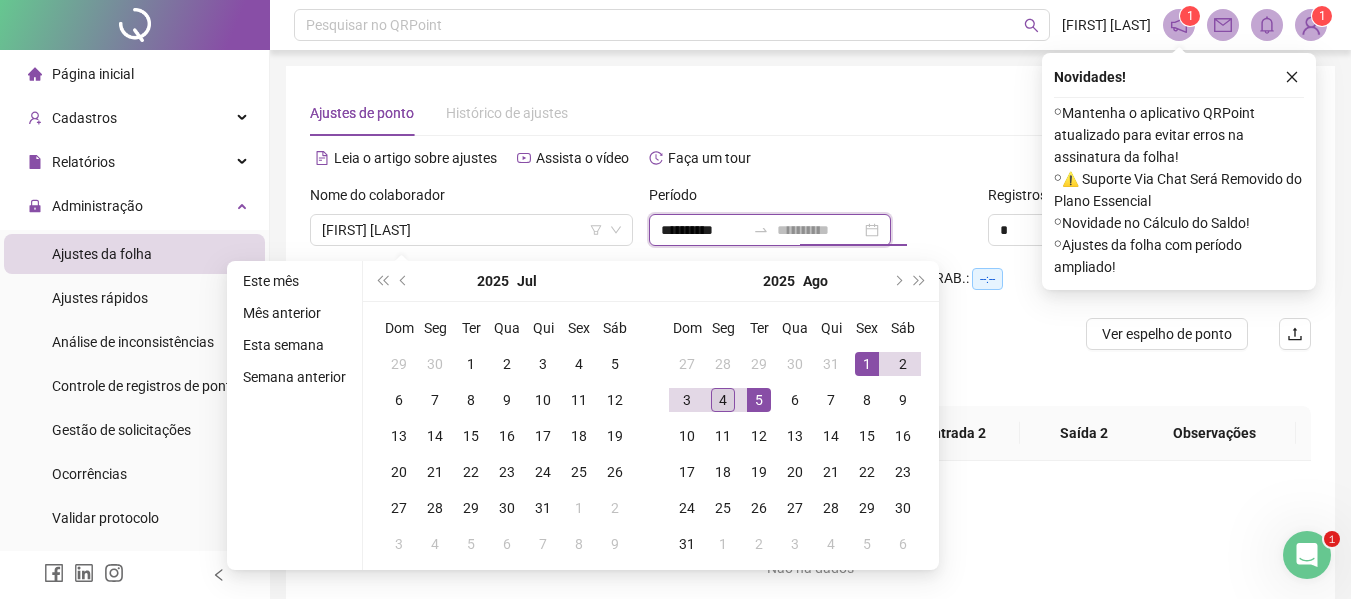 type on "**********" 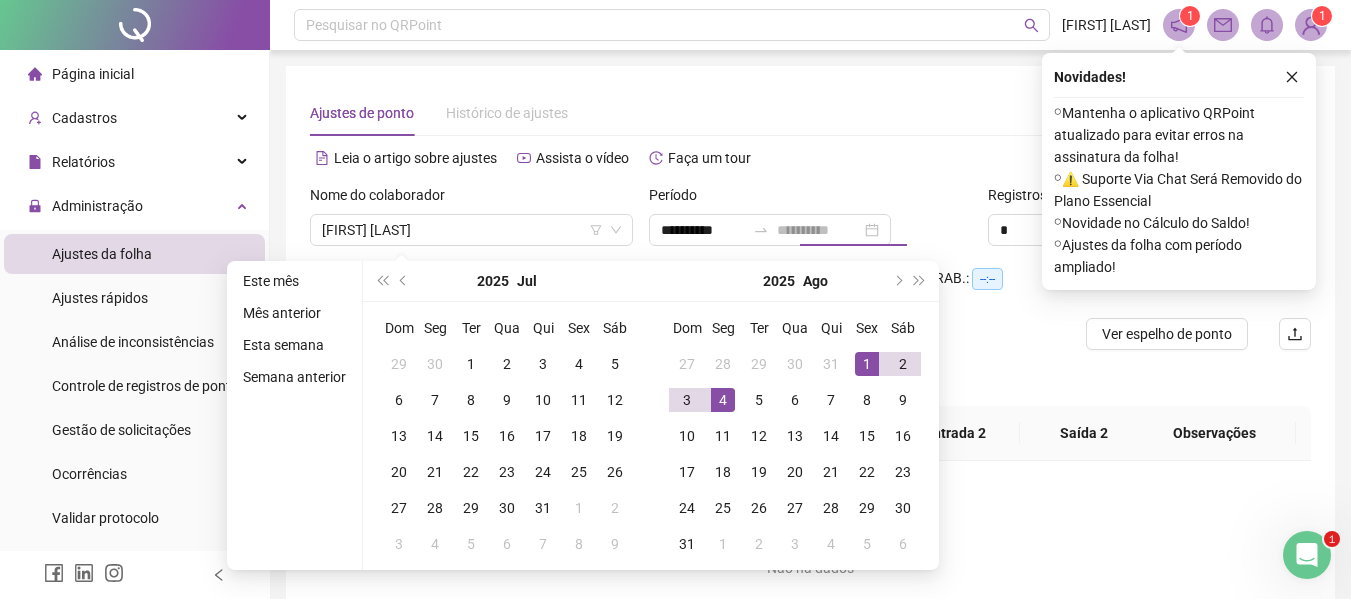 click on "4" at bounding box center [723, 400] 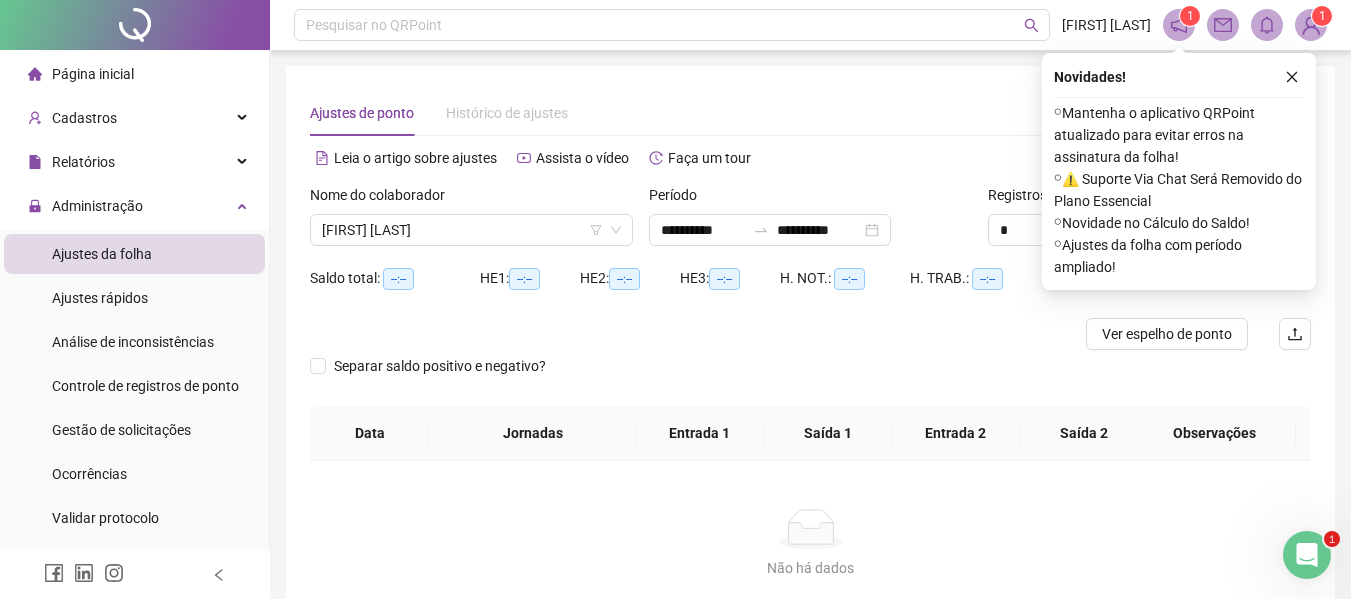 click 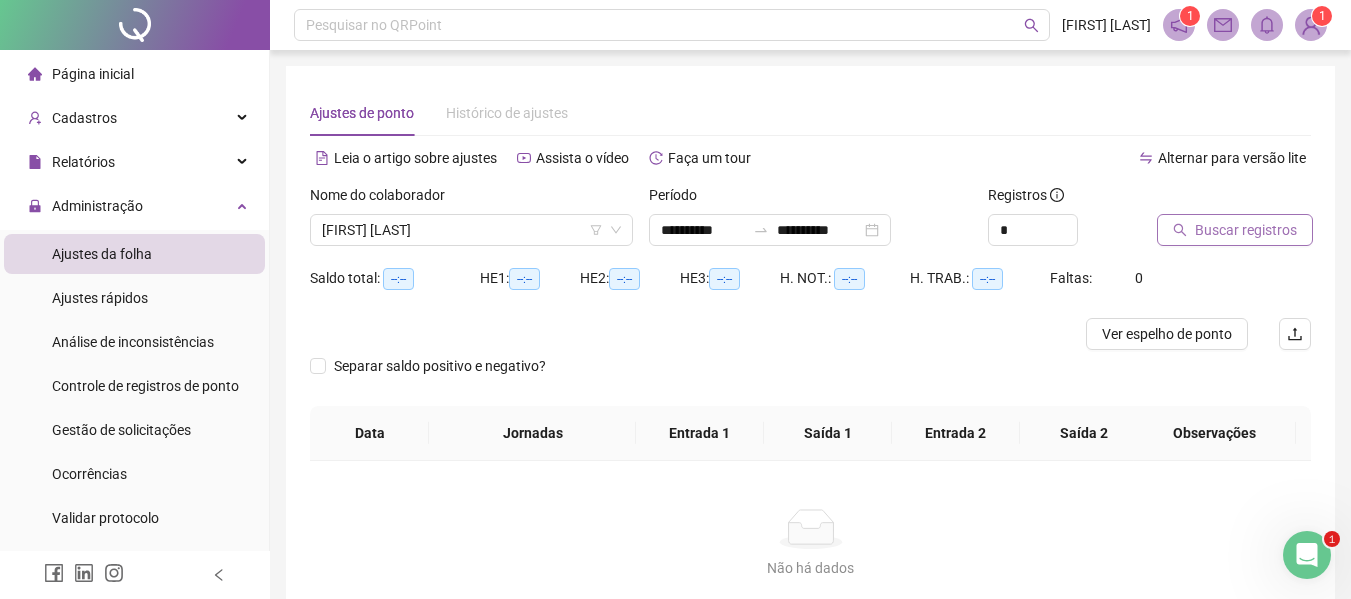 click on "Buscar registros" at bounding box center (1246, 230) 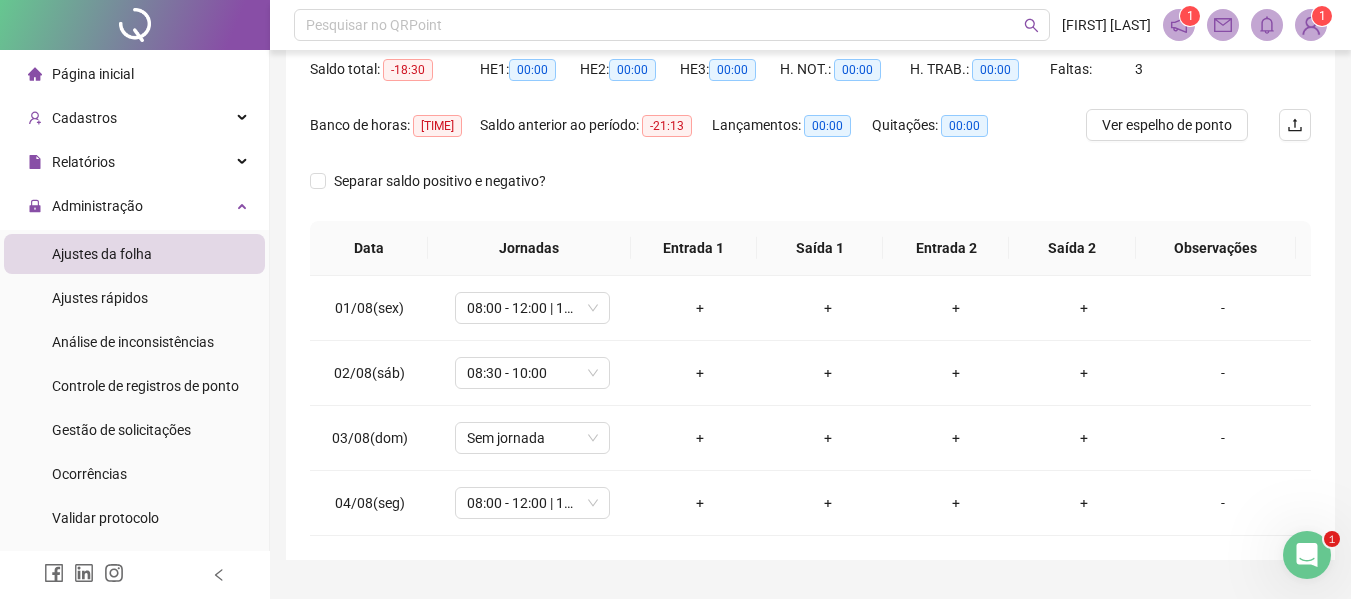 scroll, scrollTop: 256, scrollLeft: 0, axis: vertical 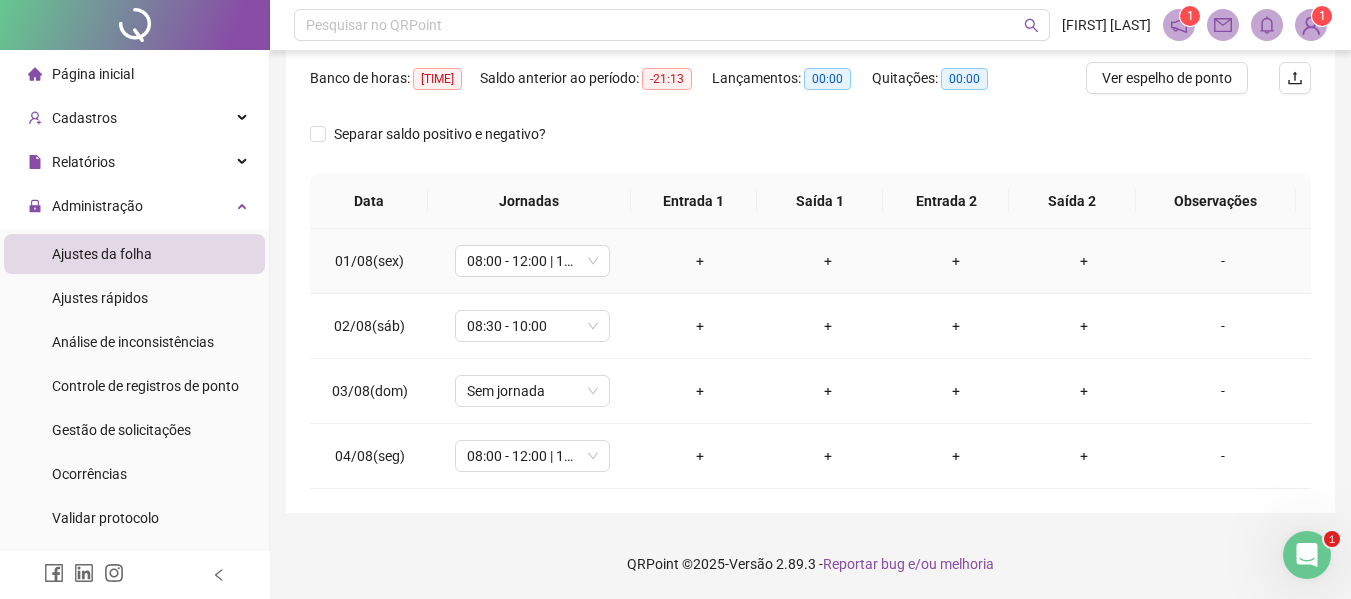 click on "-" at bounding box center [1223, 261] 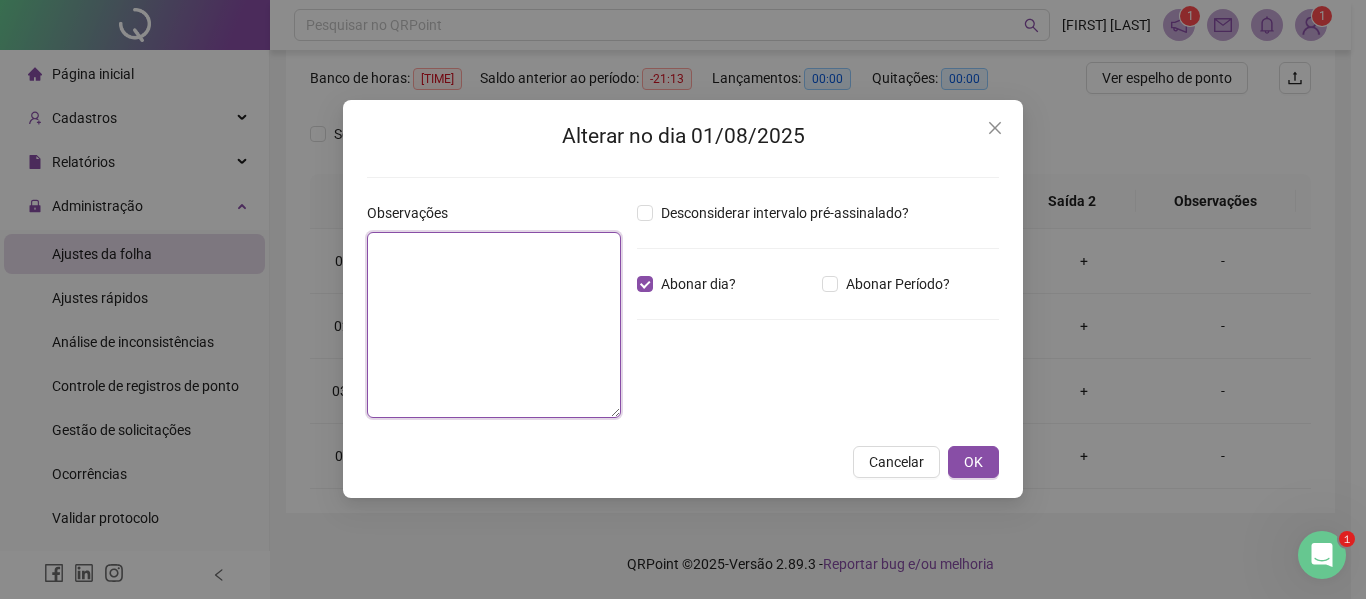 click at bounding box center (494, 325) 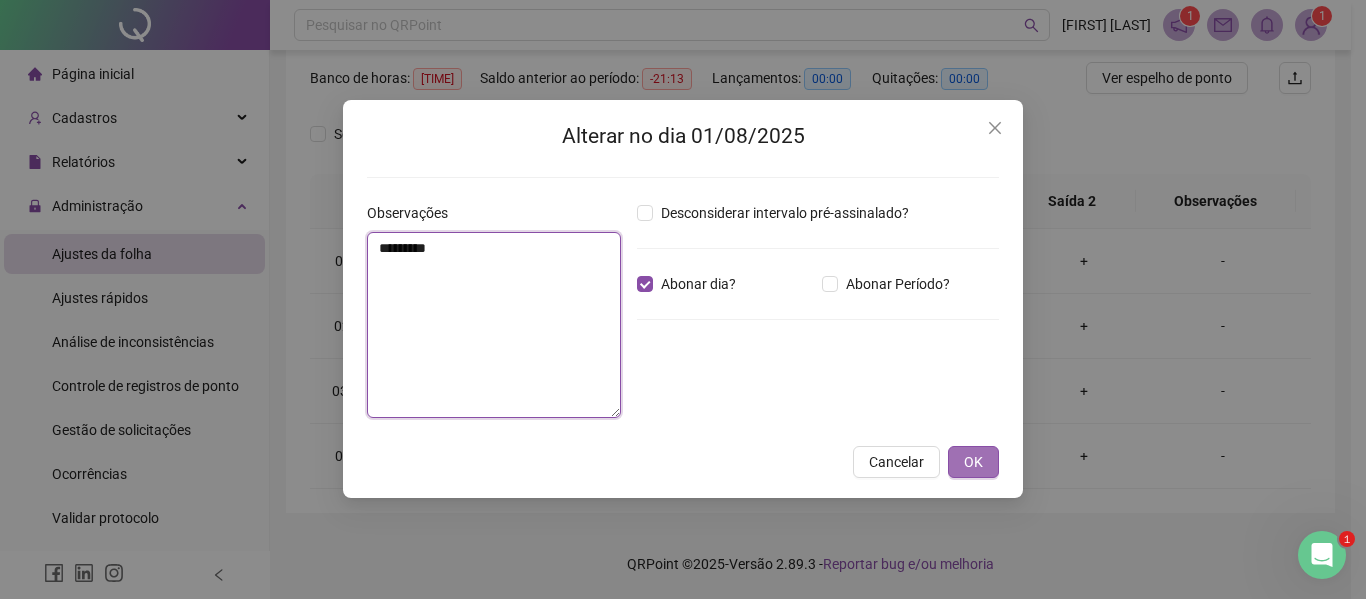 type on "********" 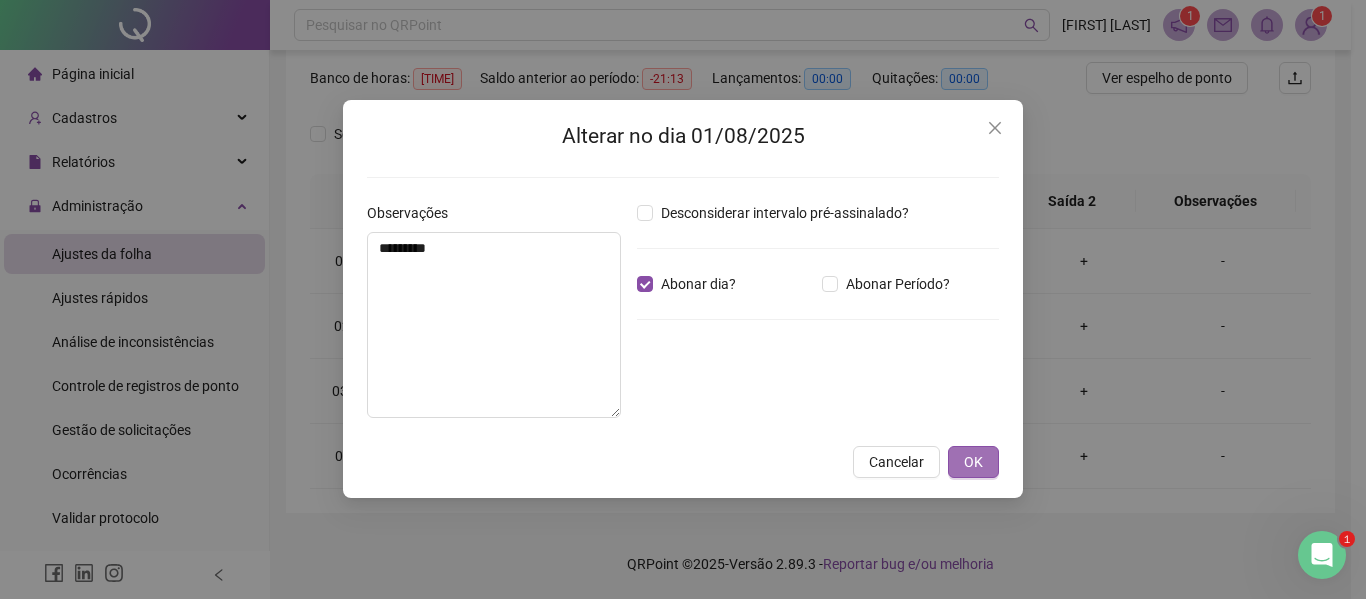 click on "OK" at bounding box center (973, 462) 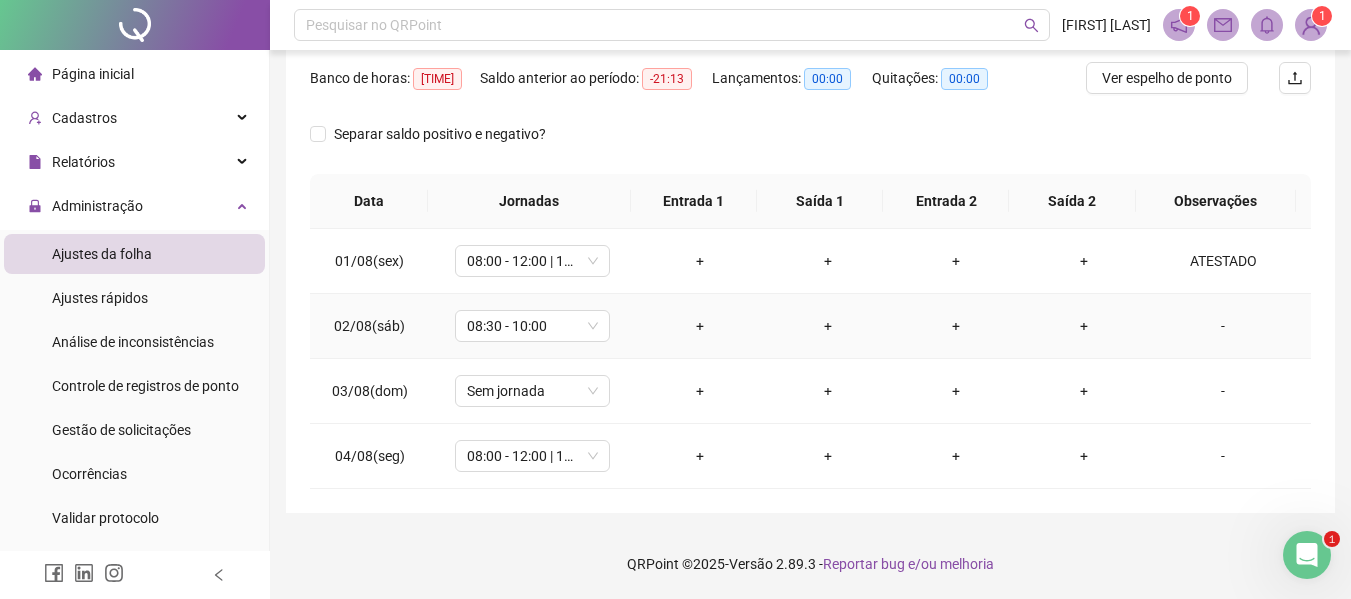 click on "-" at bounding box center (1223, 326) 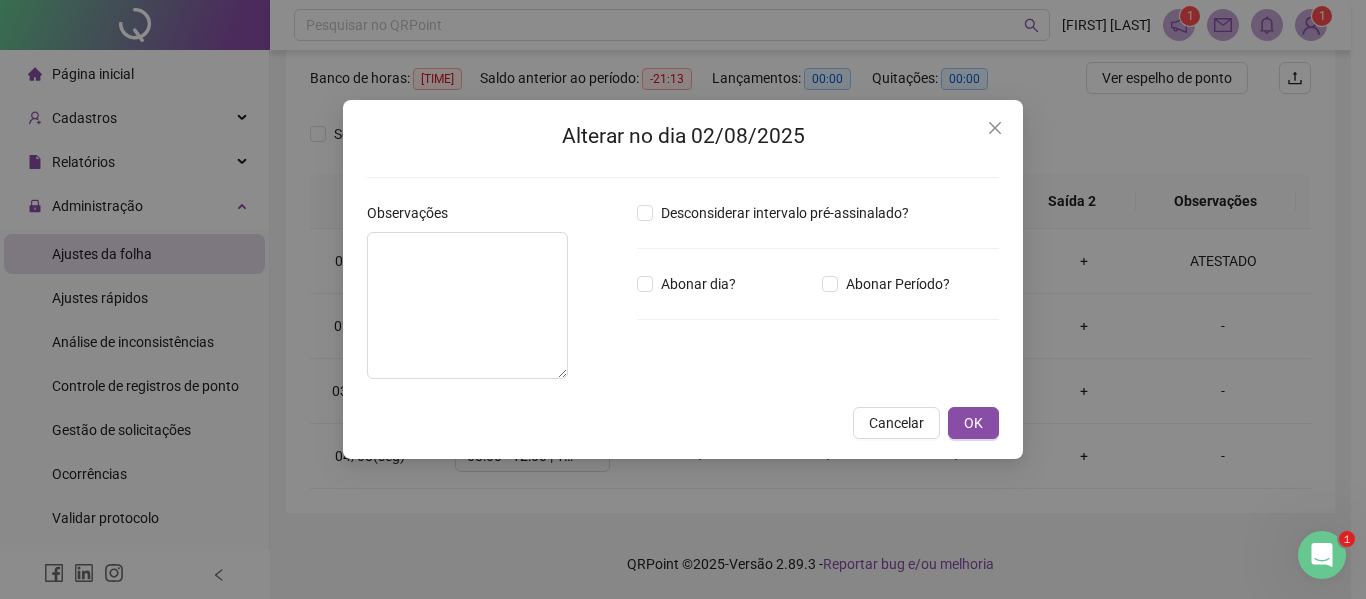 type 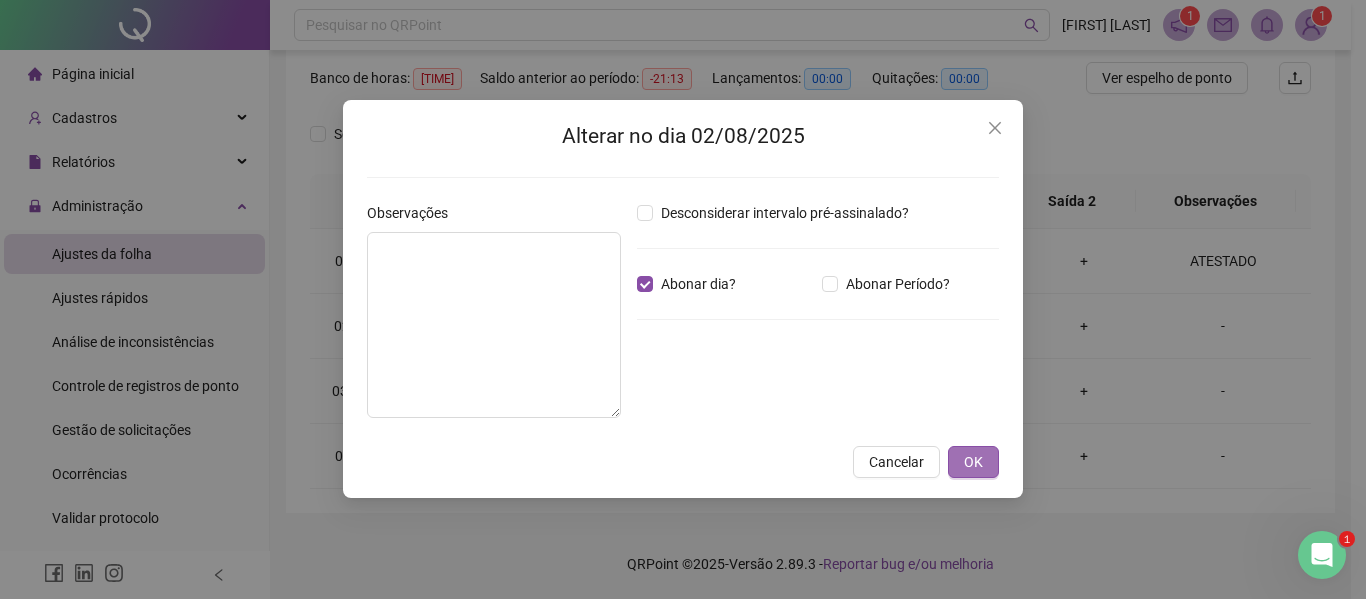 click on "OK" at bounding box center (973, 462) 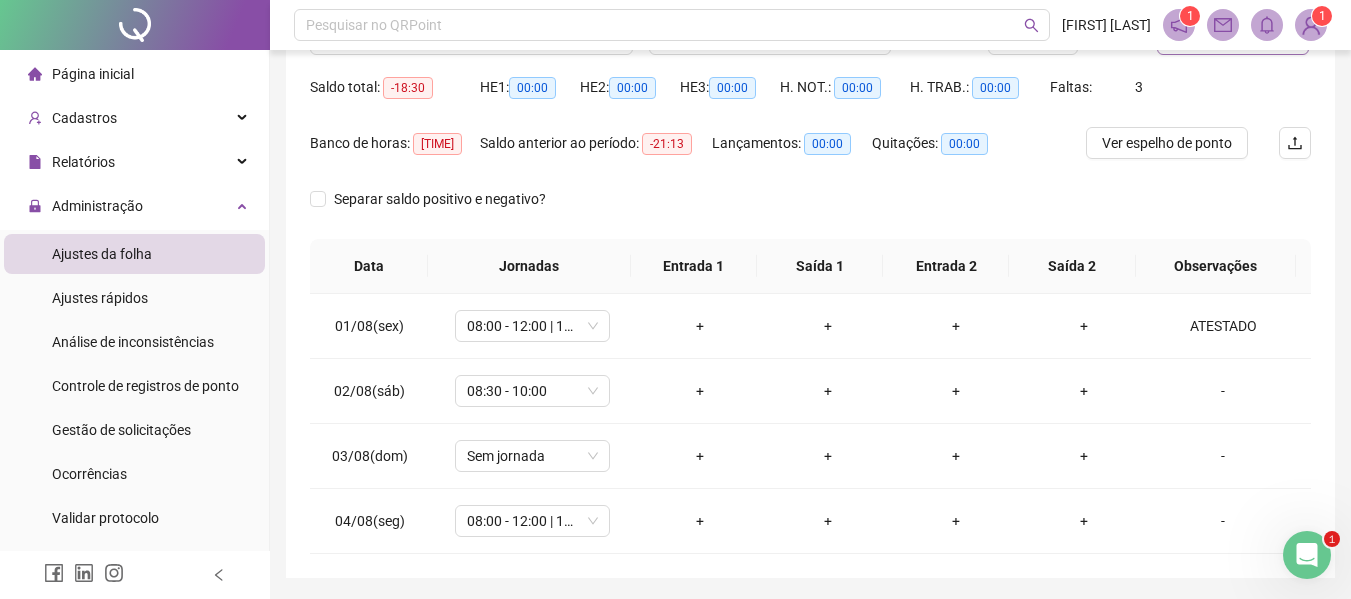 scroll, scrollTop: 156, scrollLeft: 0, axis: vertical 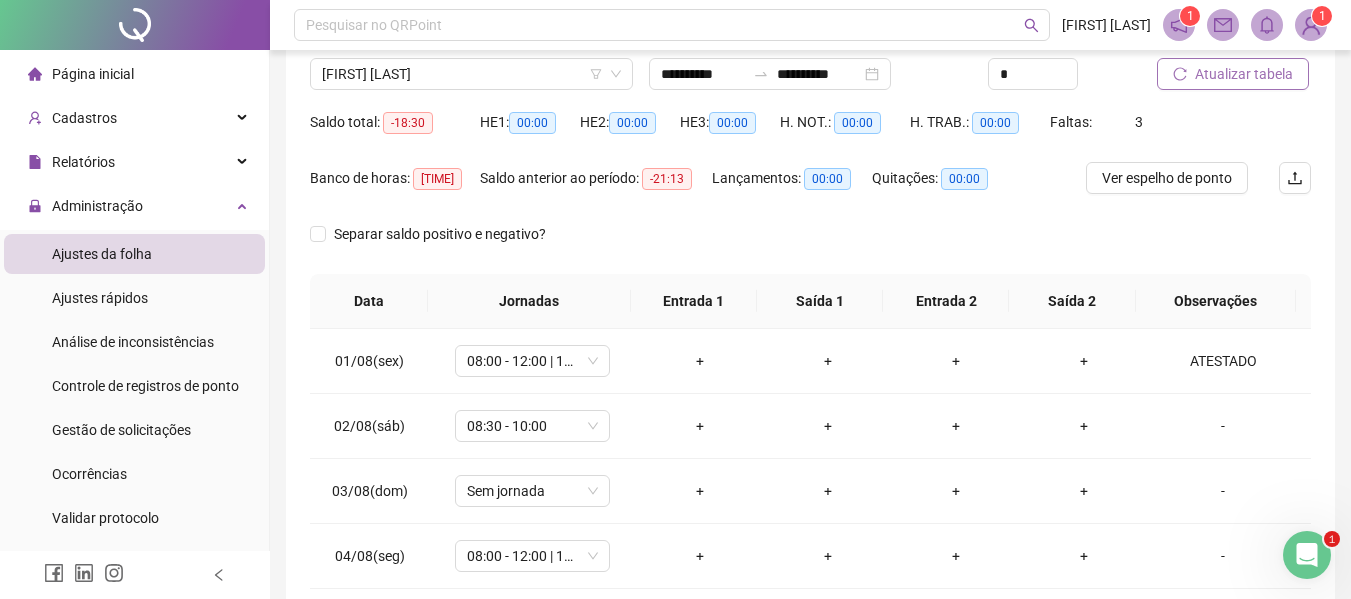 click on "Atualizar tabela" at bounding box center [1244, 74] 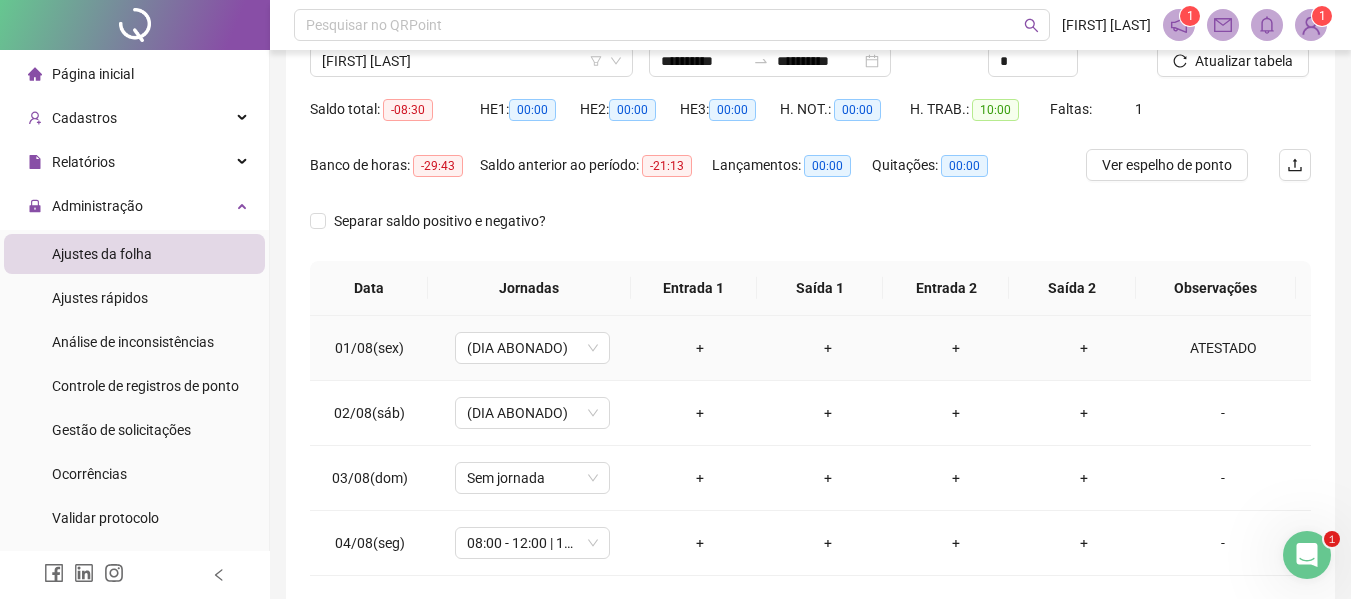 scroll, scrollTop: 256, scrollLeft: 0, axis: vertical 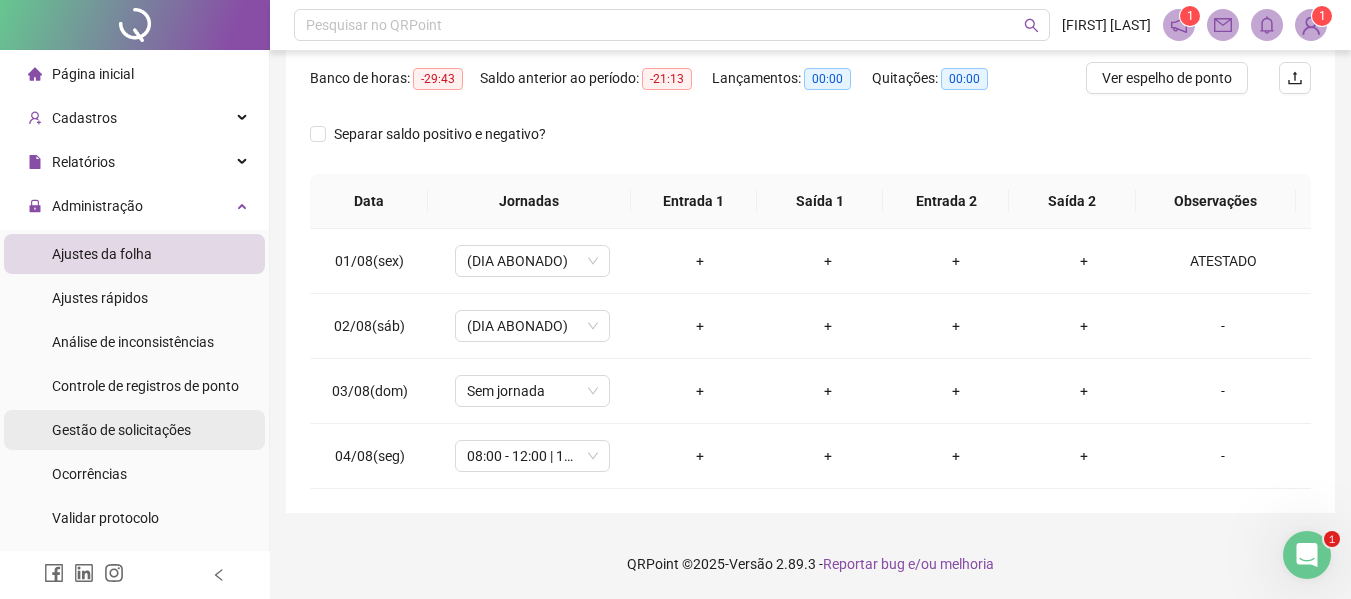 click on "Gestão de solicitações" at bounding box center (121, 430) 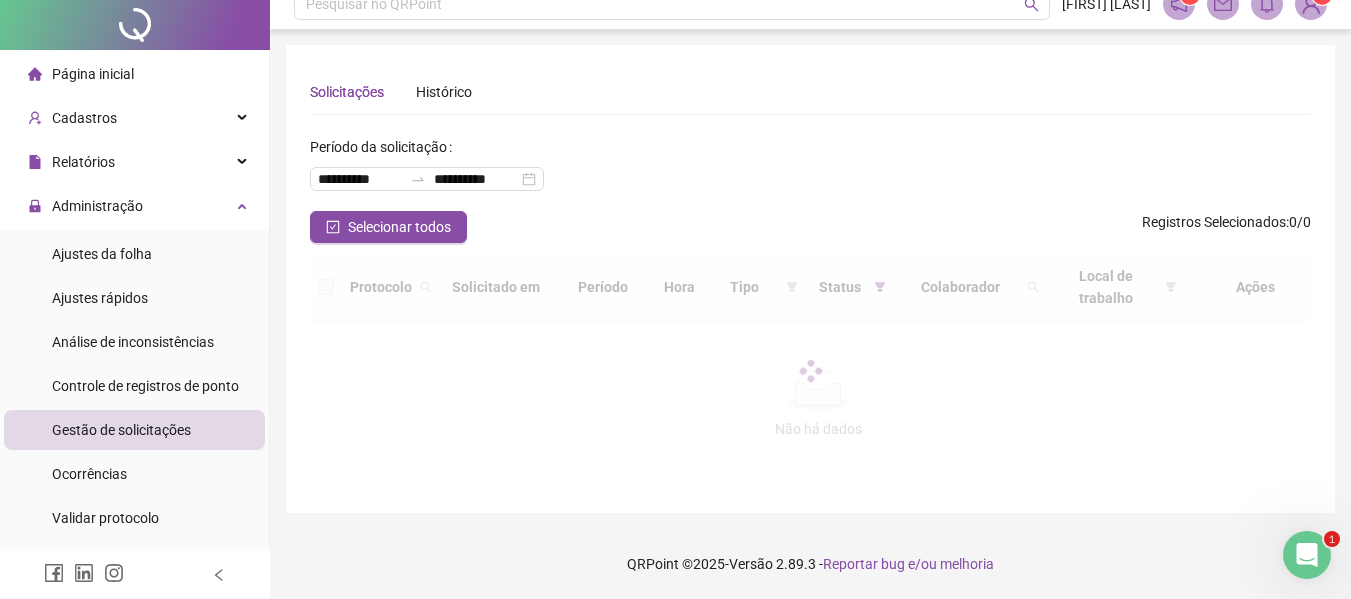 scroll, scrollTop: 0, scrollLeft: 0, axis: both 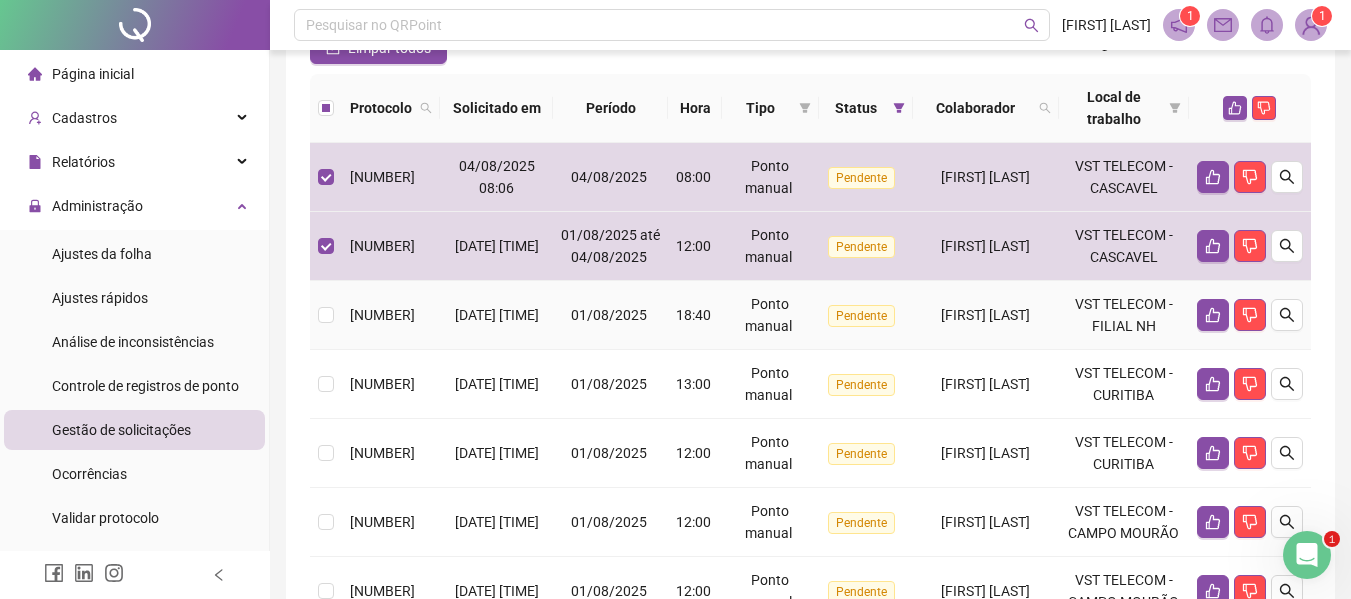 click at bounding box center (326, 315) 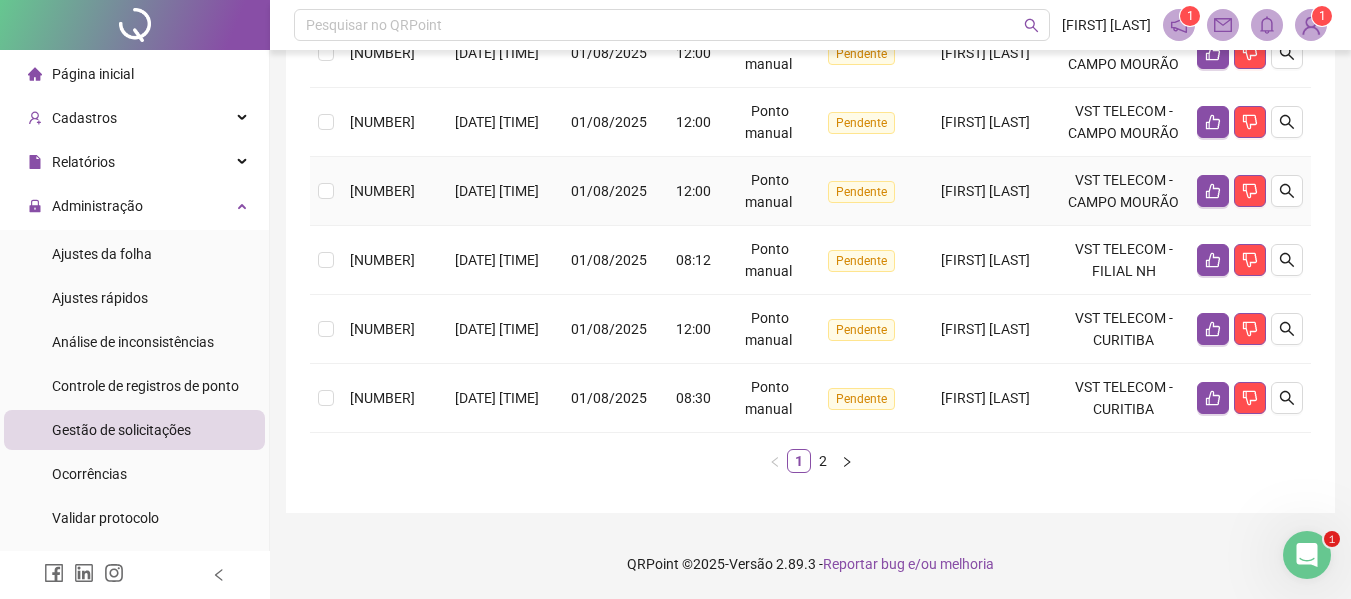 scroll, scrollTop: 800, scrollLeft: 0, axis: vertical 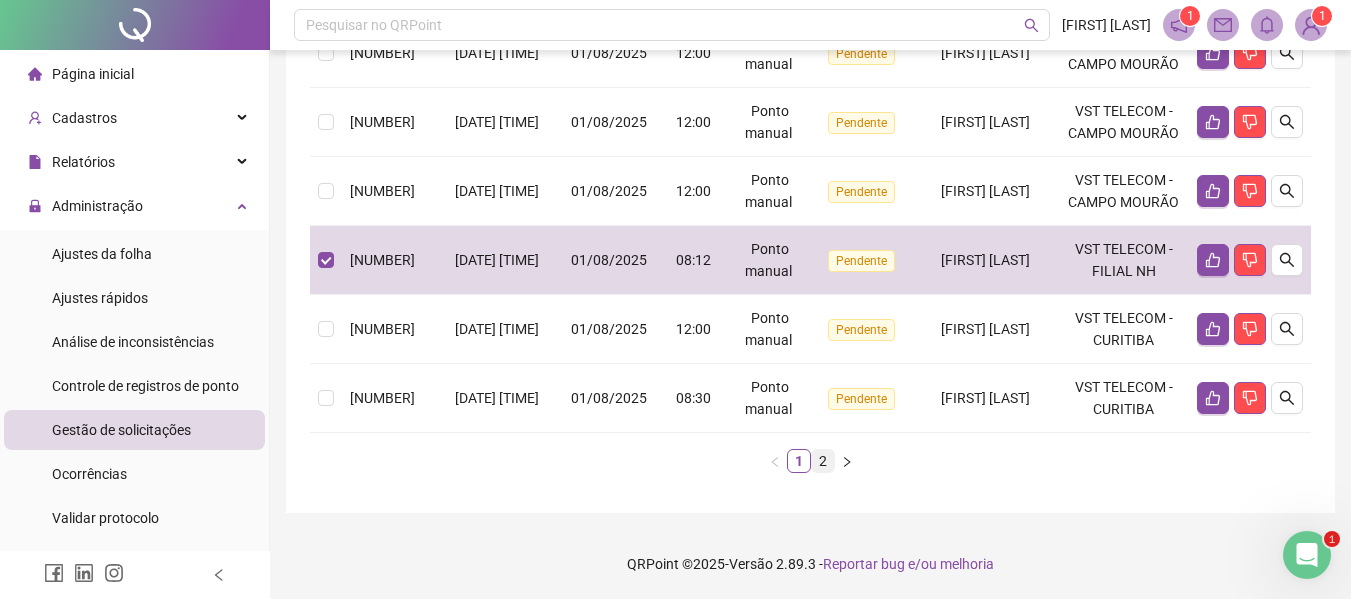 click on "2" at bounding box center (823, 461) 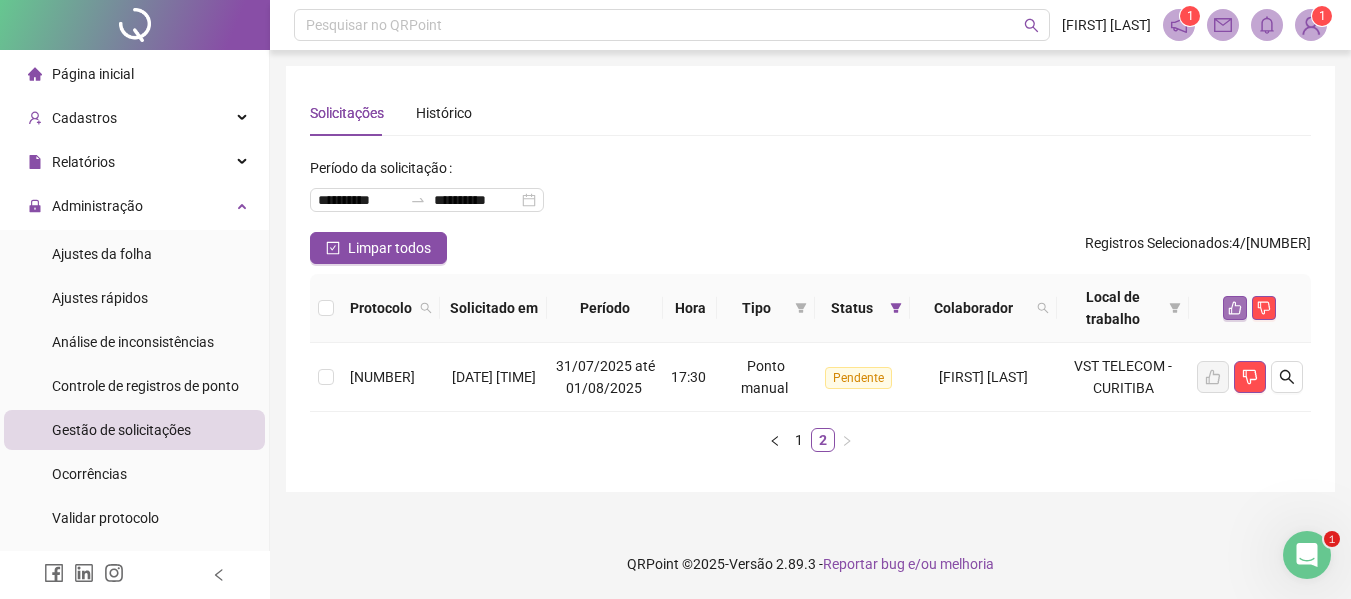 click 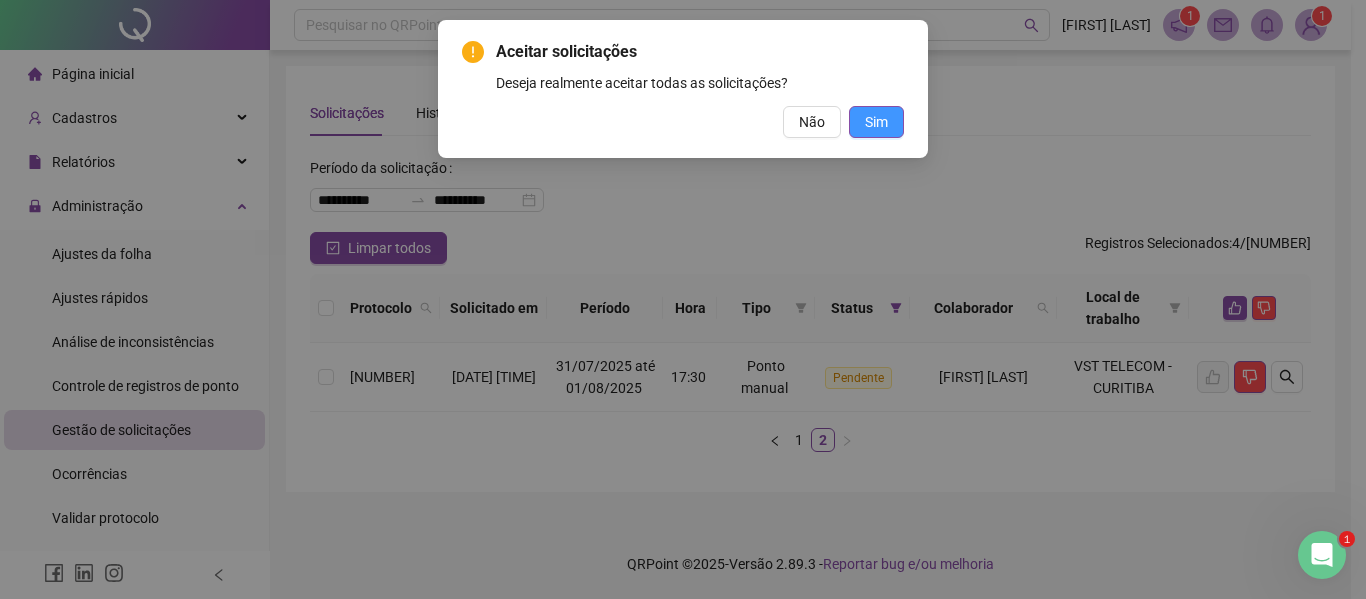 click on "Sim" at bounding box center (876, 122) 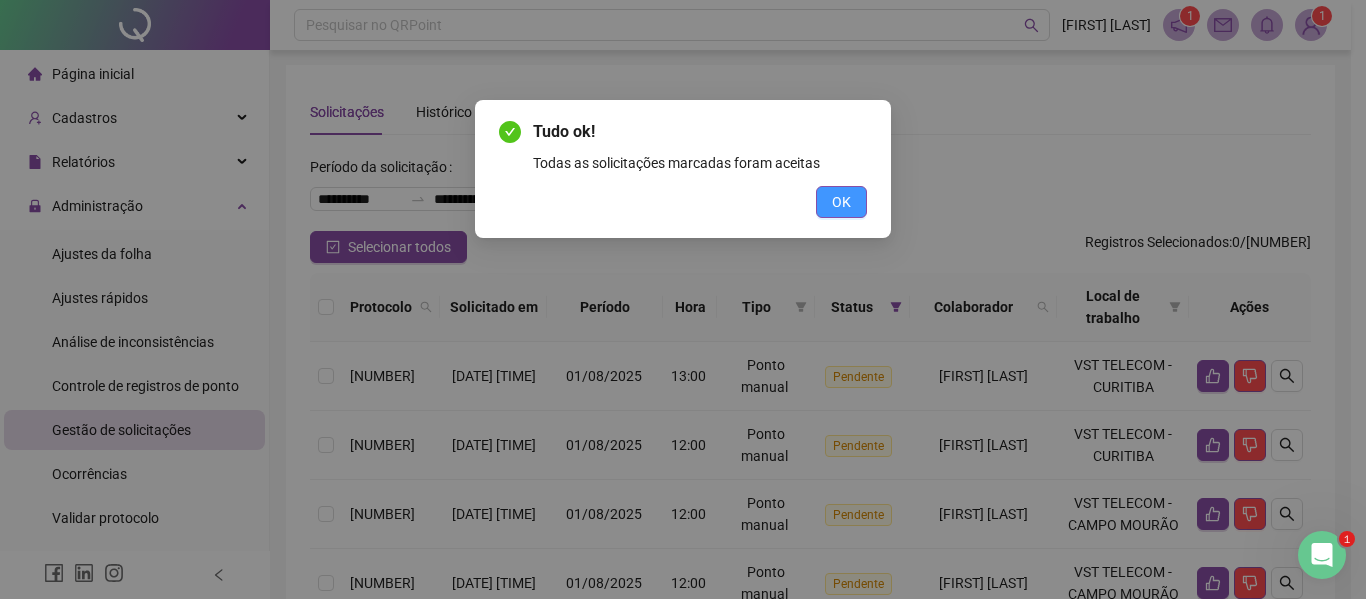 click on "OK" at bounding box center (841, 202) 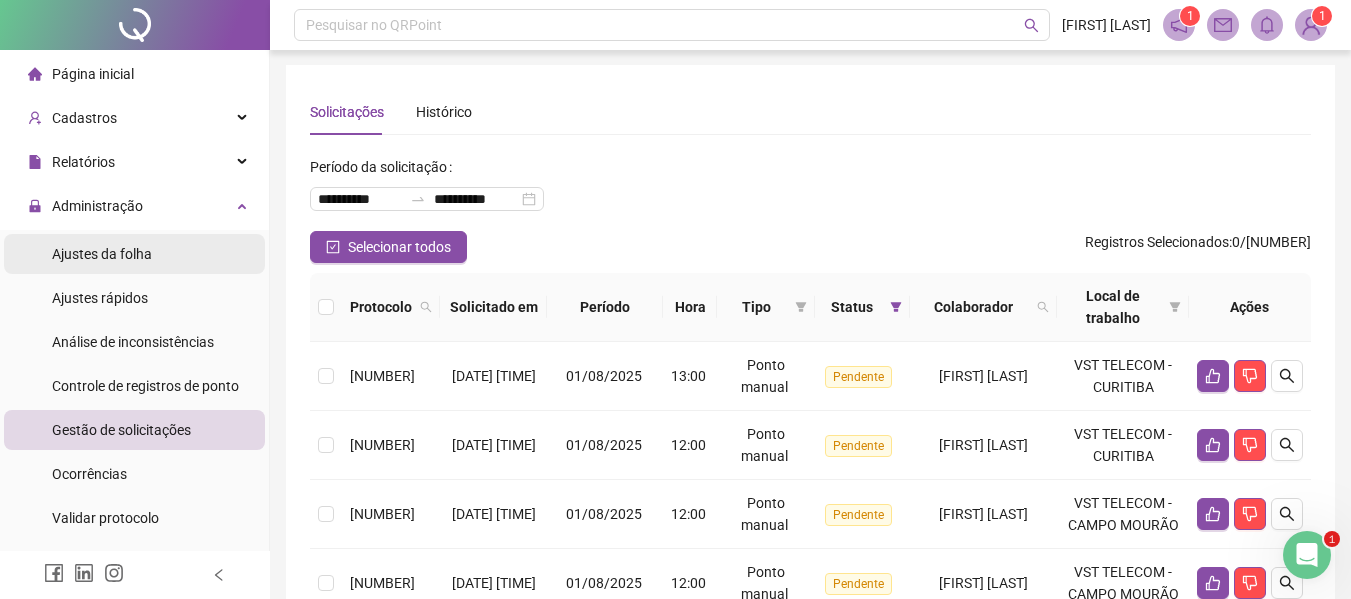 click on "Ajustes da folha" at bounding box center (102, 254) 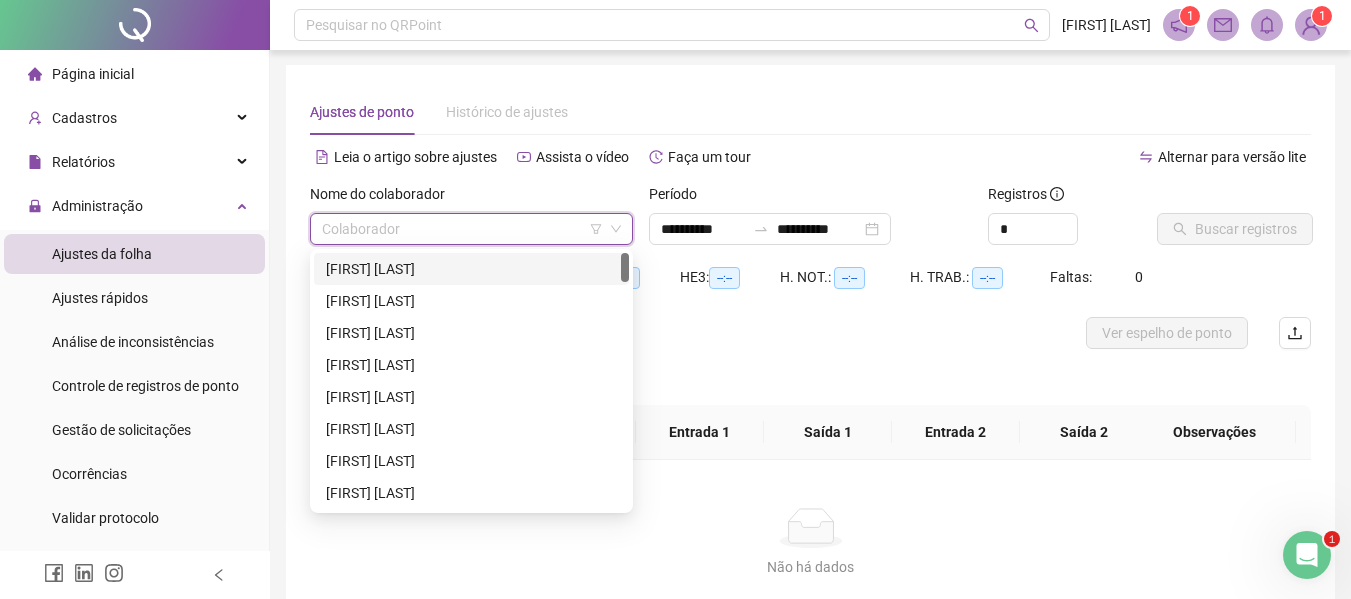 click at bounding box center [462, 229] 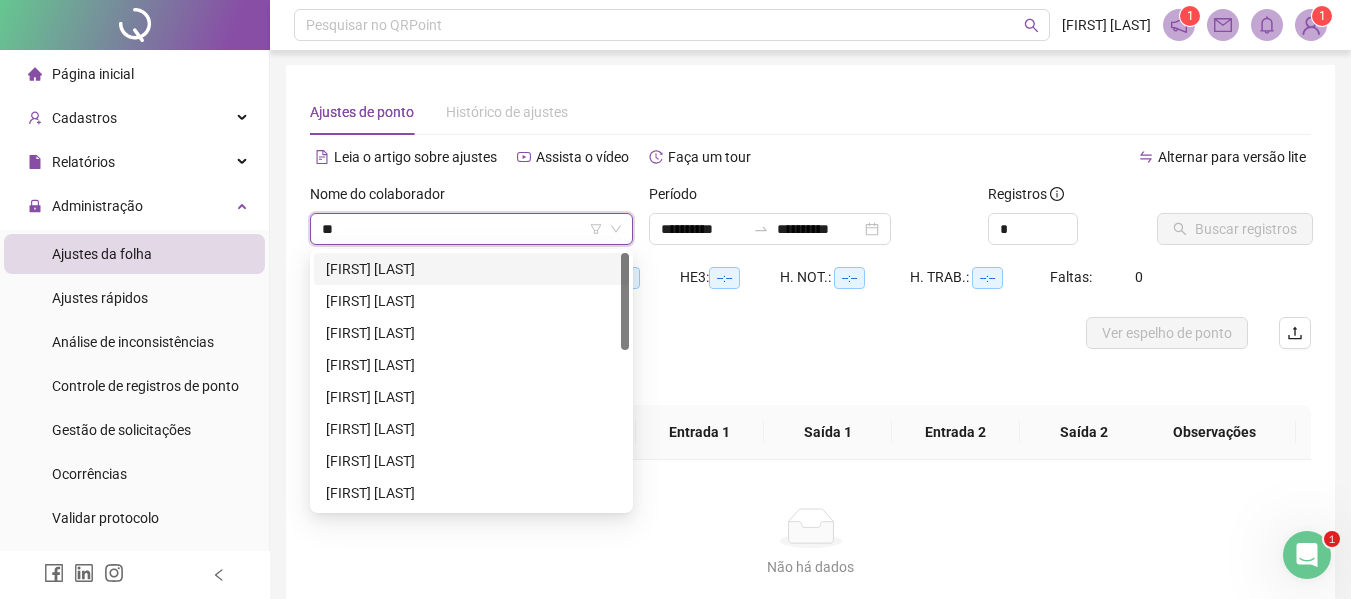 type on "***" 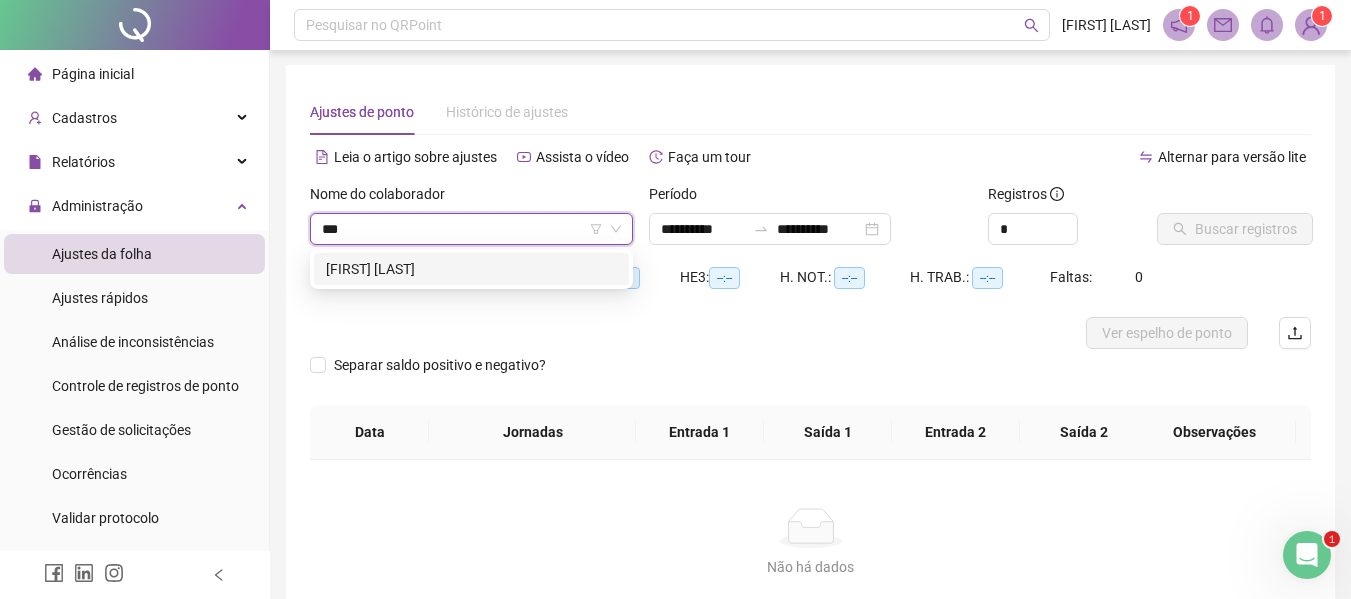 click on "[FIRST] [LAST]" at bounding box center [471, 269] 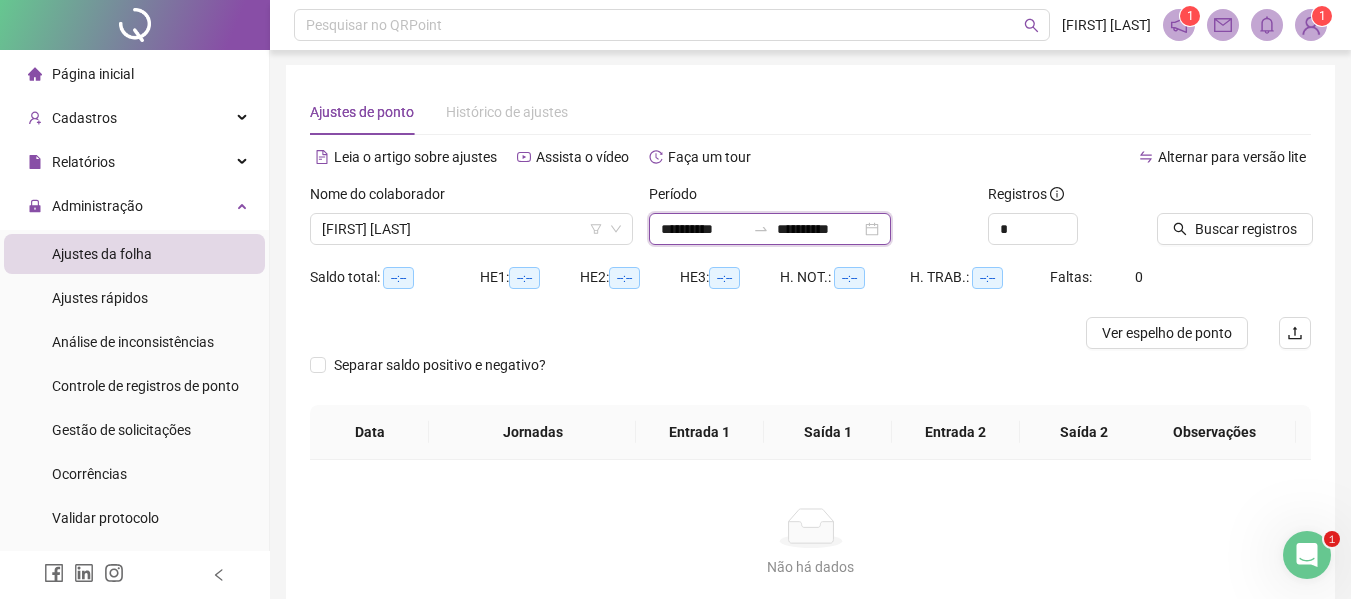 click on "**********" at bounding box center [703, 229] 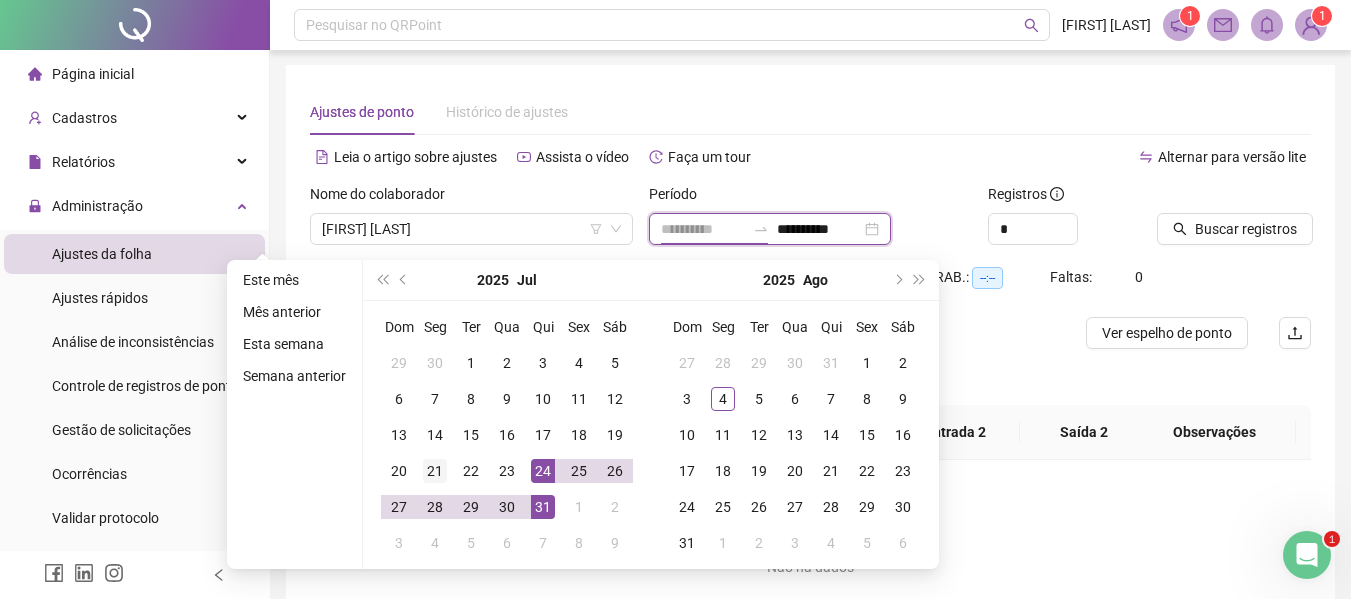 type on "**********" 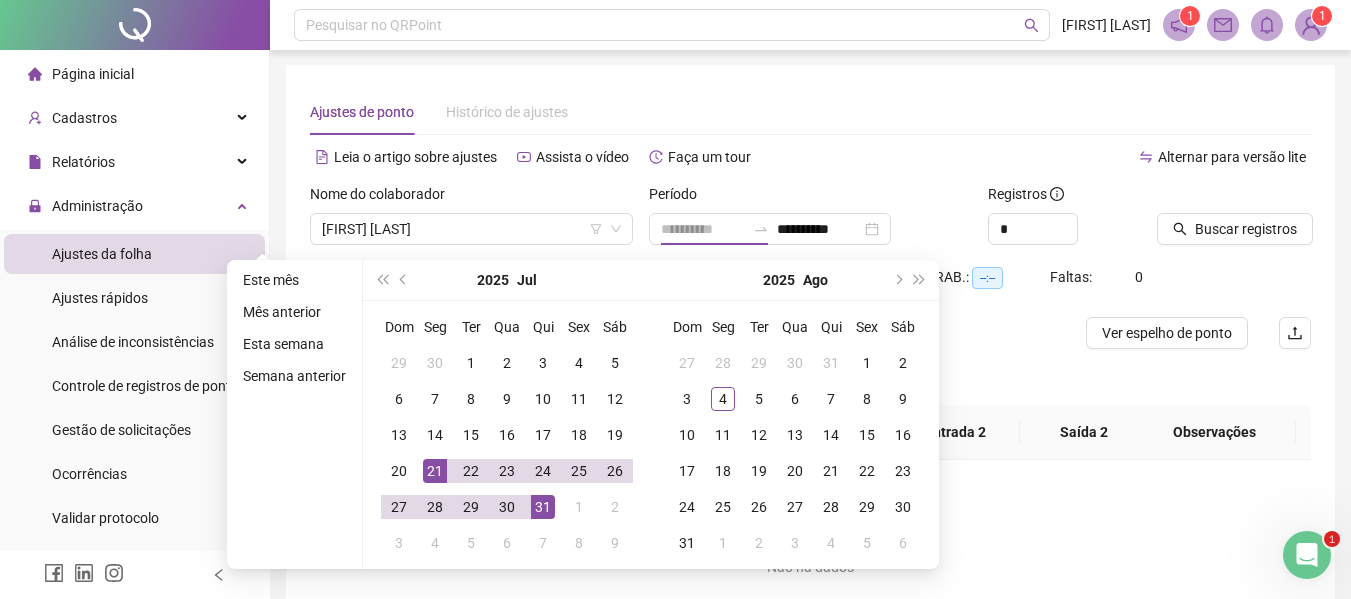 click on "21" at bounding box center (435, 471) 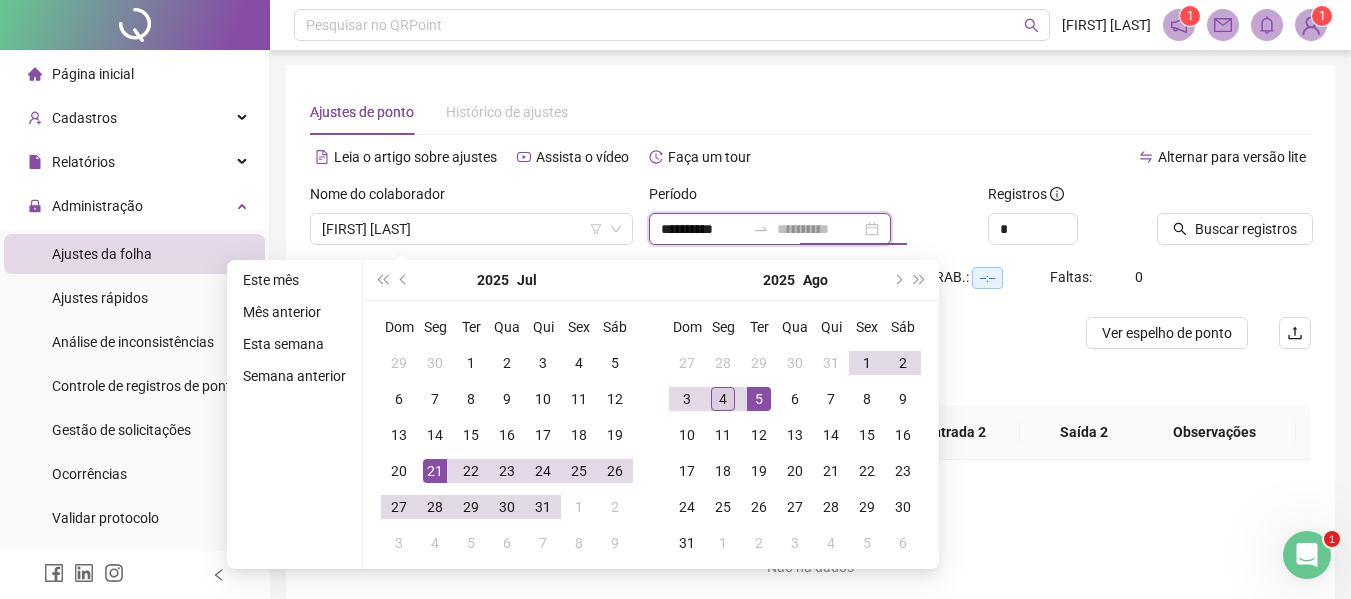 type on "**********" 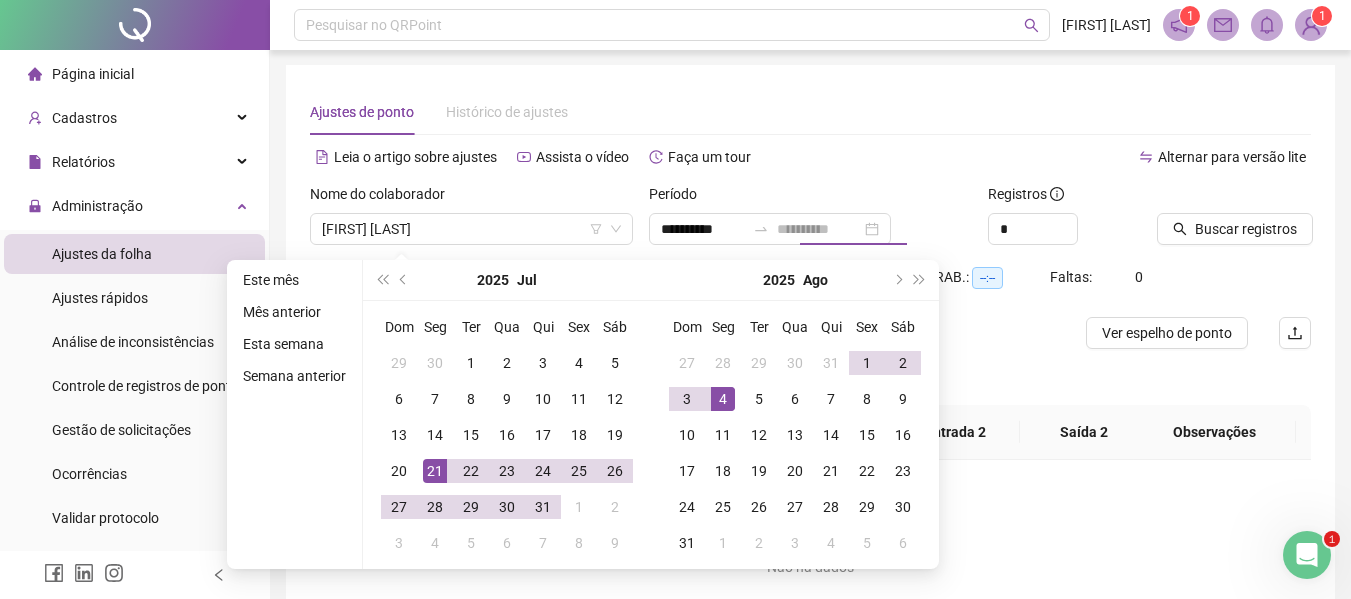 click on "4" at bounding box center [723, 399] 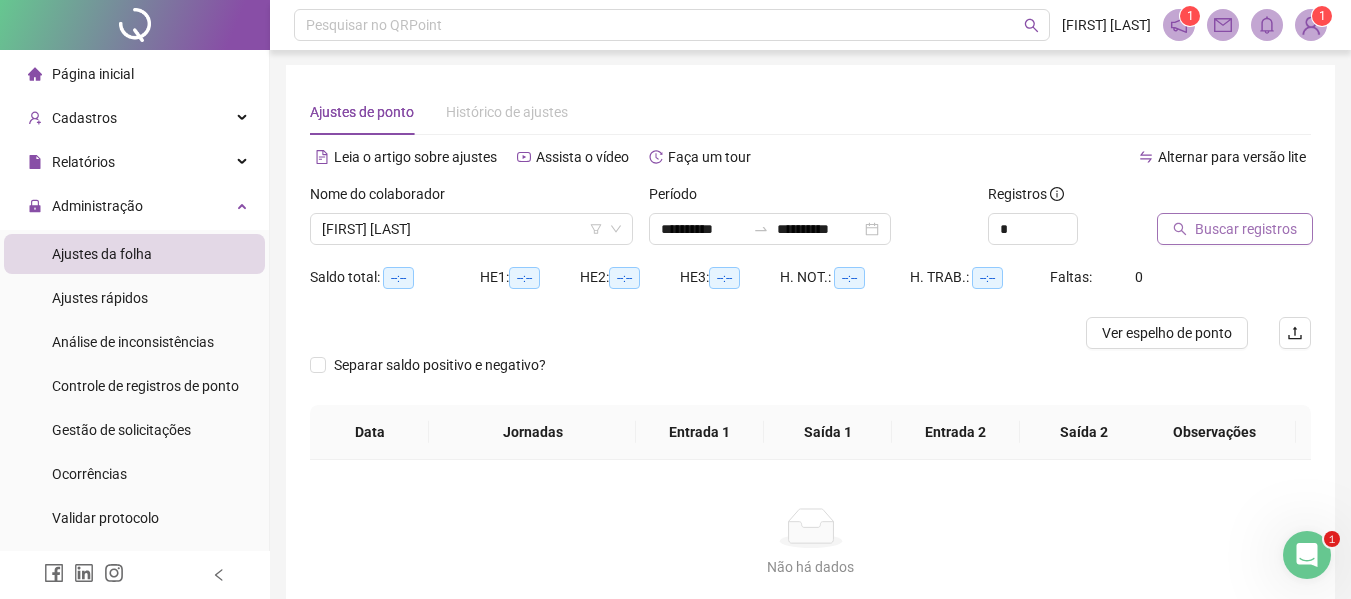 click on "Buscar registros" at bounding box center [1246, 229] 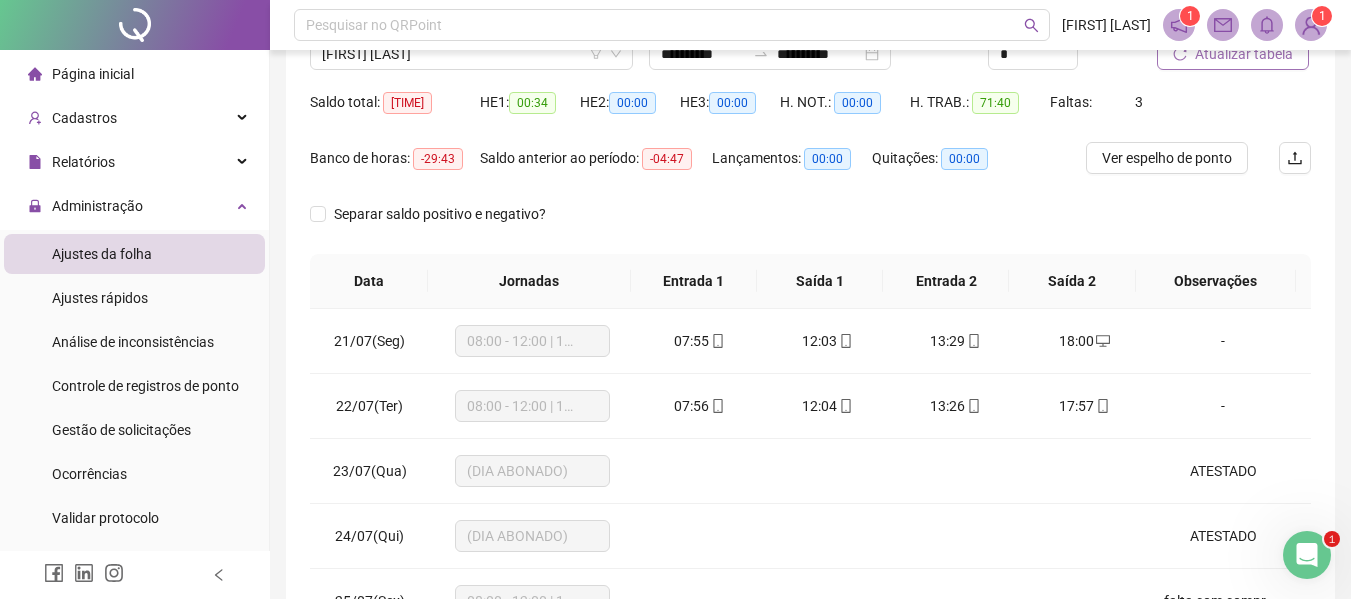 scroll, scrollTop: 201, scrollLeft: 0, axis: vertical 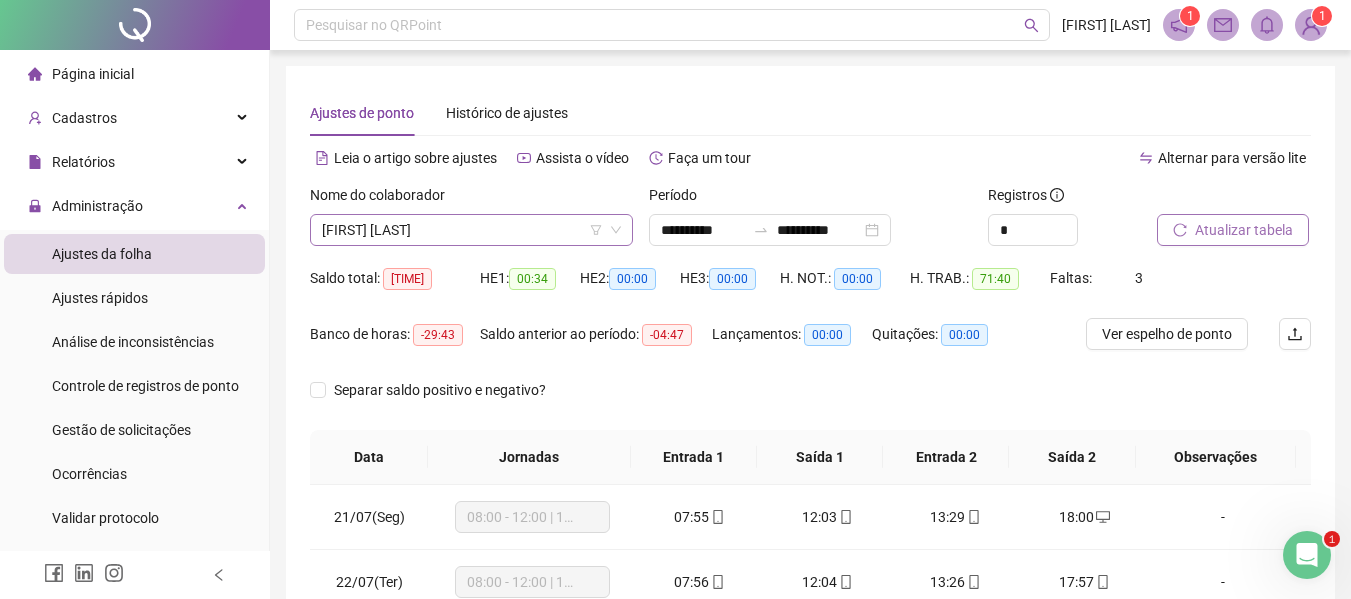 click on "[FIRST] [LAST]" at bounding box center [471, 230] 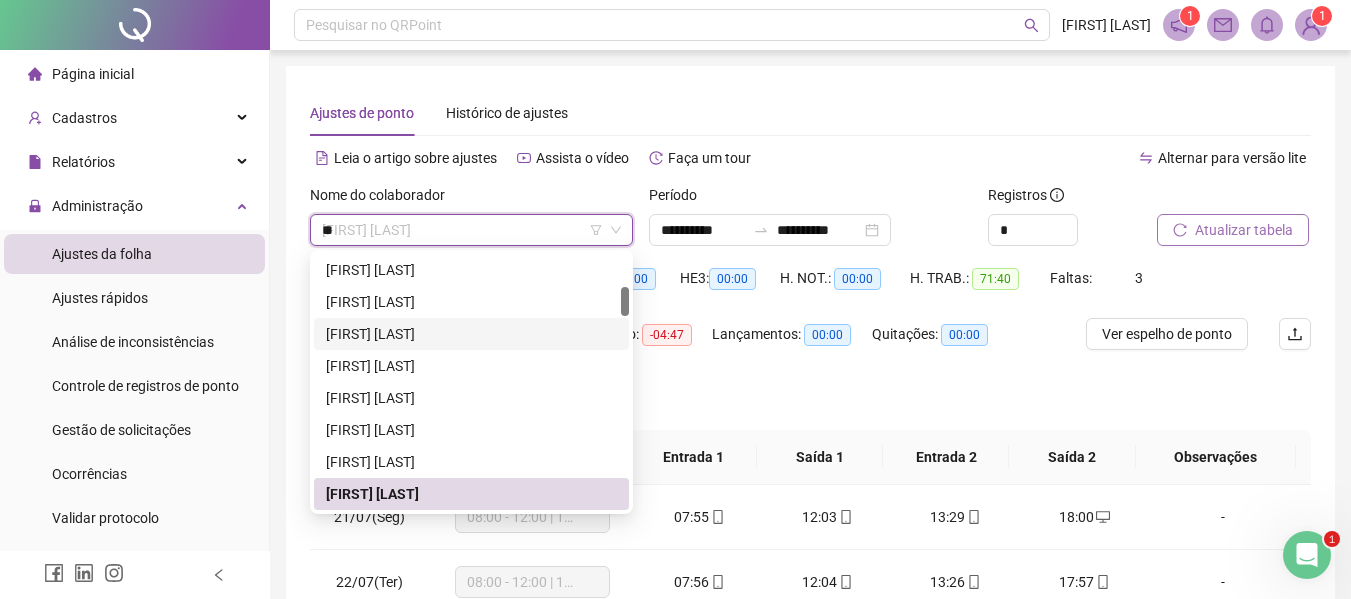 scroll, scrollTop: 0, scrollLeft: 0, axis: both 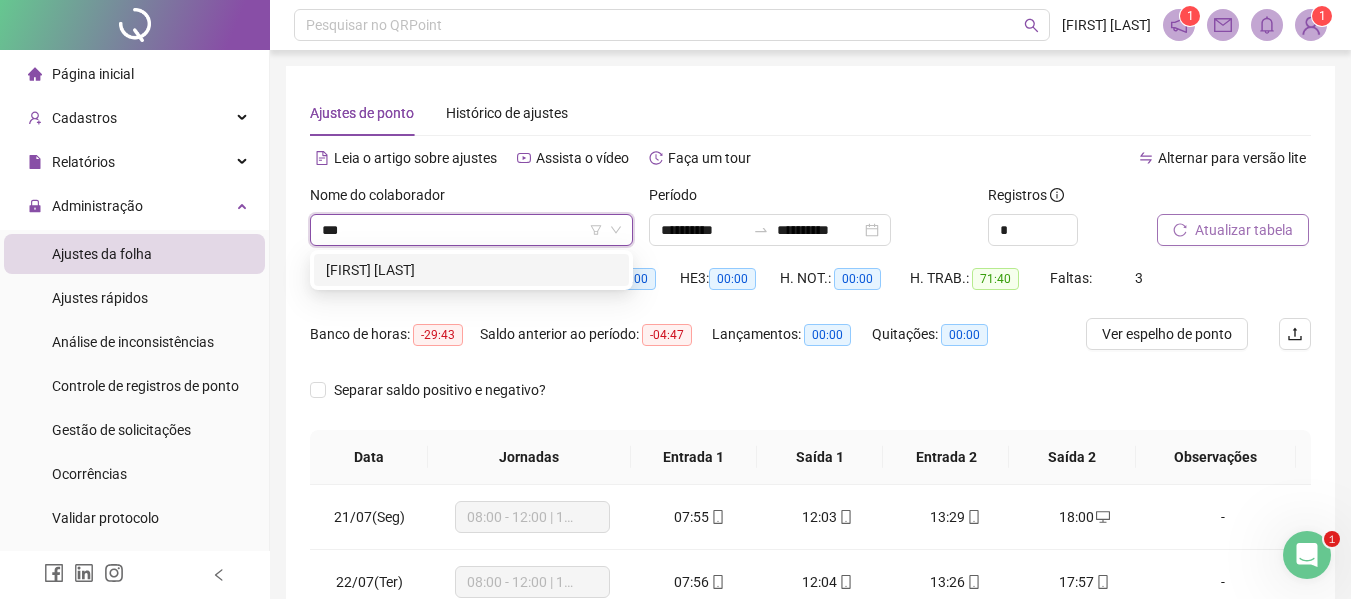 type on "****" 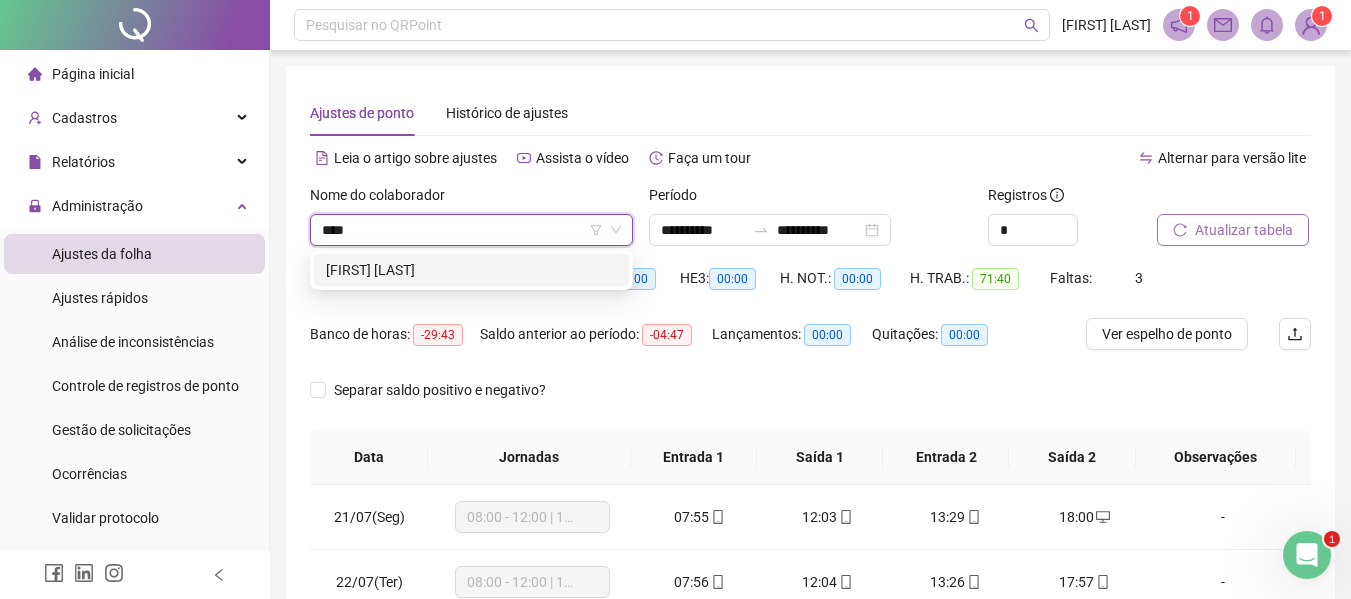 click on "[FIRST] [LAST]" at bounding box center (471, 270) 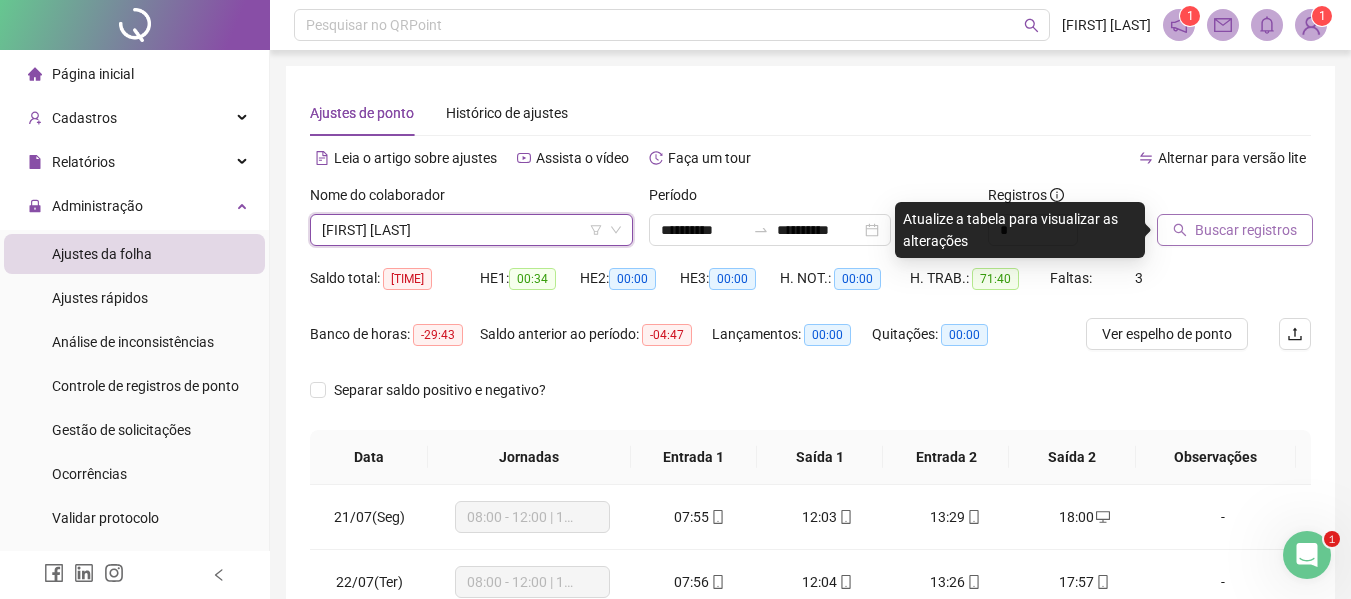 click on "Buscar registros" at bounding box center (1234, 215) 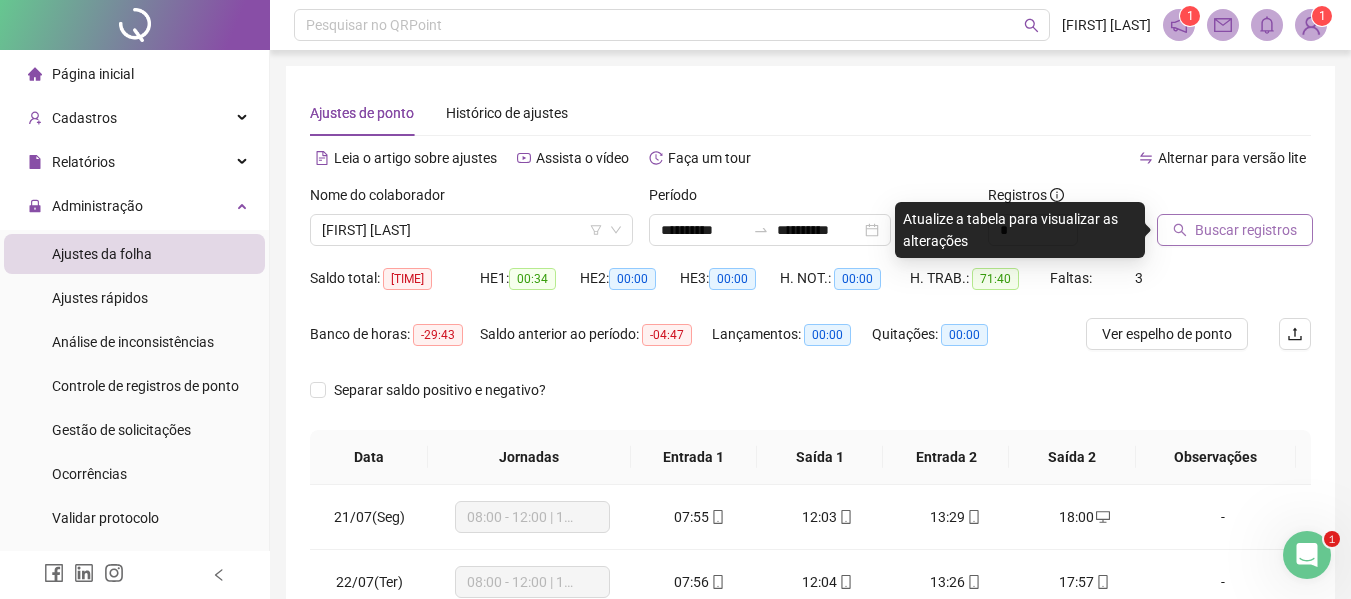 click on "Buscar registros" at bounding box center [1246, 230] 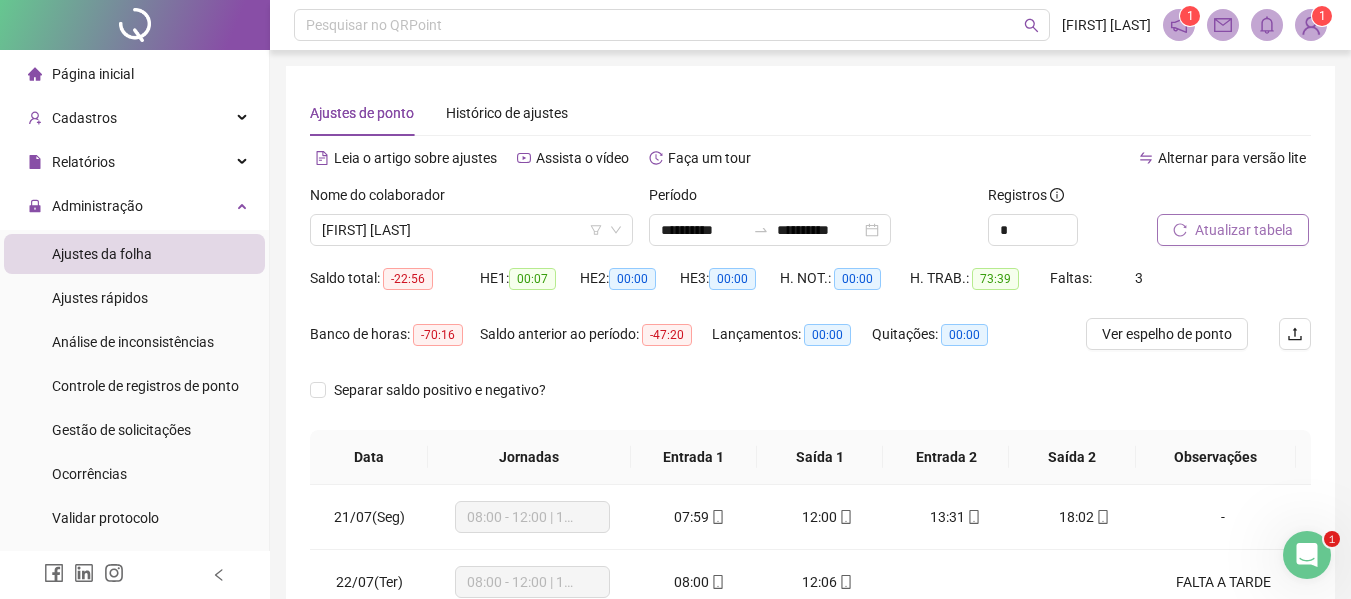 scroll, scrollTop: 100, scrollLeft: 0, axis: vertical 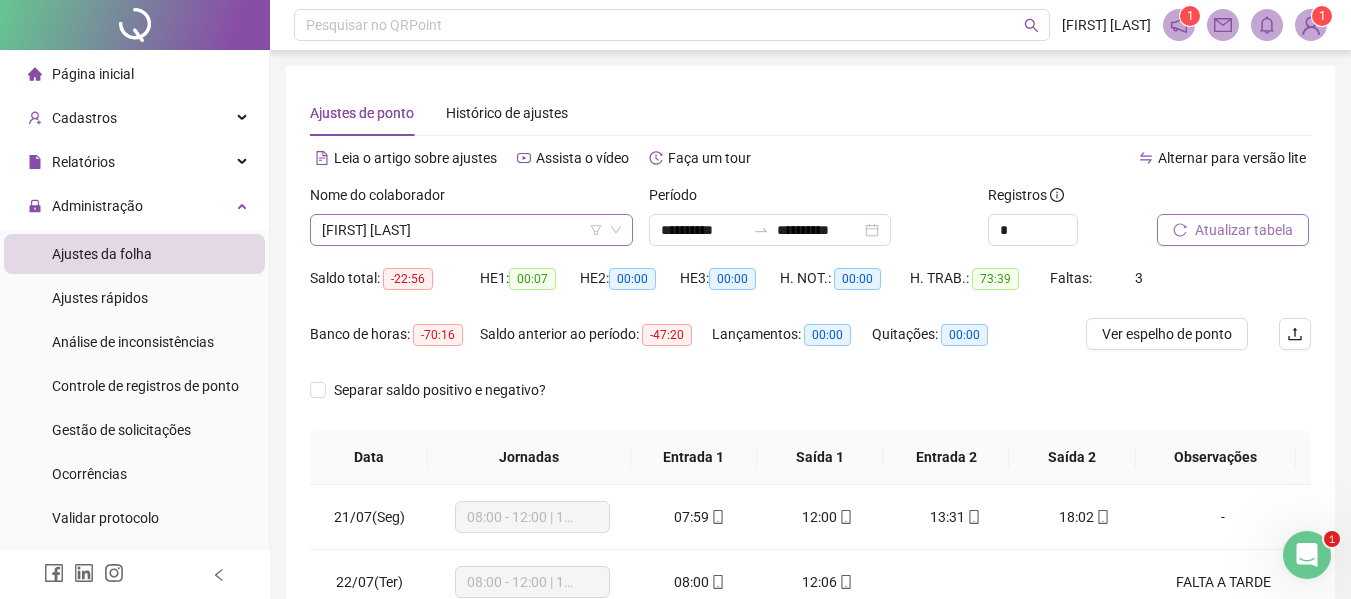 click on "[FIRST] [LAST]" at bounding box center (471, 230) 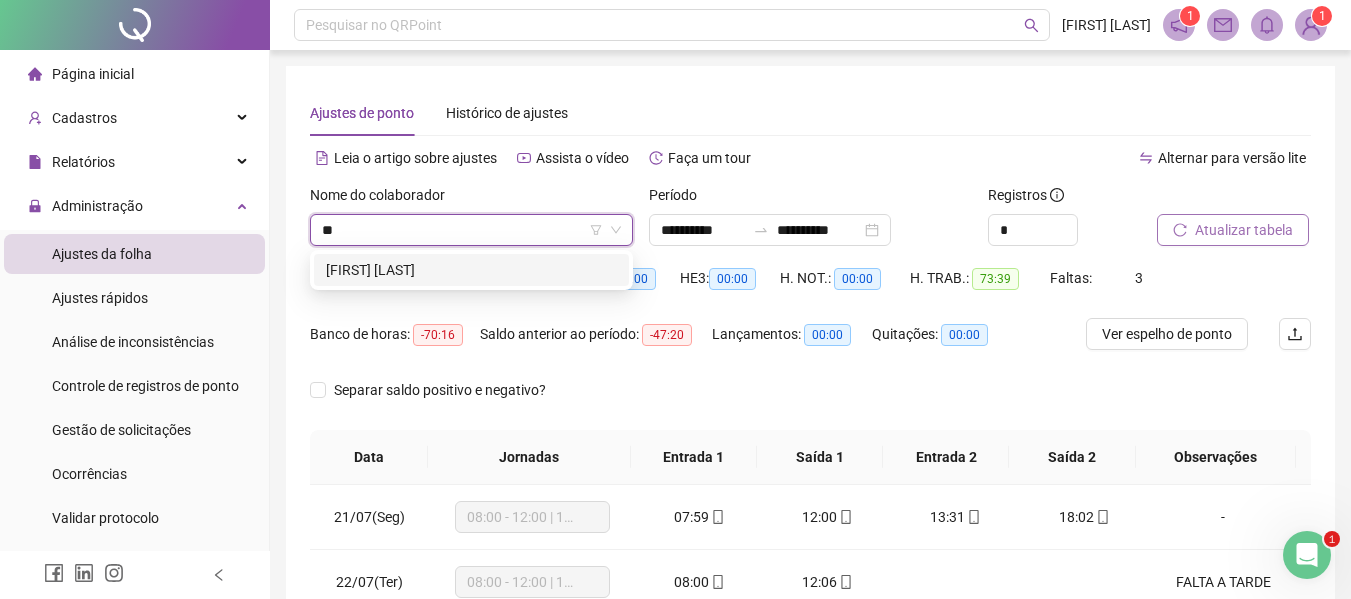 scroll, scrollTop: 0, scrollLeft: 0, axis: both 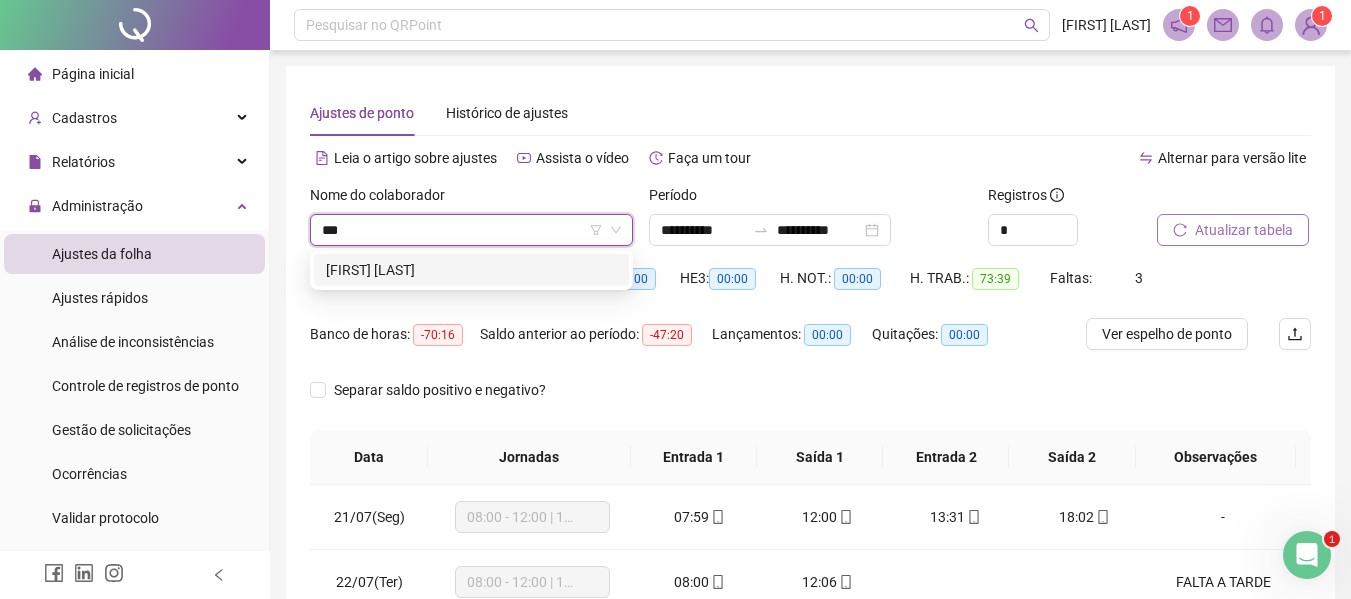 click on "[FIRST] [LAST]" at bounding box center (471, 270) 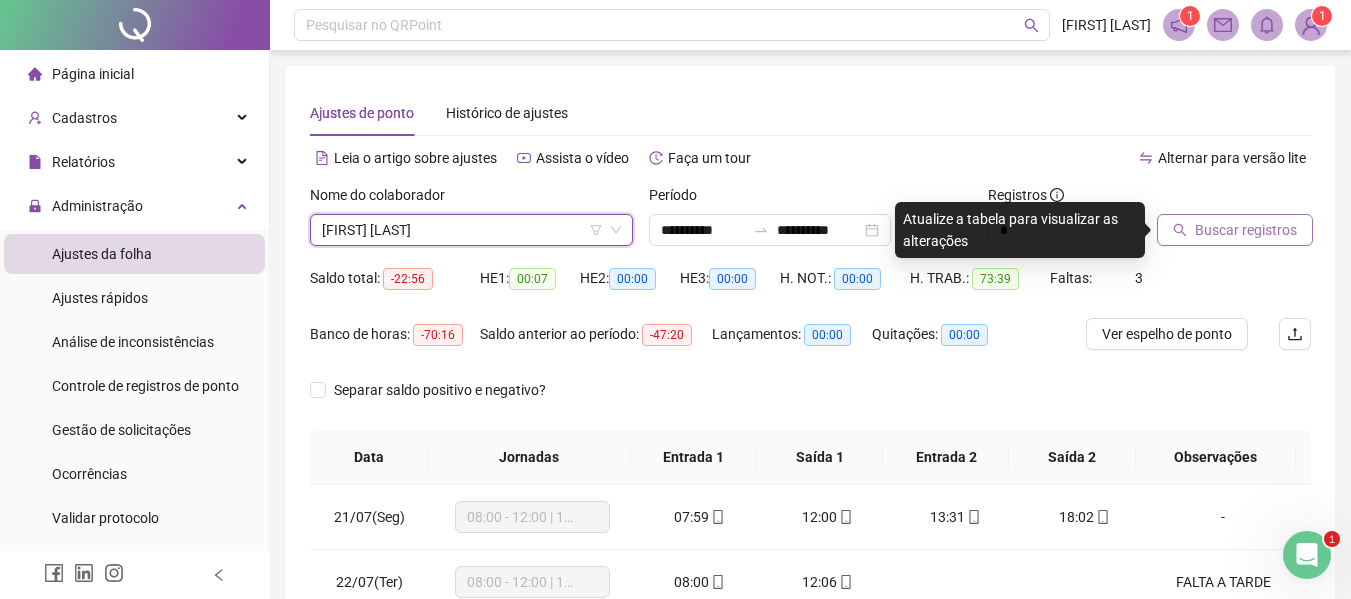 click on "Buscar registros" at bounding box center (1246, 230) 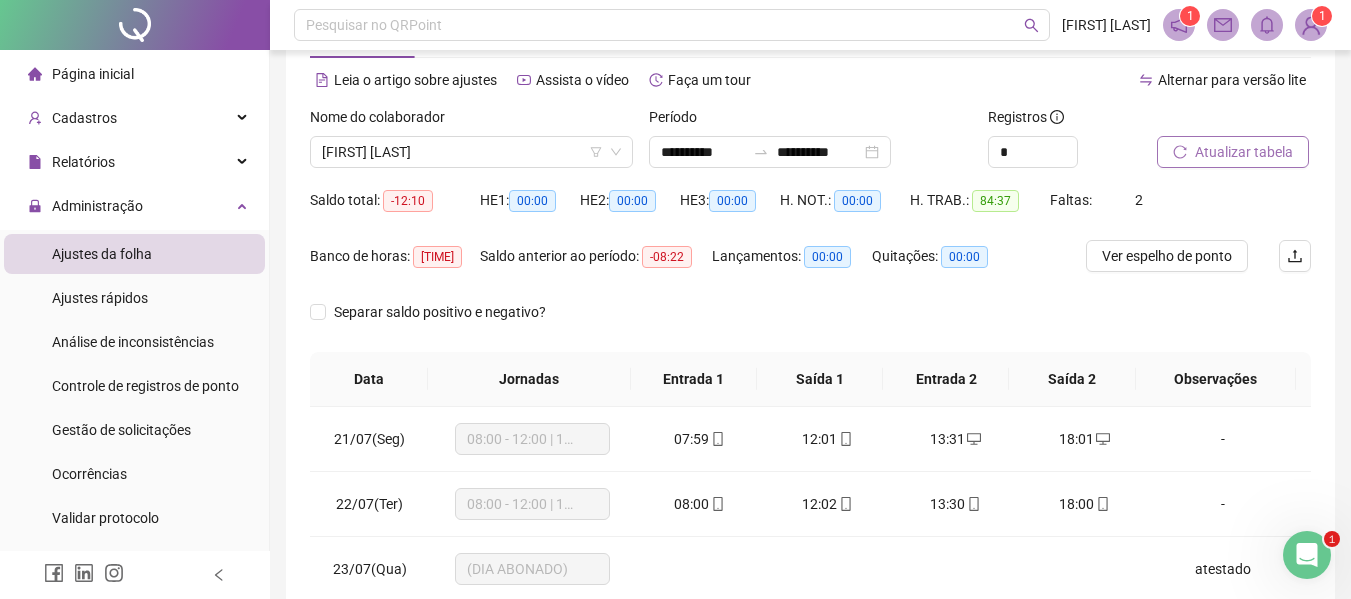 scroll, scrollTop: 100, scrollLeft: 0, axis: vertical 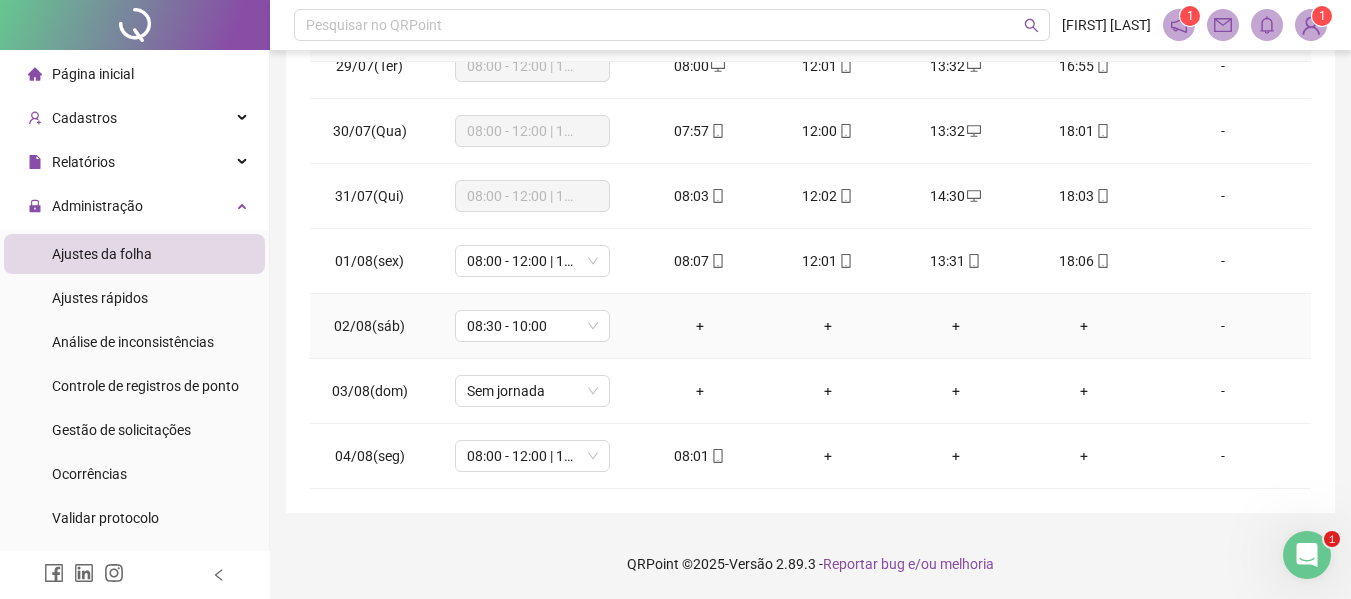 click on "-" at bounding box center [1223, 326] 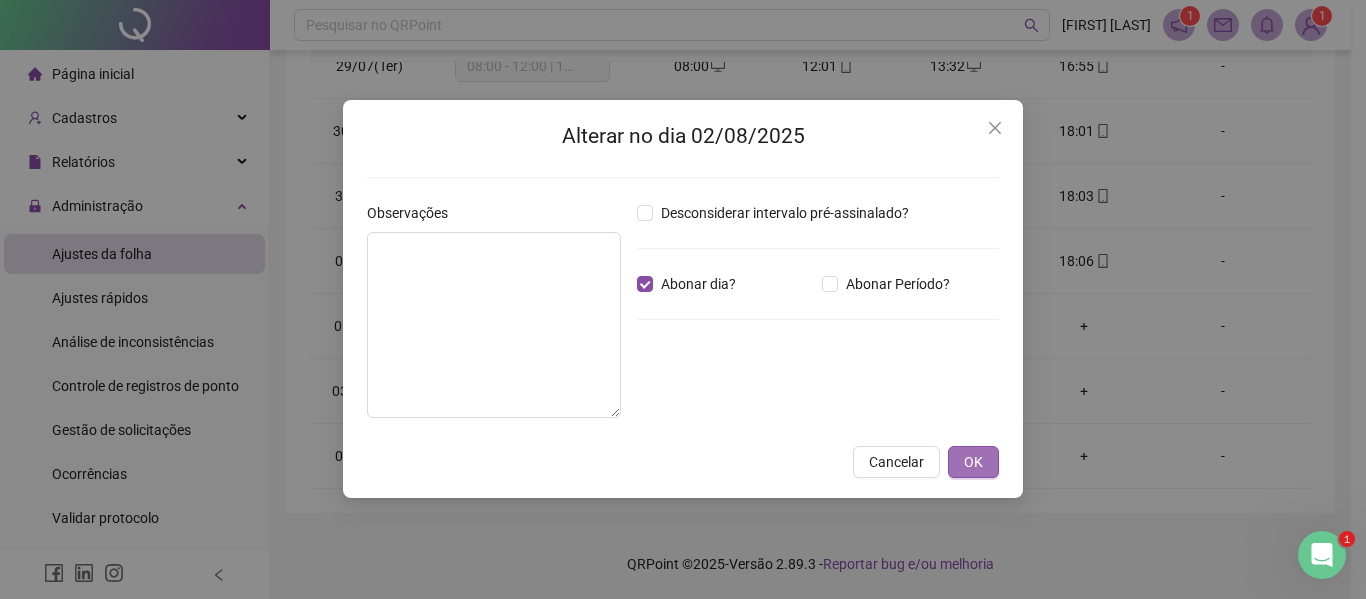 click on "OK" at bounding box center (973, 462) 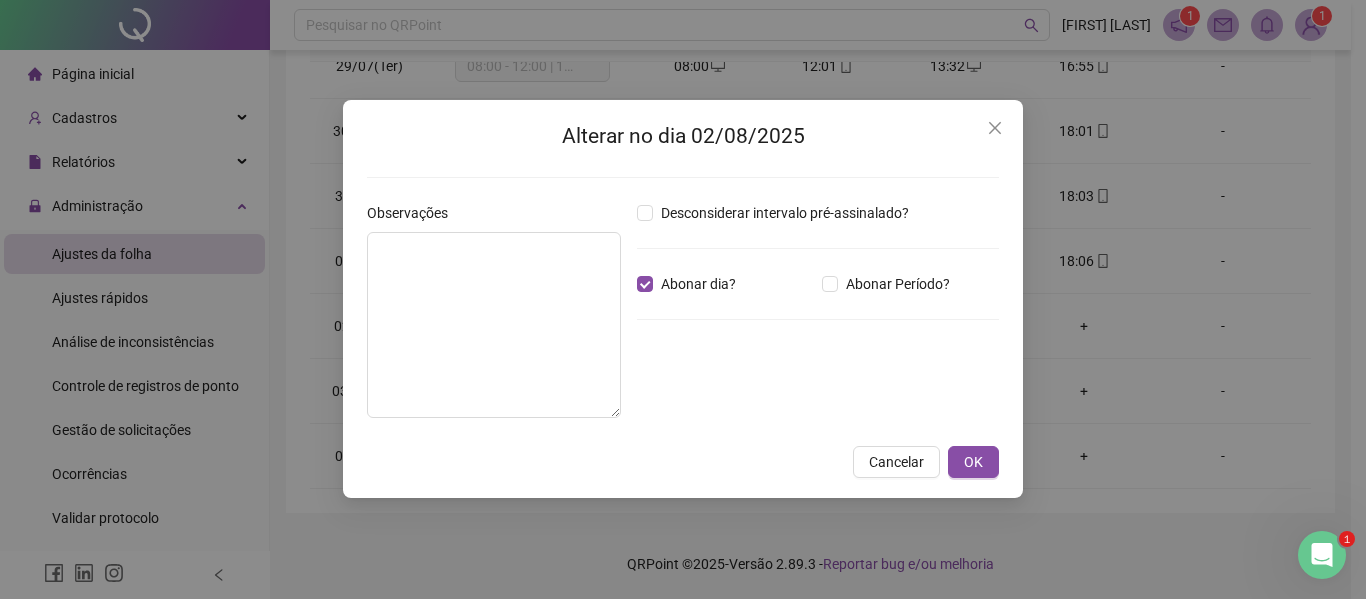 click on "Alterar no dia   02/08/2025 Observações Desconsiderar intervalo pré-assinalado? Abonar dia? Abonar Período? Horas a abonar ***** Aplicar regime de compensação Cancelar OK" at bounding box center [683, 299] 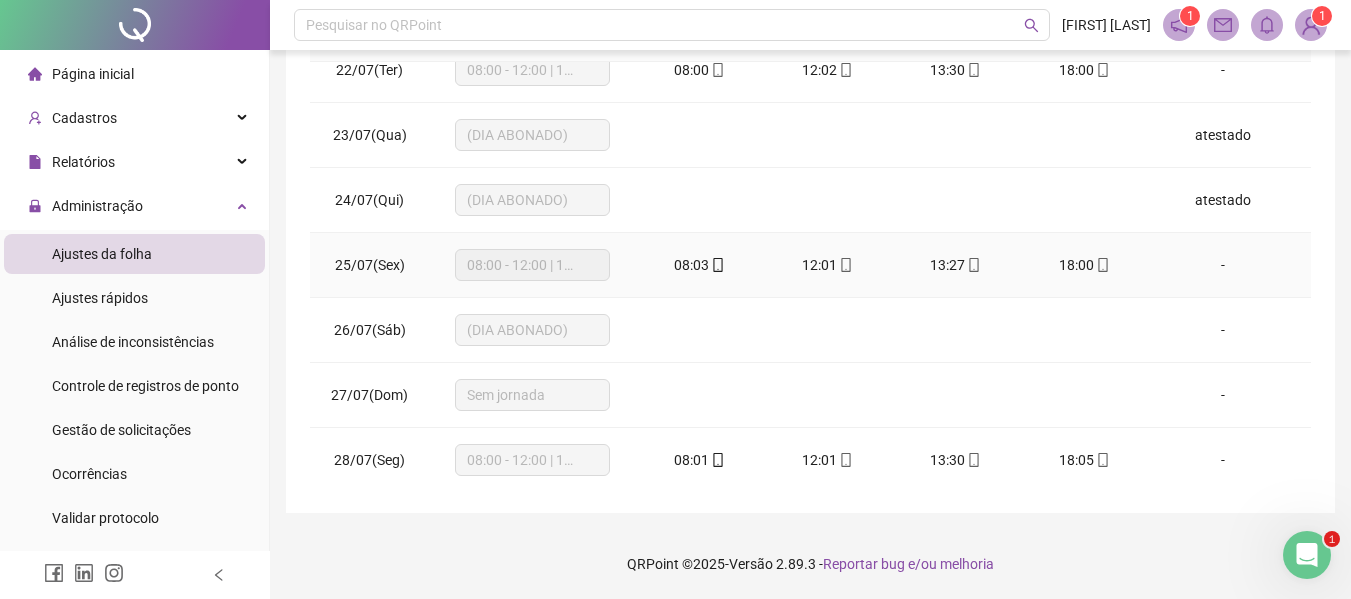 scroll, scrollTop: 0, scrollLeft: 0, axis: both 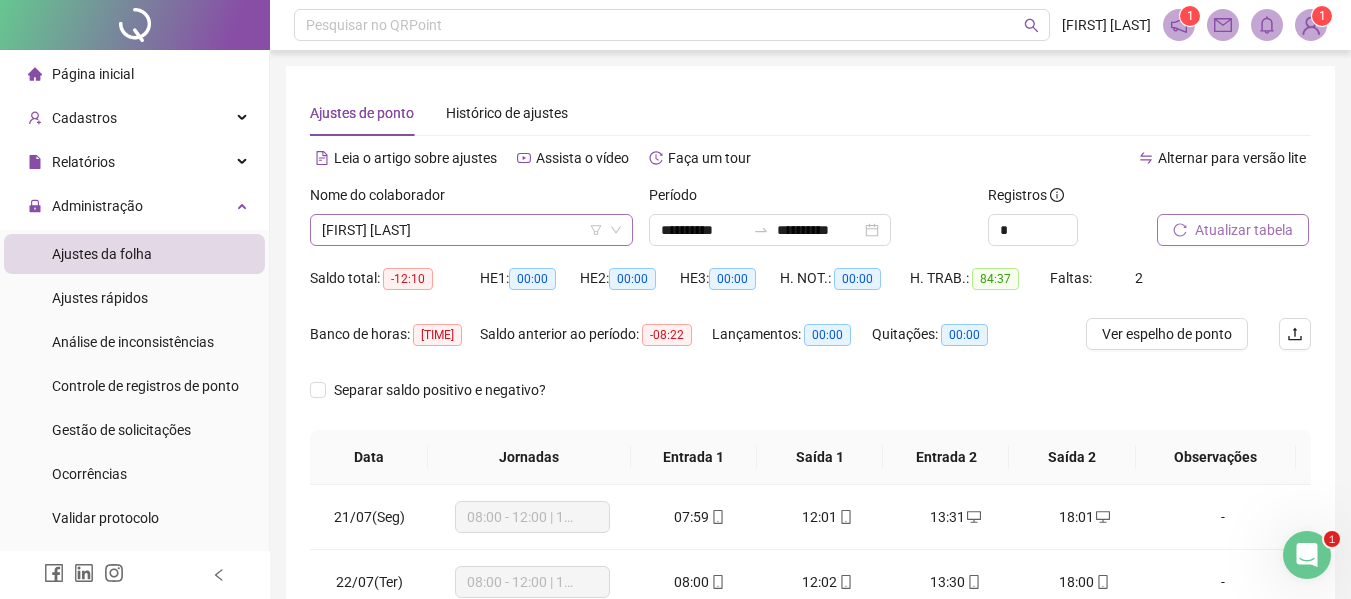 click on "[FIRST] [LAST]" at bounding box center [471, 230] 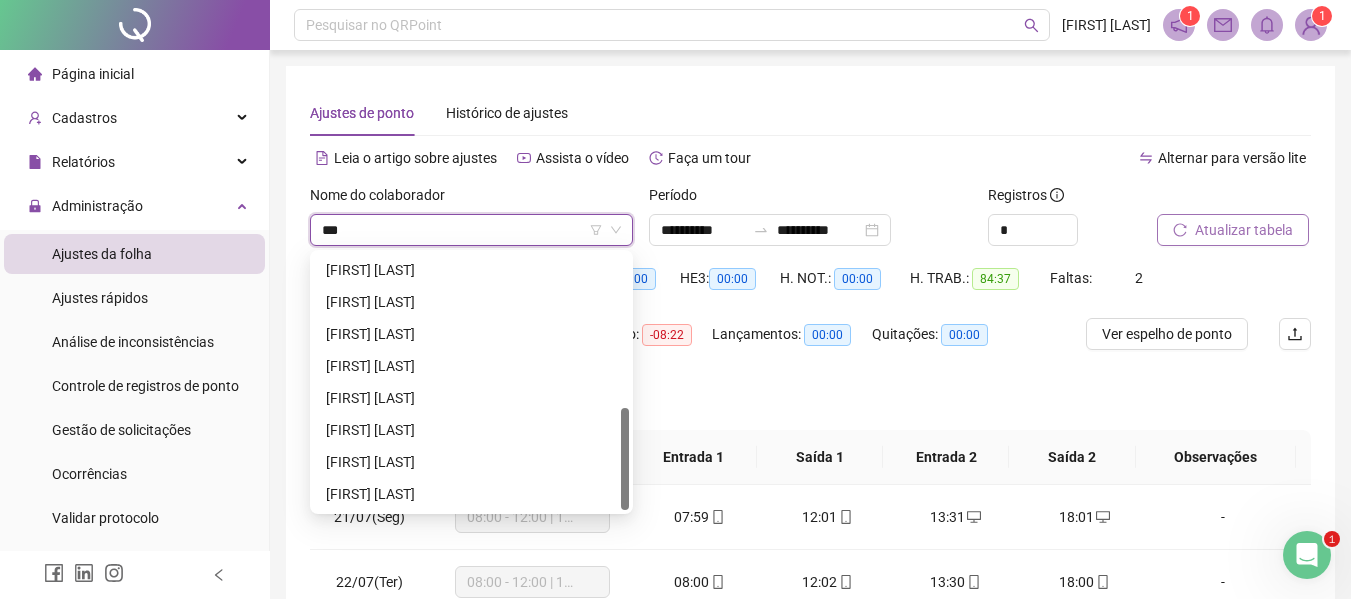 scroll, scrollTop: 0, scrollLeft: 0, axis: both 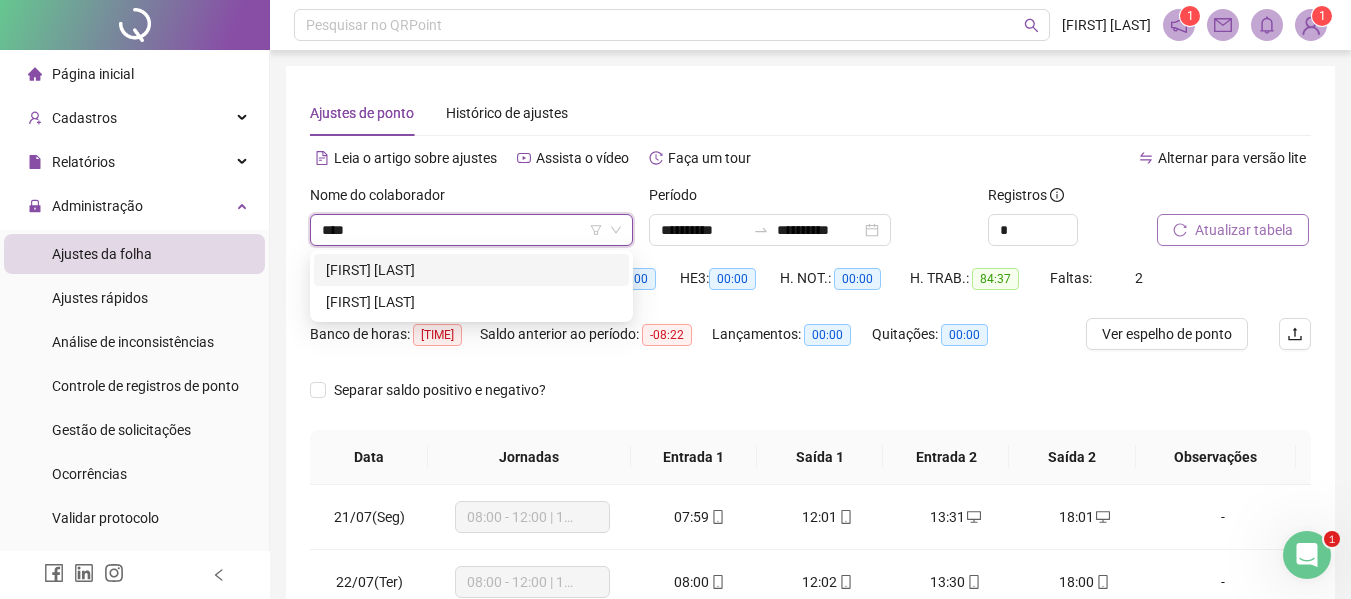 type on "*****" 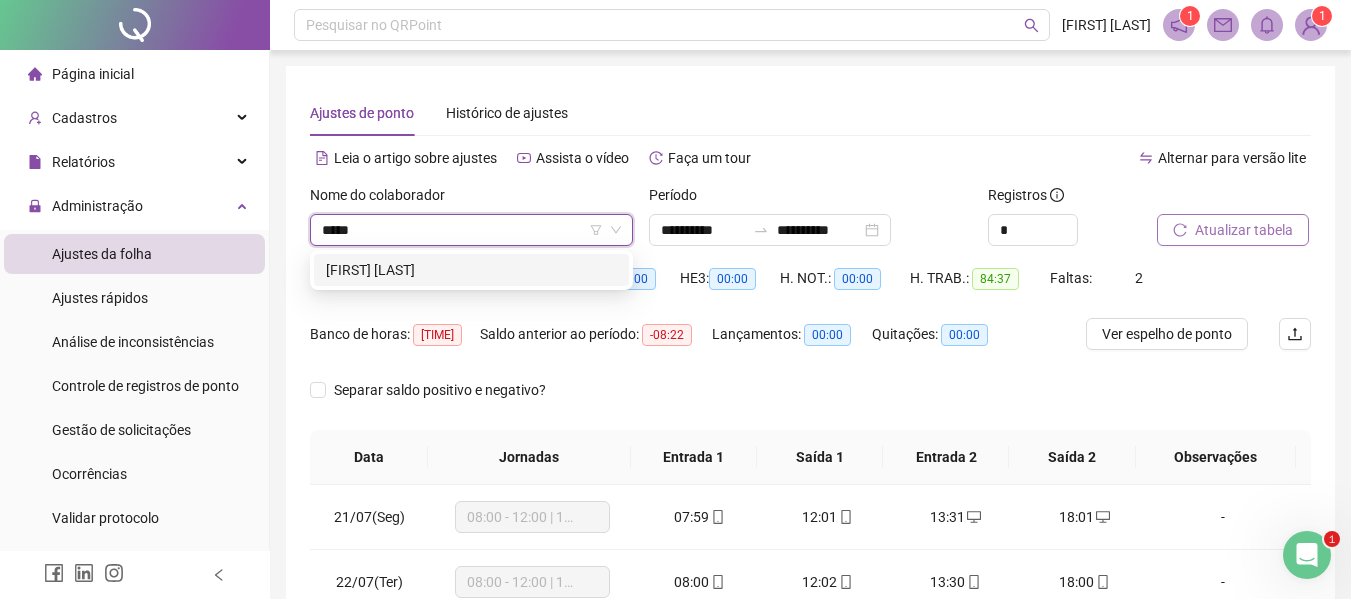 click on "[FIRST] [LAST]" at bounding box center [471, 270] 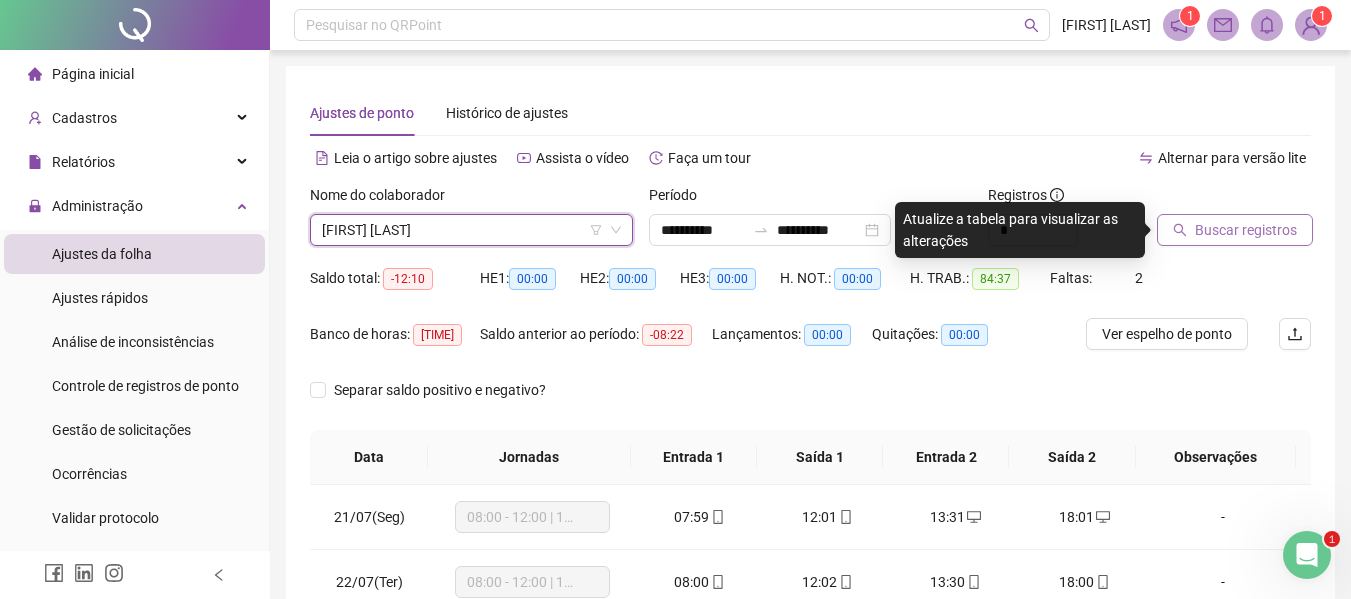 click on "Buscar registros" at bounding box center (1235, 230) 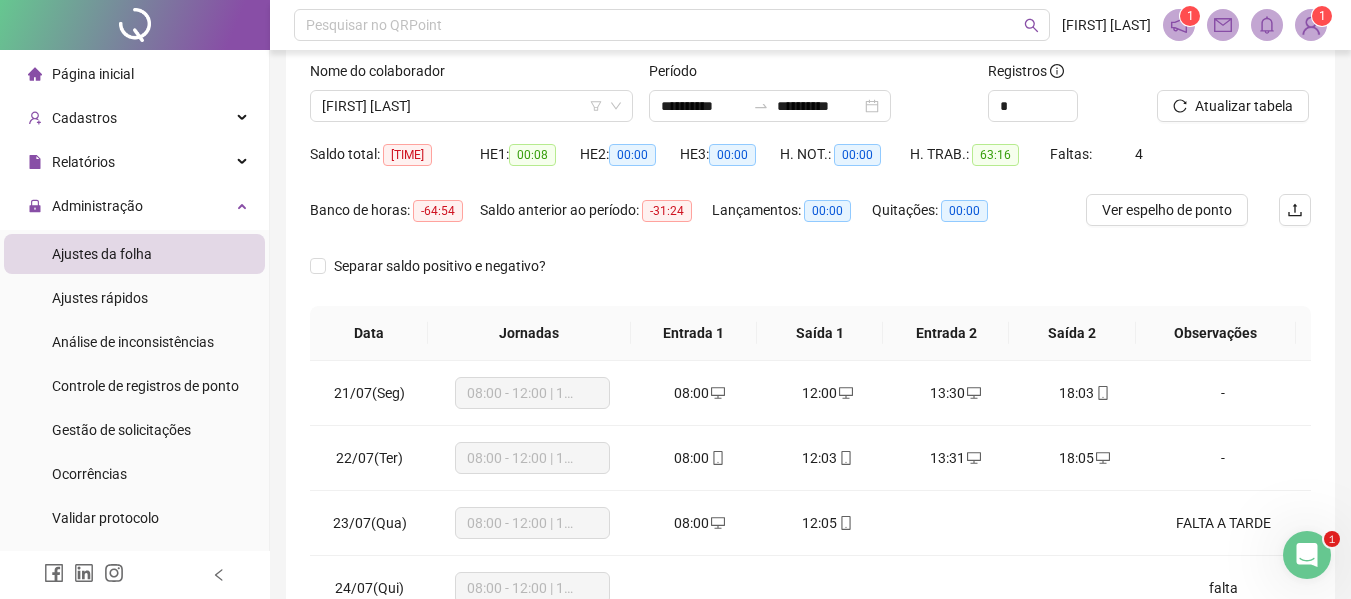 scroll, scrollTop: 300, scrollLeft: 0, axis: vertical 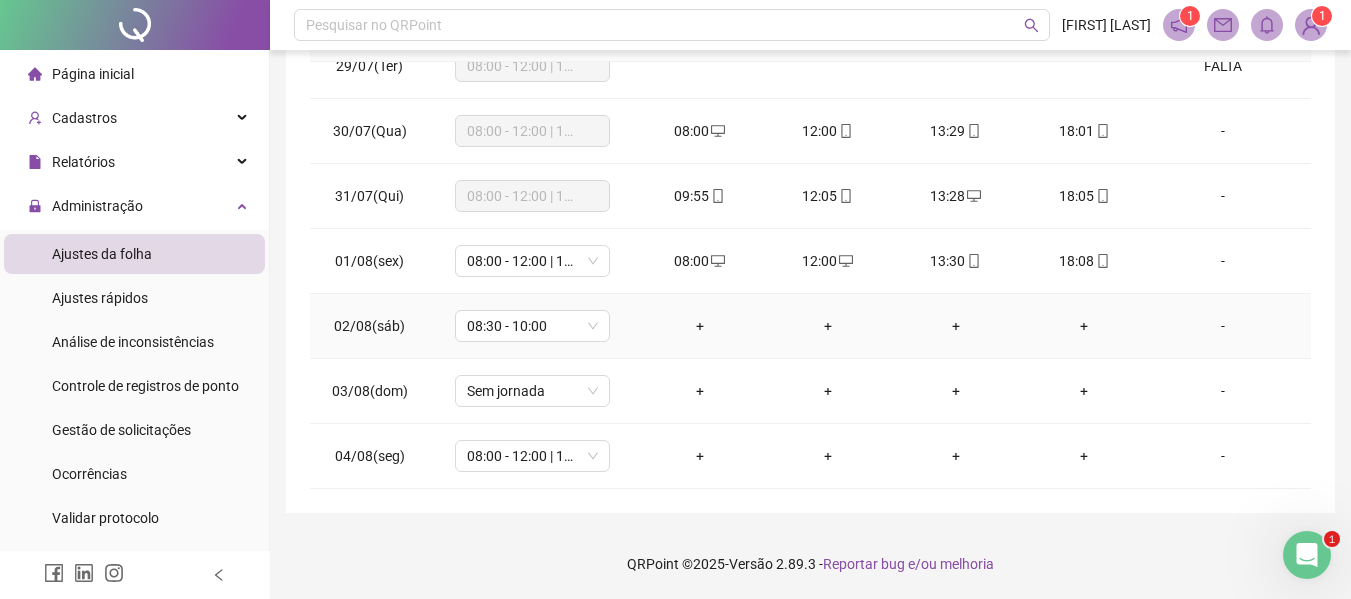 click on "-" at bounding box center [1223, 326] 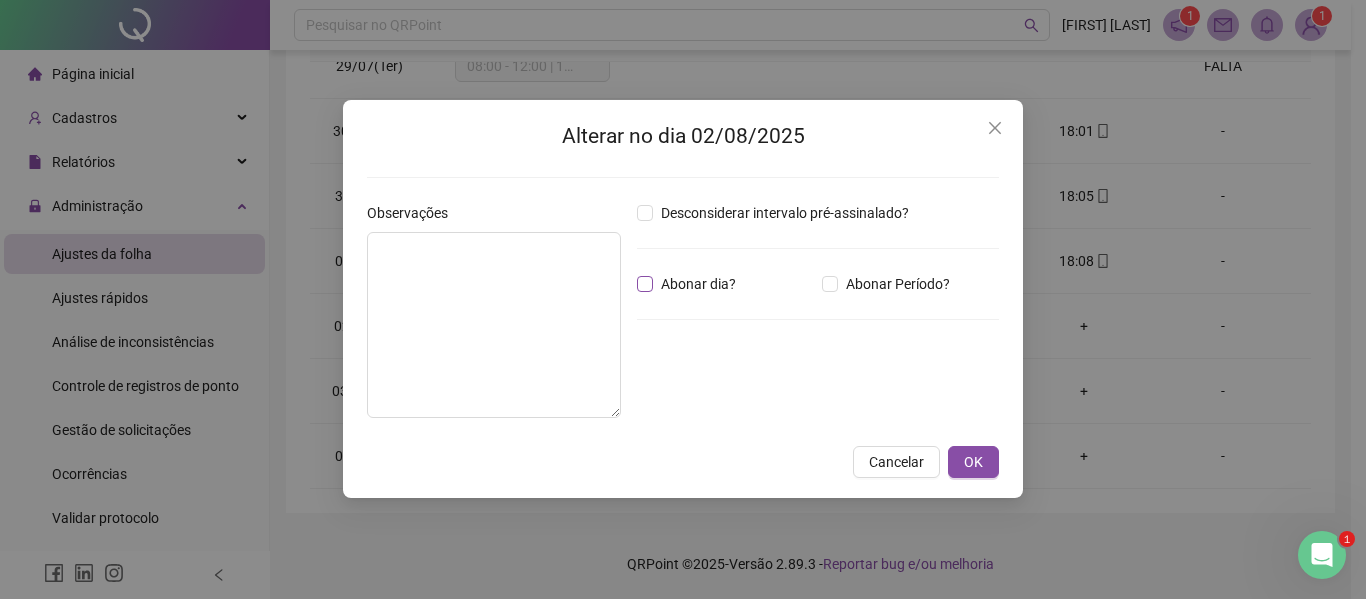 click on "Abonar dia?" at bounding box center (698, 284) 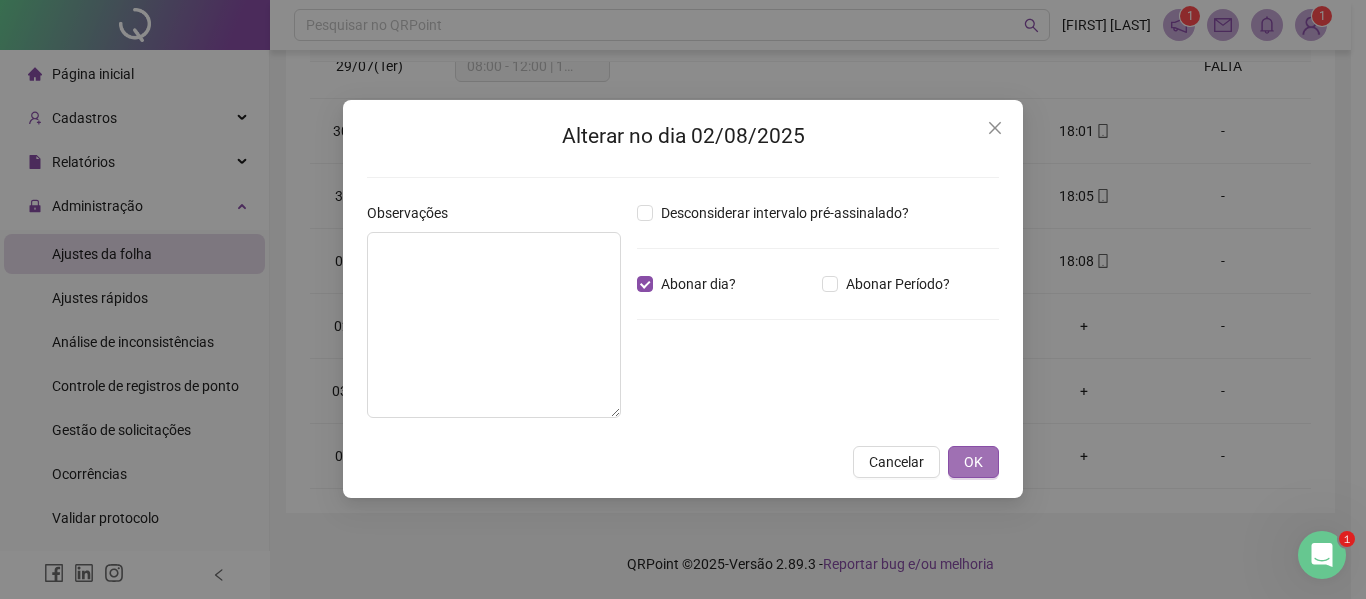 click on "OK" at bounding box center [973, 462] 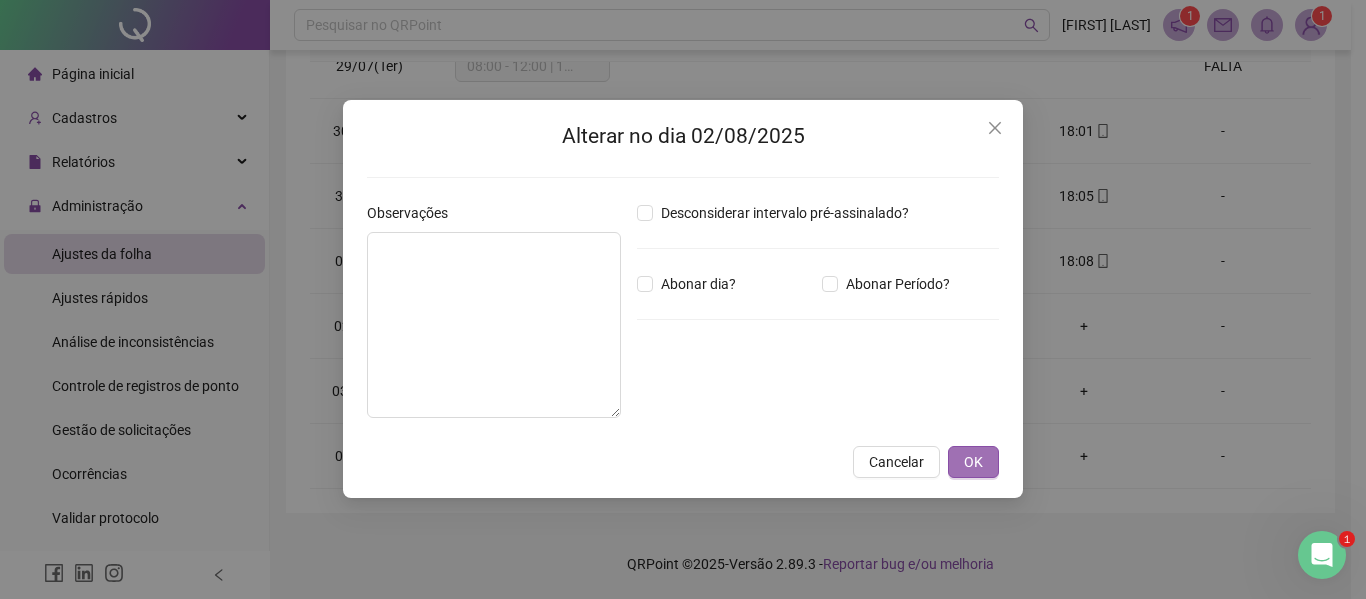 click on "OK" at bounding box center (973, 462) 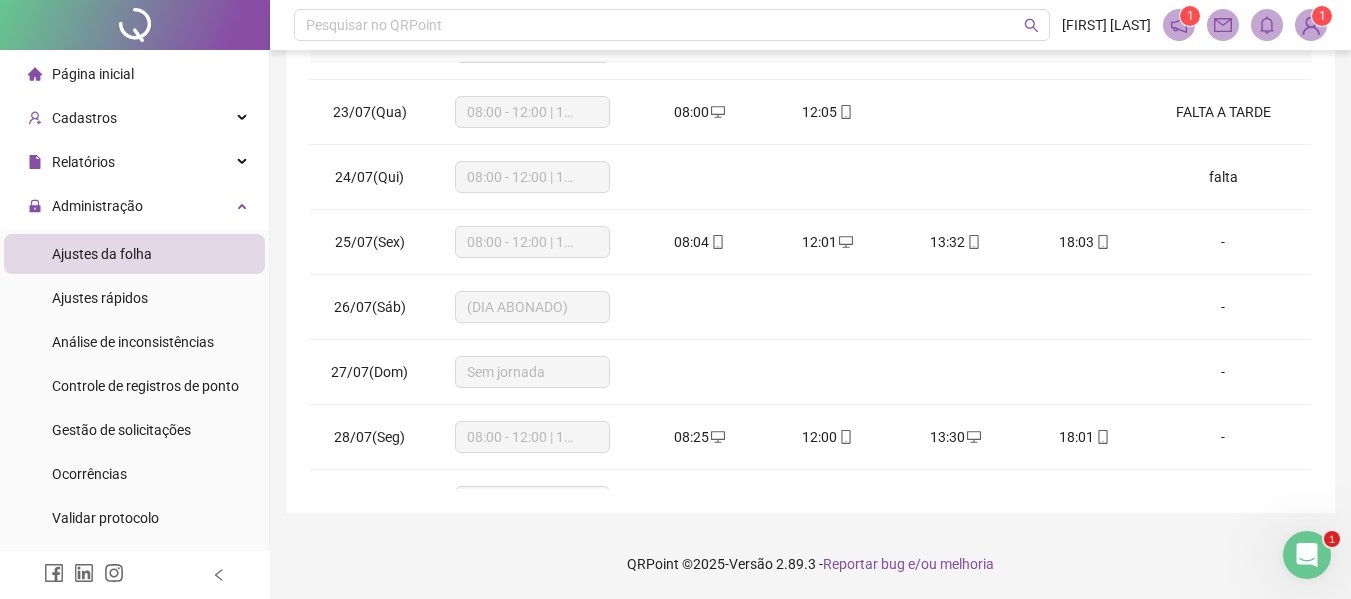 scroll, scrollTop: 0, scrollLeft: 0, axis: both 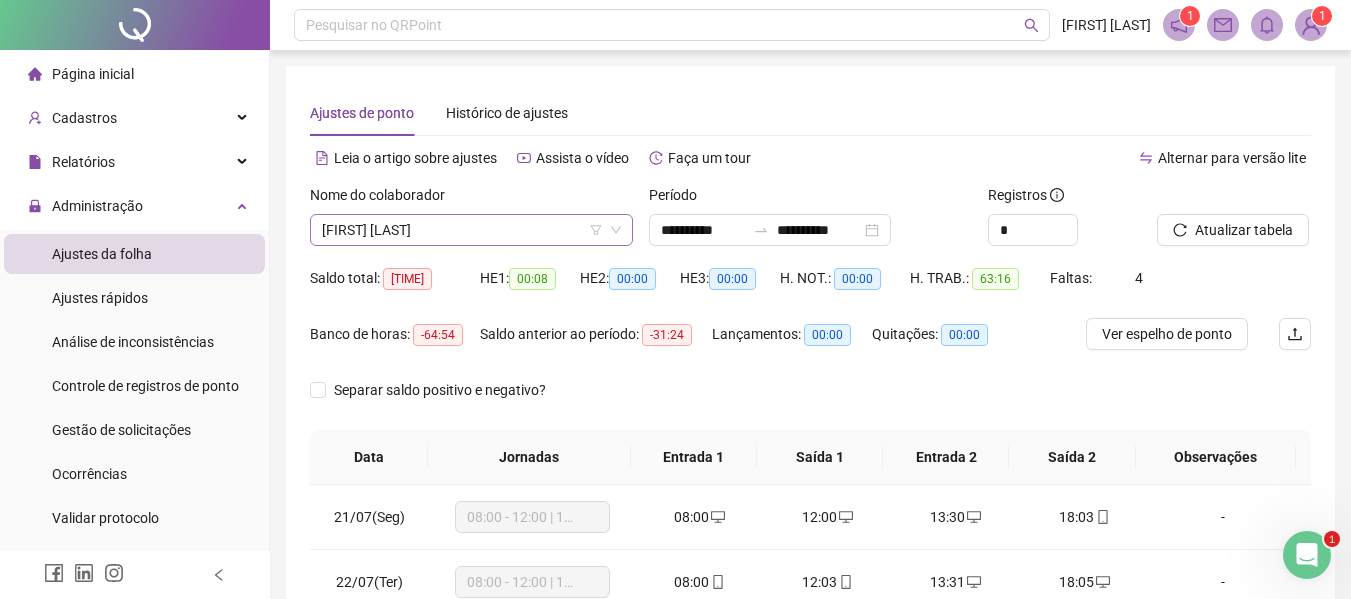 click on "[FIRST] [LAST]" at bounding box center [471, 230] 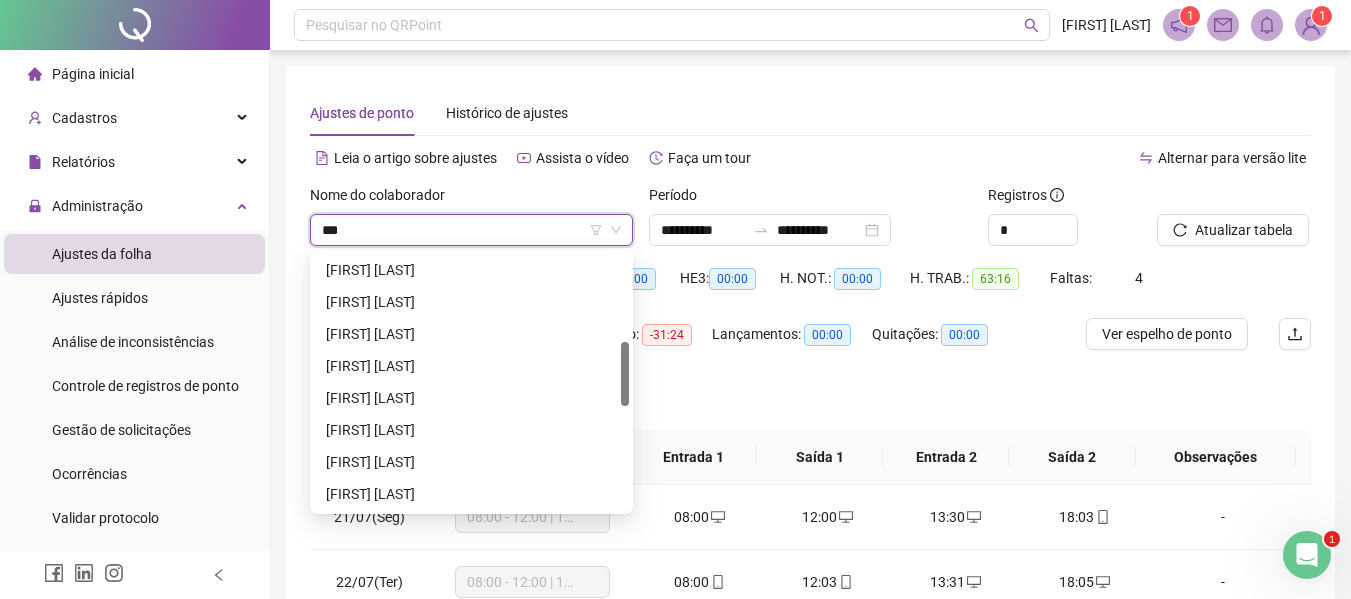 scroll, scrollTop: 0, scrollLeft: 0, axis: both 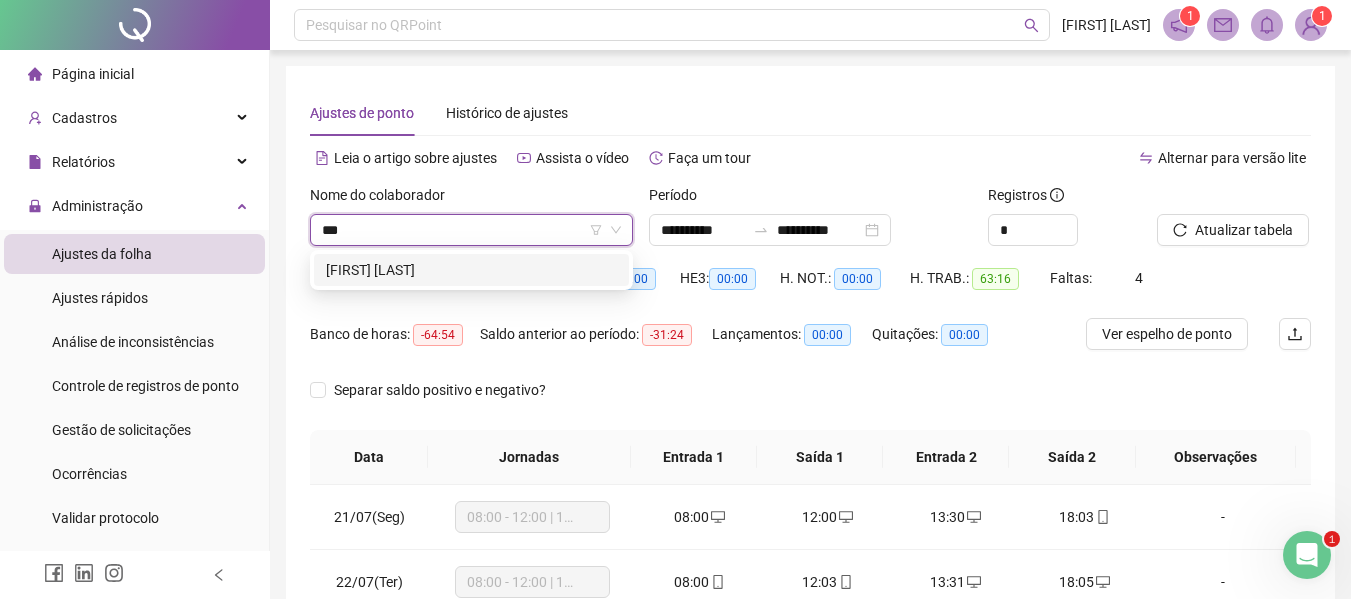 type on "****" 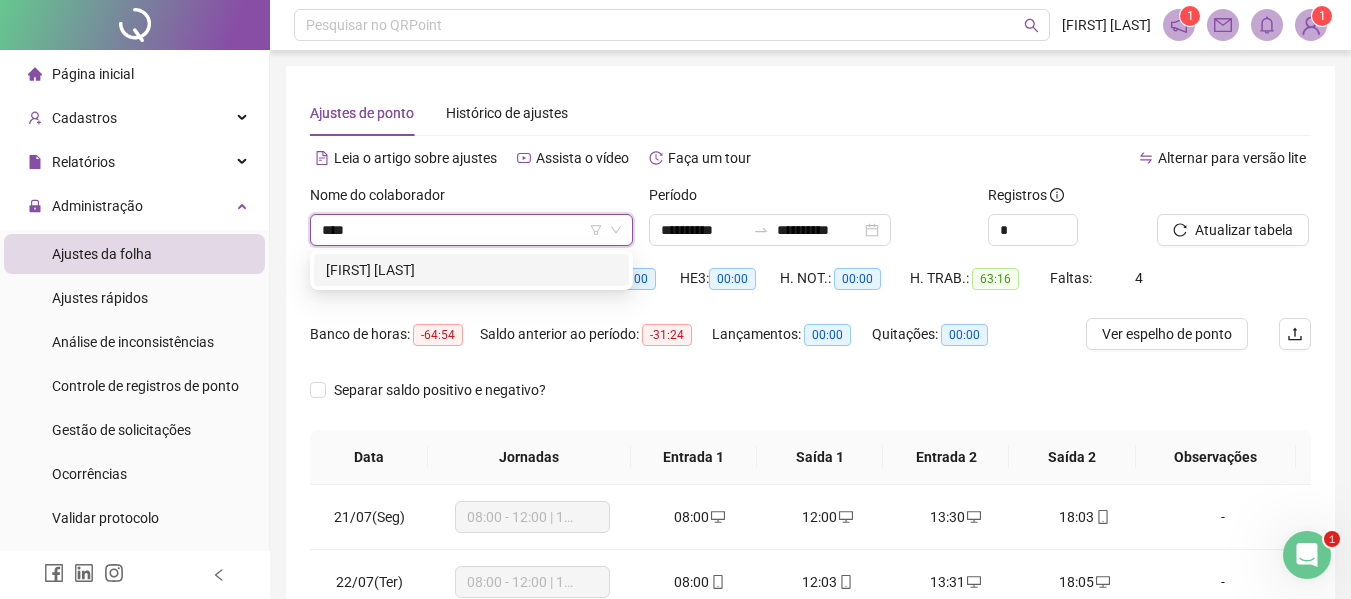 drag, startPoint x: 533, startPoint y: 271, endPoint x: 531, endPoint y: 258, distance: 13.152946 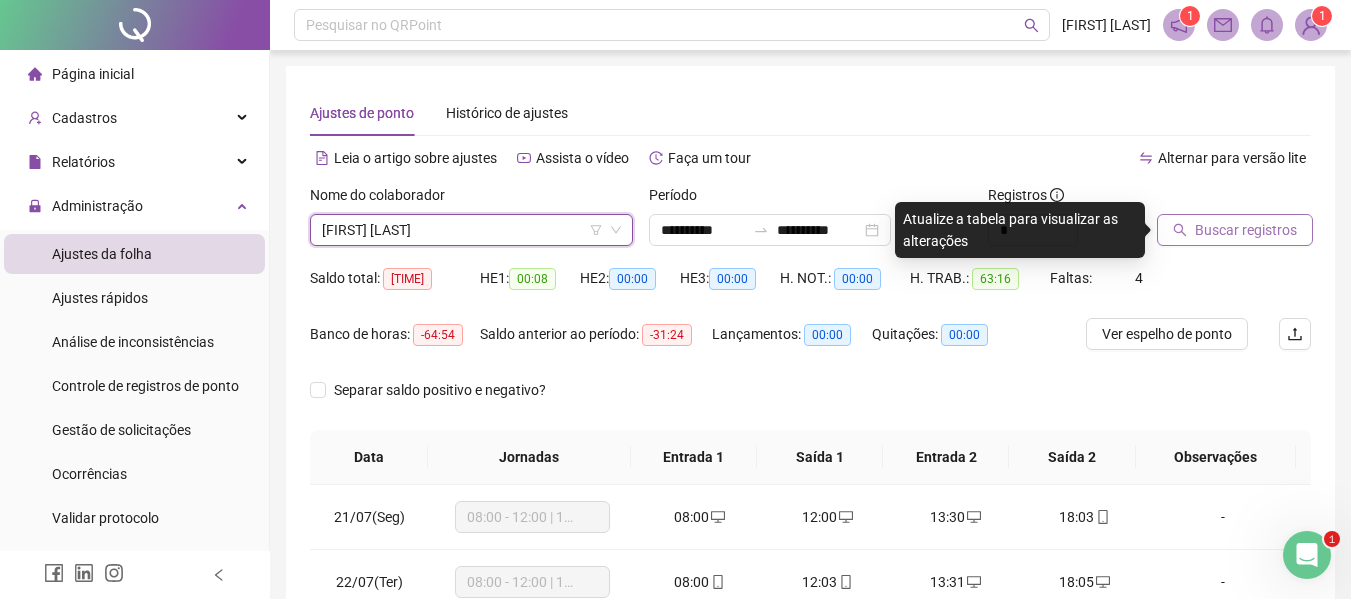 click on "Buscar registros" at bounding box center (1246, 230) 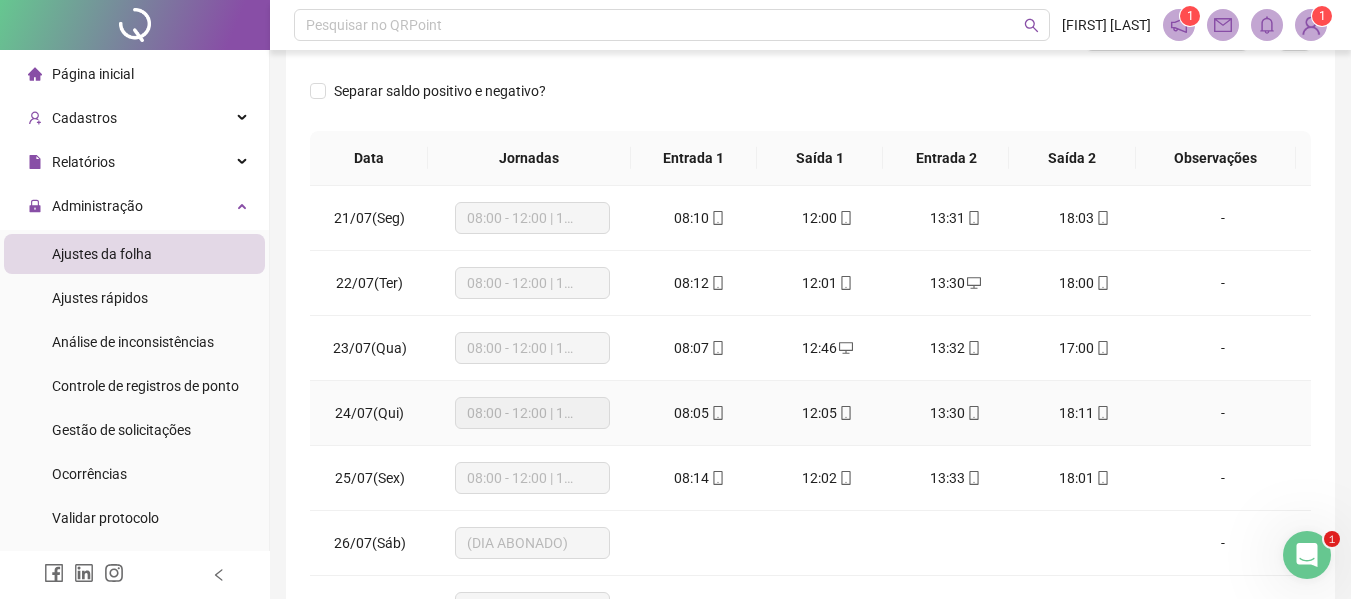 scroll, scrollTop: 300, scrollLeft: 0, axis: vertical 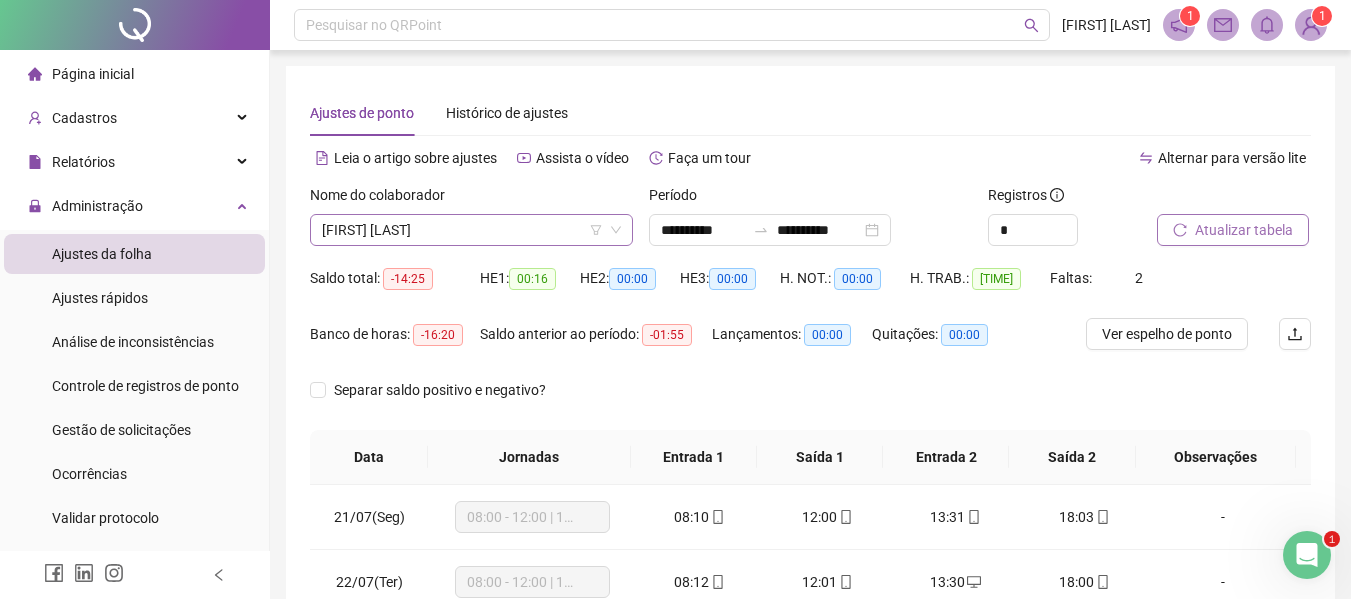 click on "[FIRST] [LAST]" at bounding box center [471, 230] 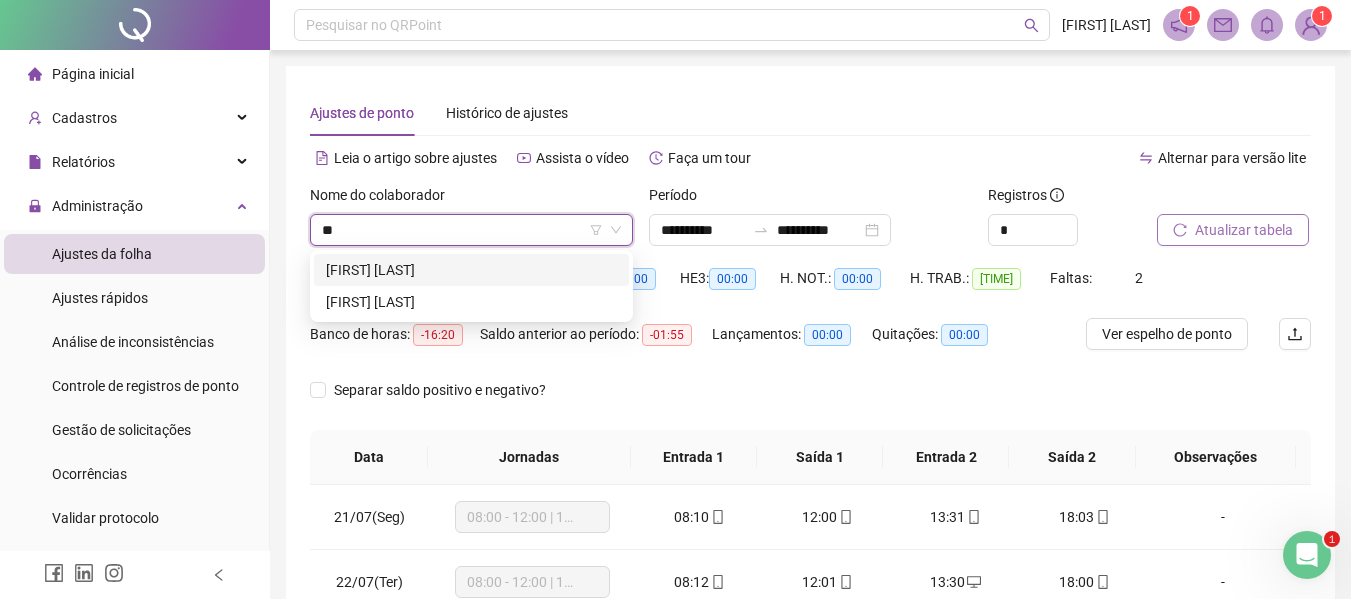 type on "***" 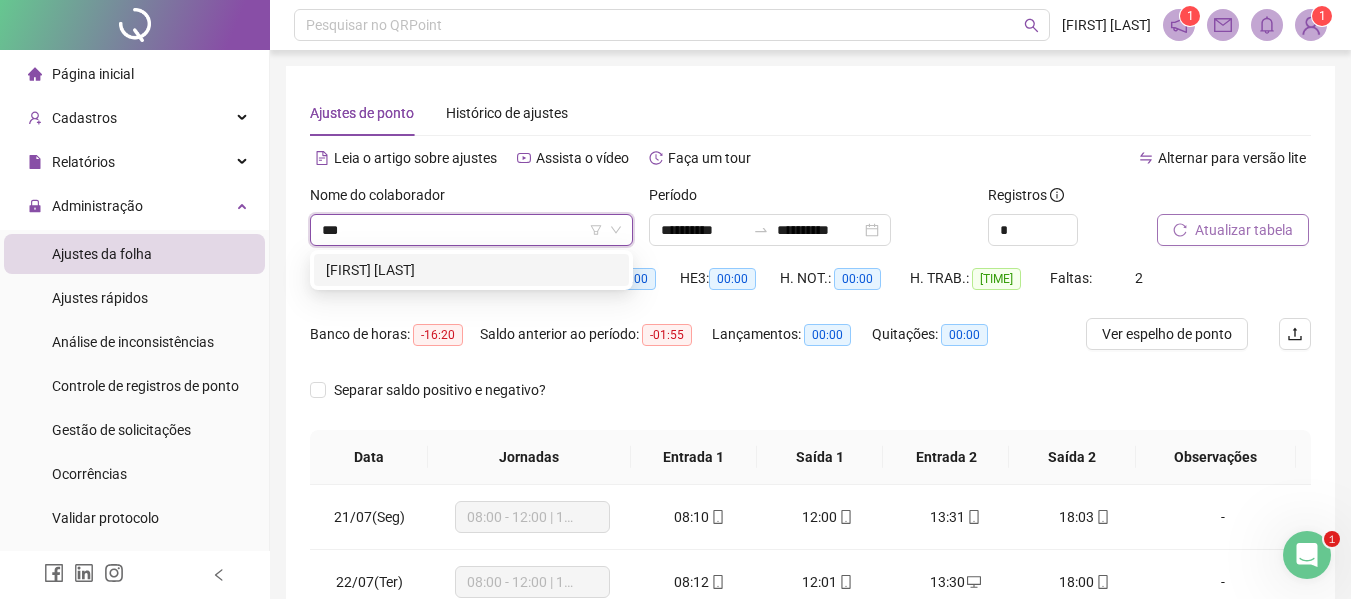 click on "[FIRST] [LAST]" at bounding box center [471, 270] 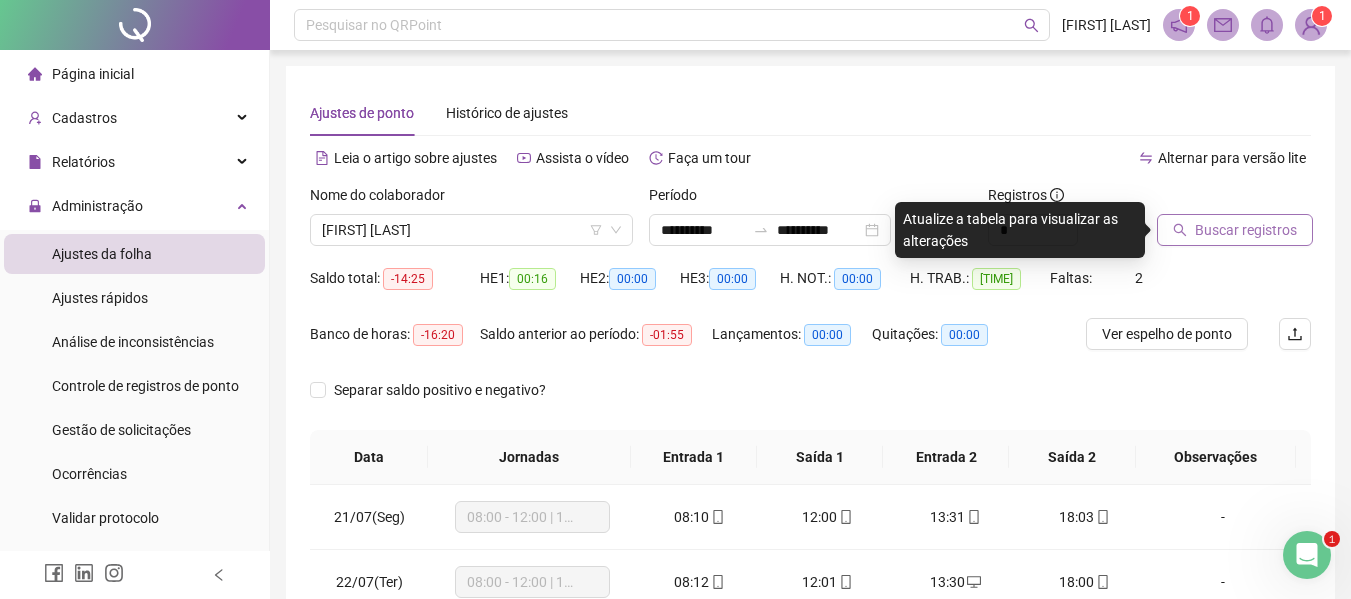 click on "Buscar registros" at bounding box center (1246, 230) 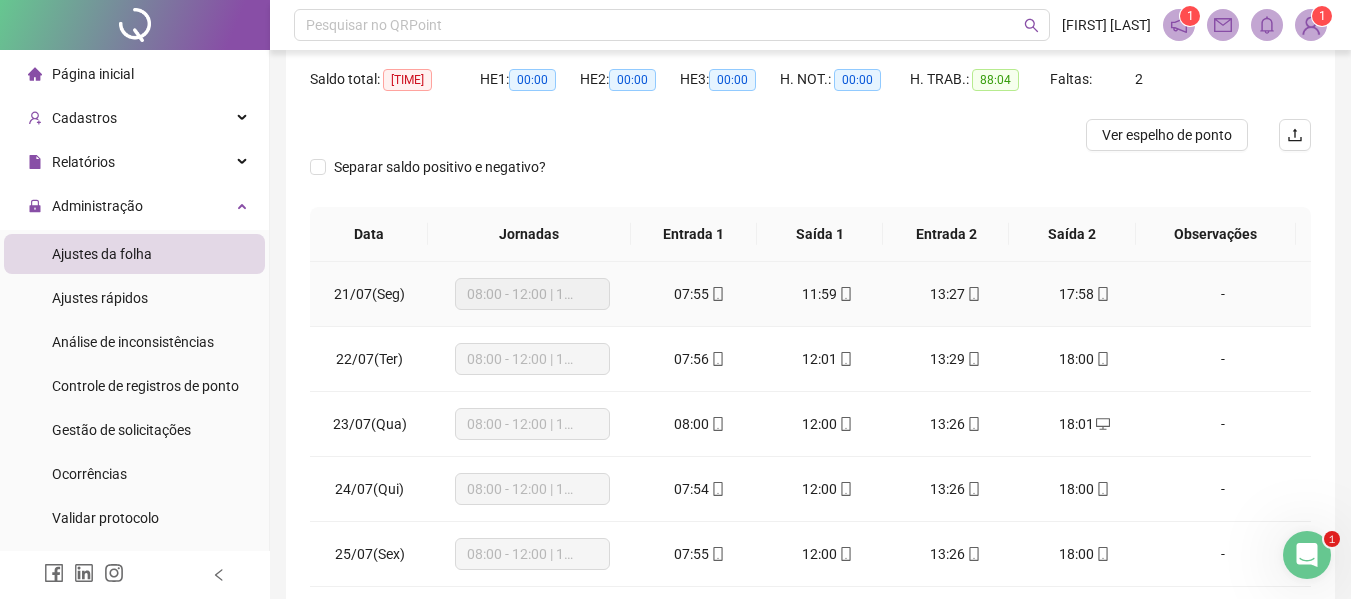 scroll, scrollTop: 200, scrollLeft: 0, axis: vertical 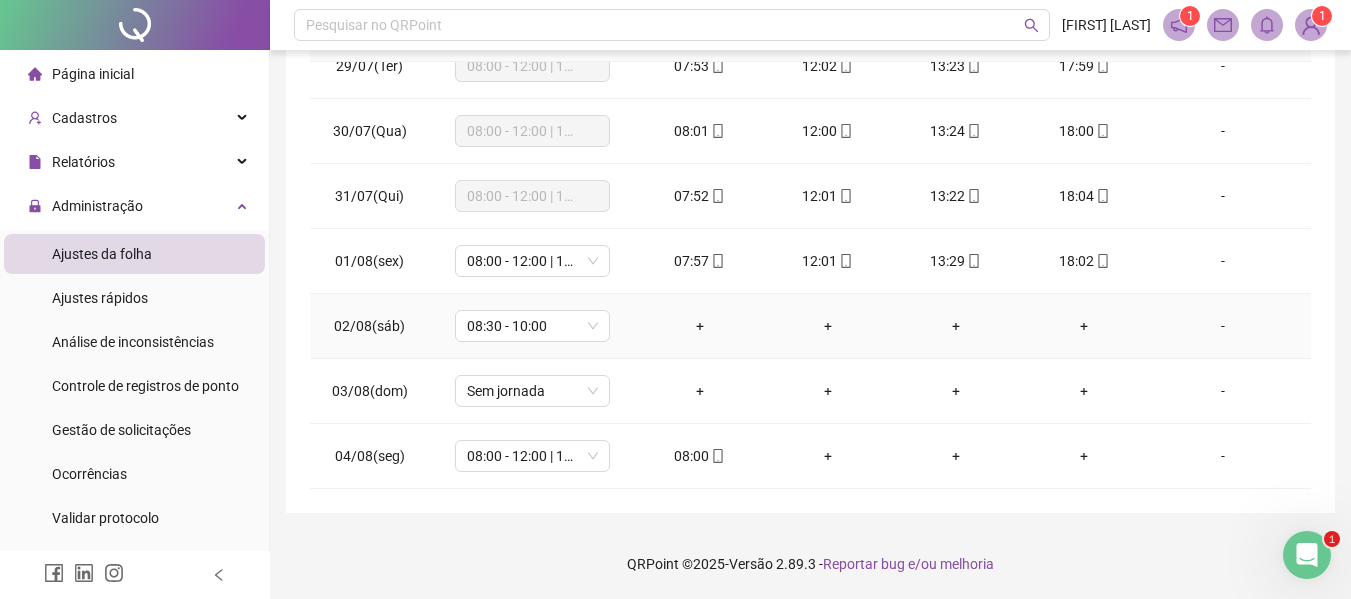 click on "-" at bounding box center (1223, 326) 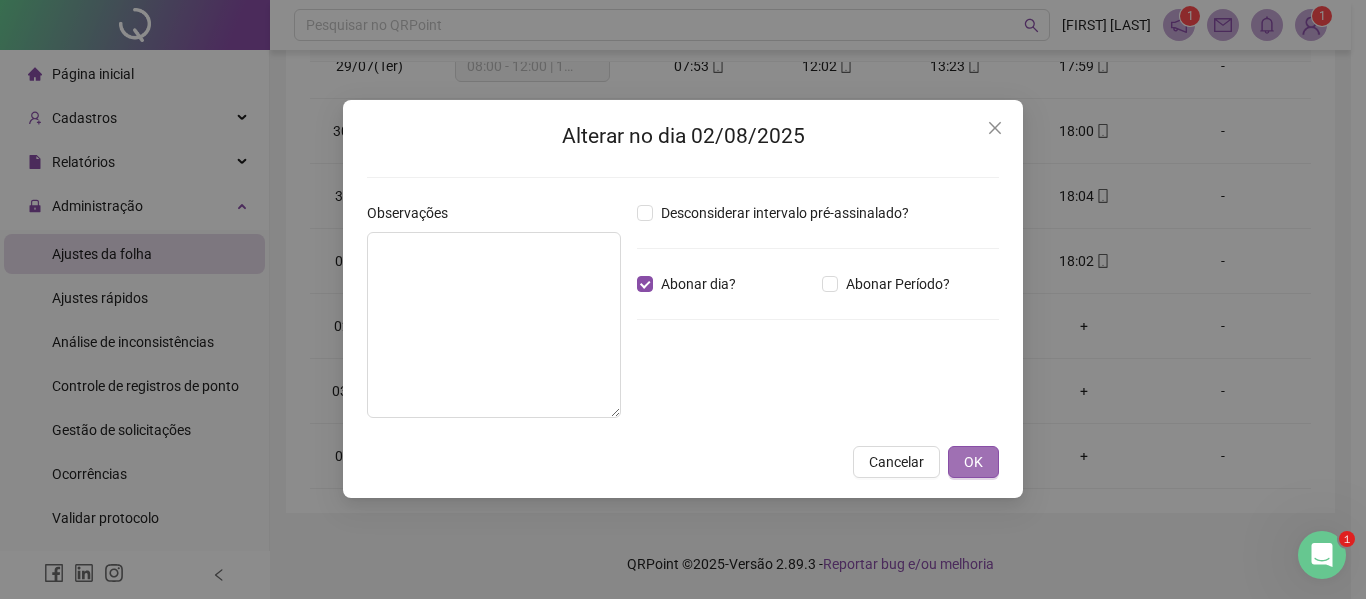 click on "OK" at bounding box center [973, 462] 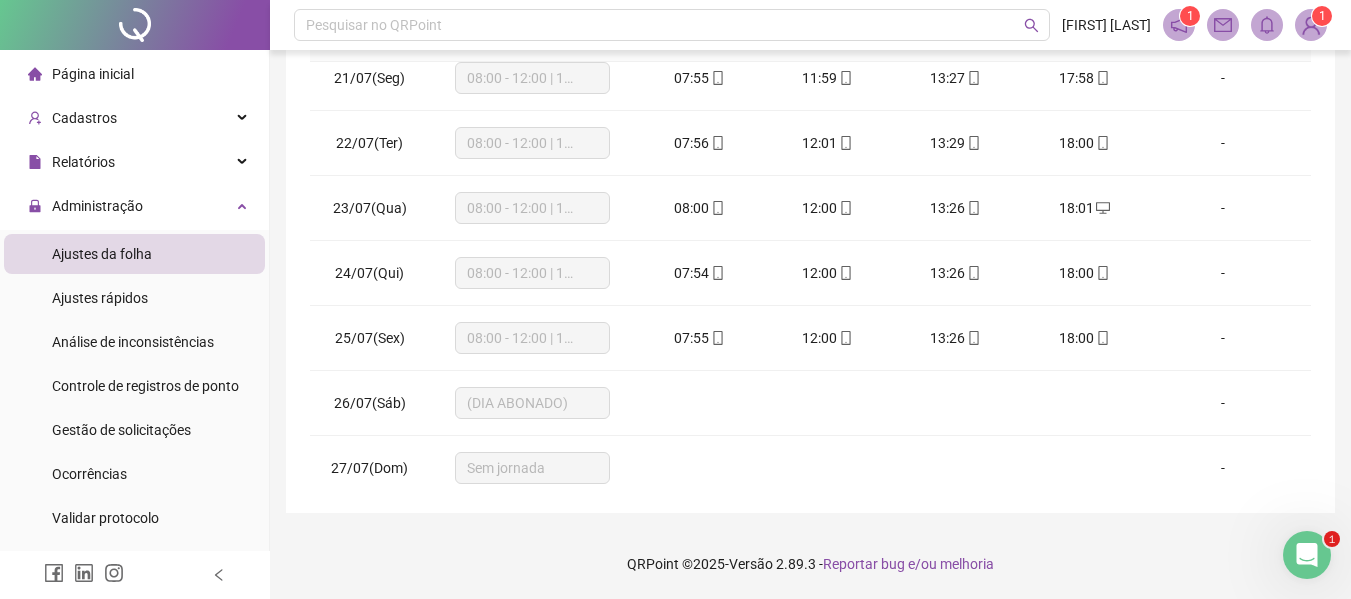 scroll, scrollTop: 0, scrollLeft: 0, axis: both 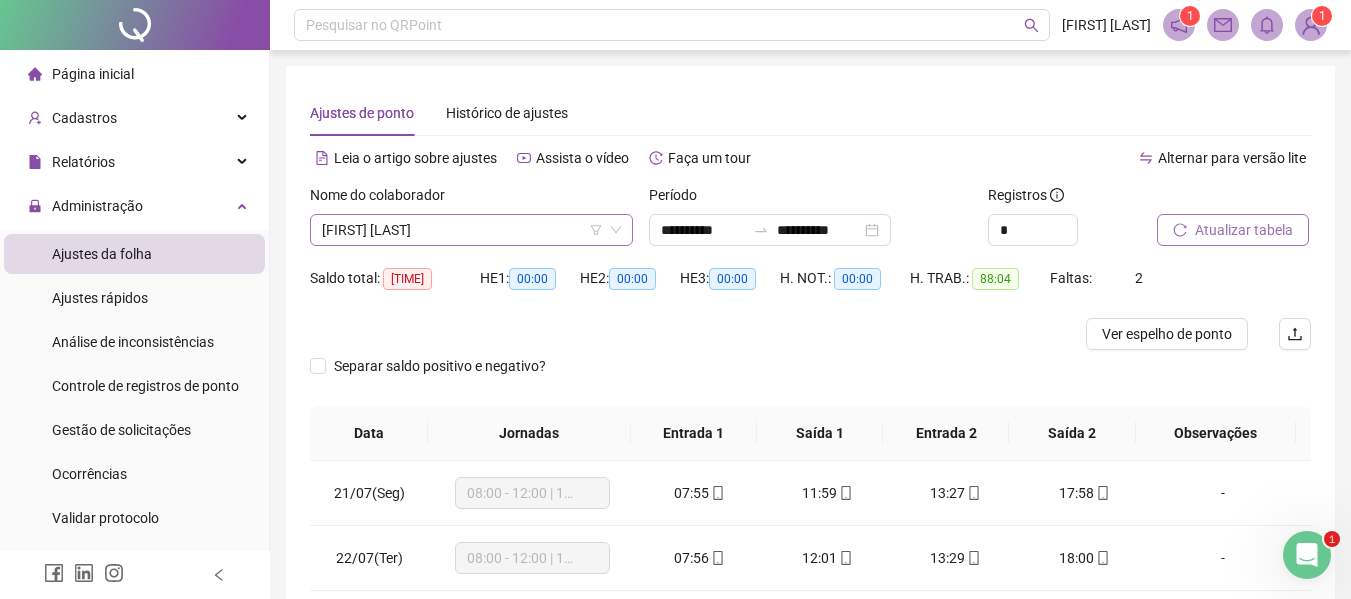 click on "[FIRST] [LAST]" at bounding box center (471, 230) 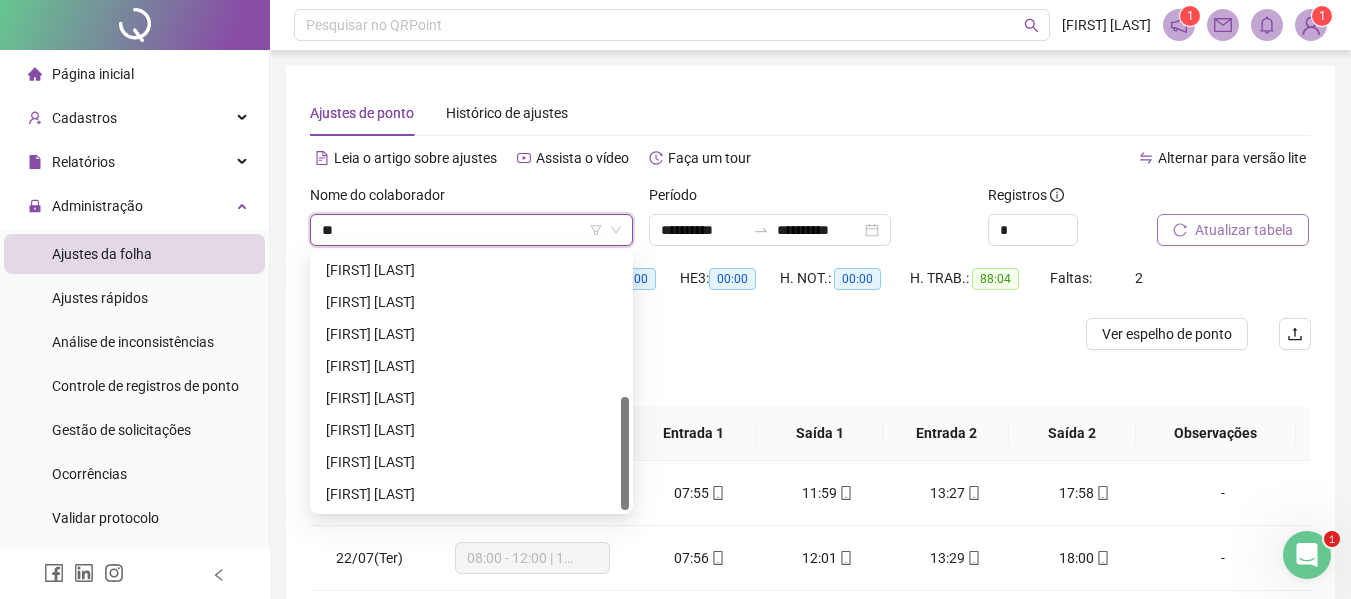 scroll, scrollTop: 0, scrollLeft: 0, axis: both 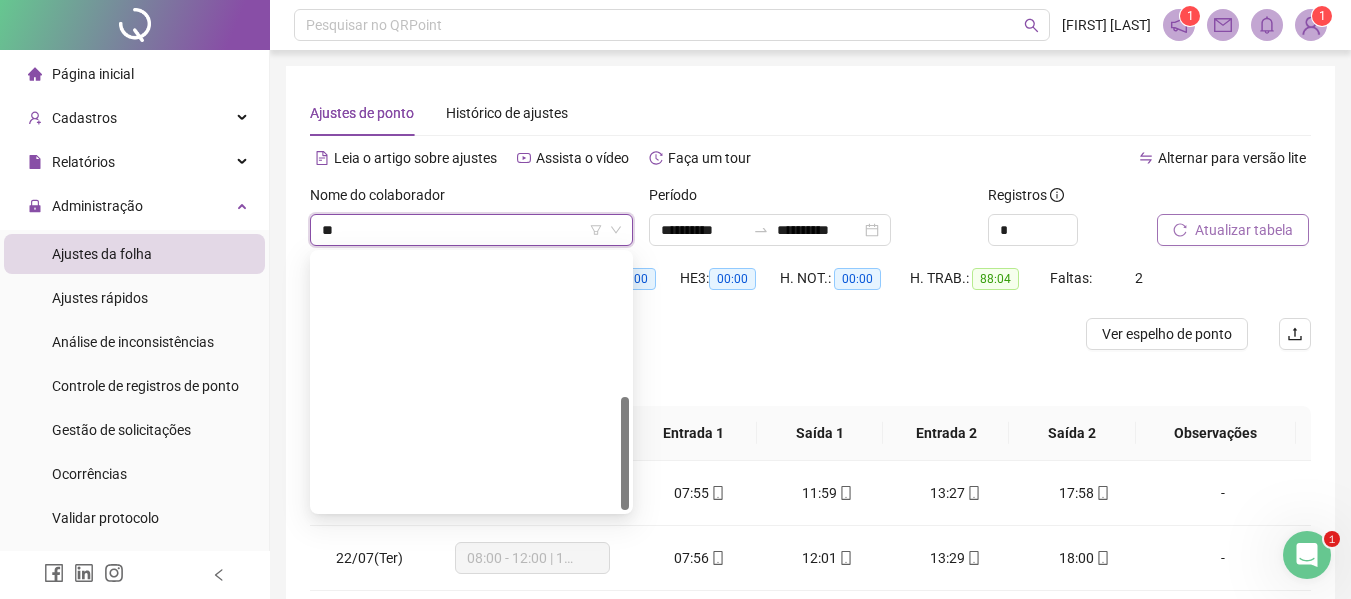 type on "***" 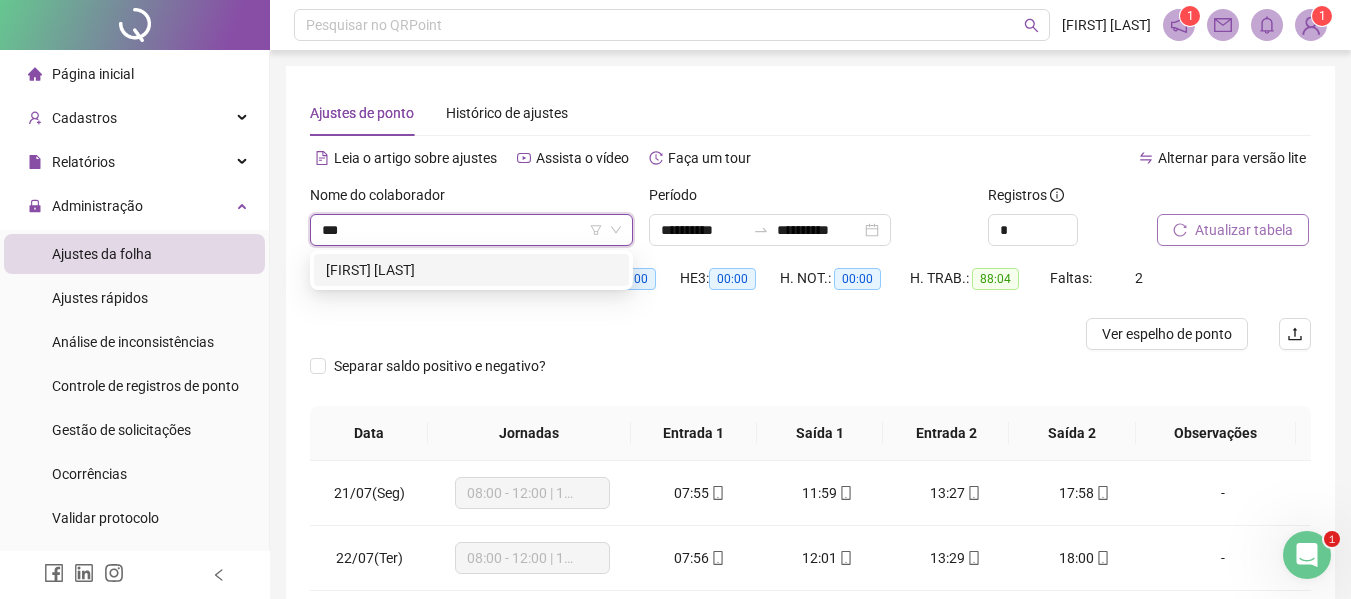 click on "[FIRST] [LAST]" at bounding box center [471, 270] 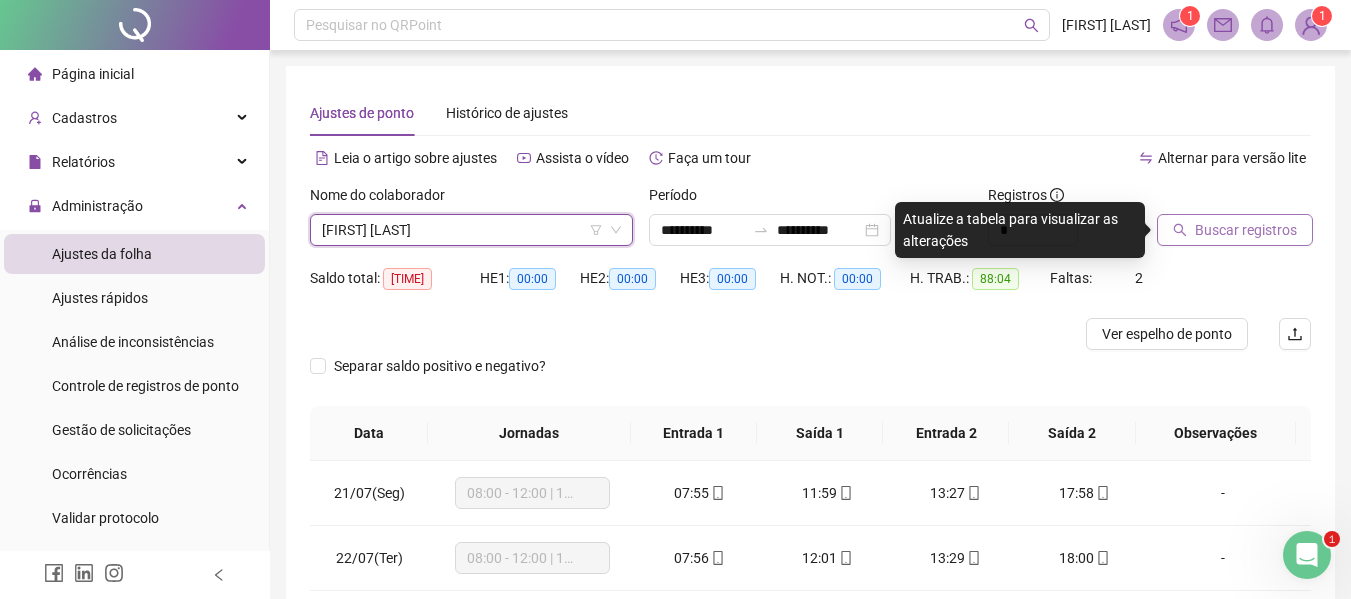 click on "Buscar registros" at bounding box center (1235, 230) 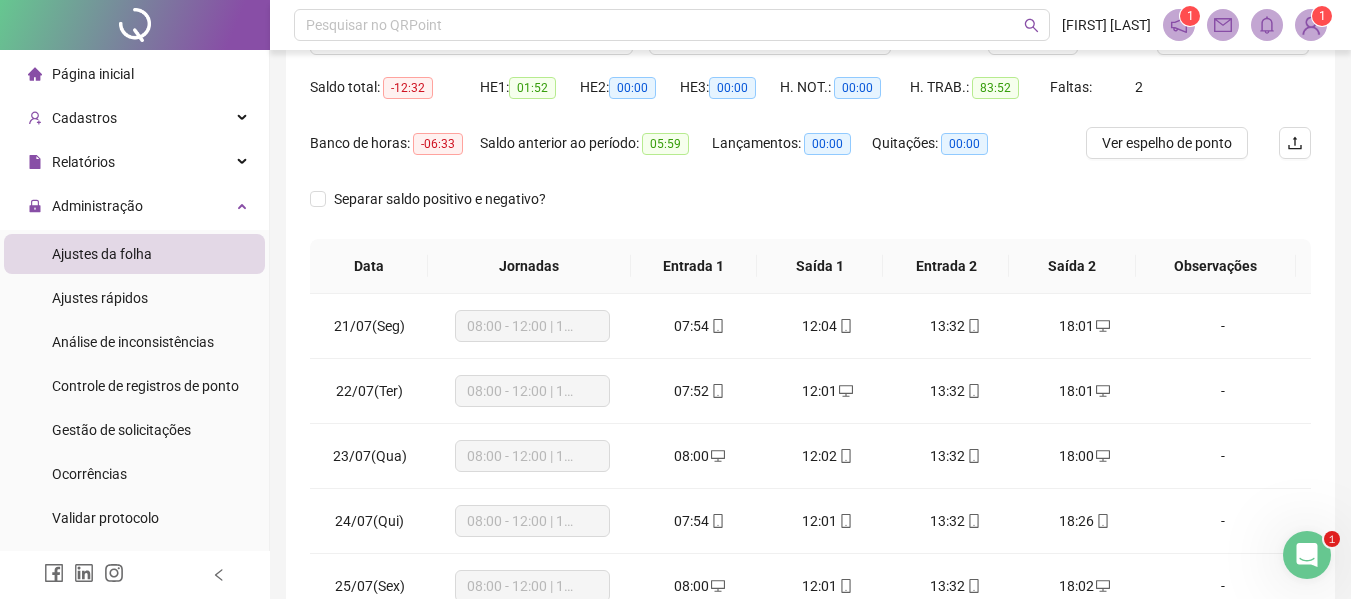 scroll, scrollTop: 300, scrollLeft: 0, axis: vertical 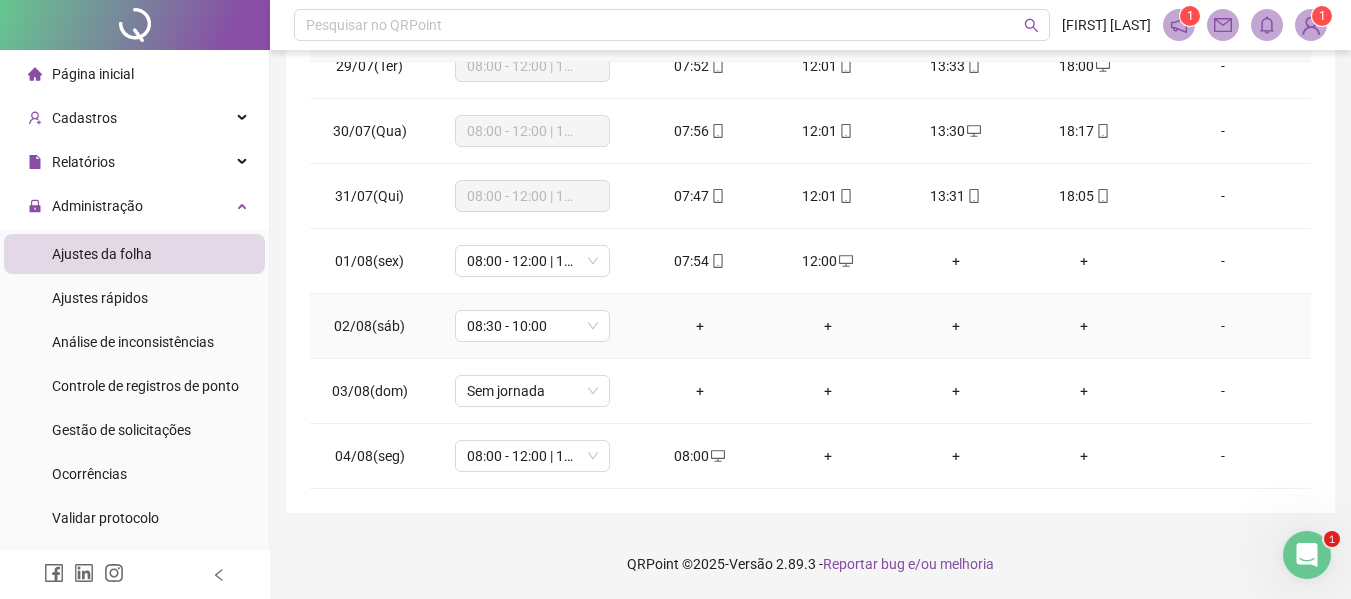 click on "-" at bounding box center (1223, 326) 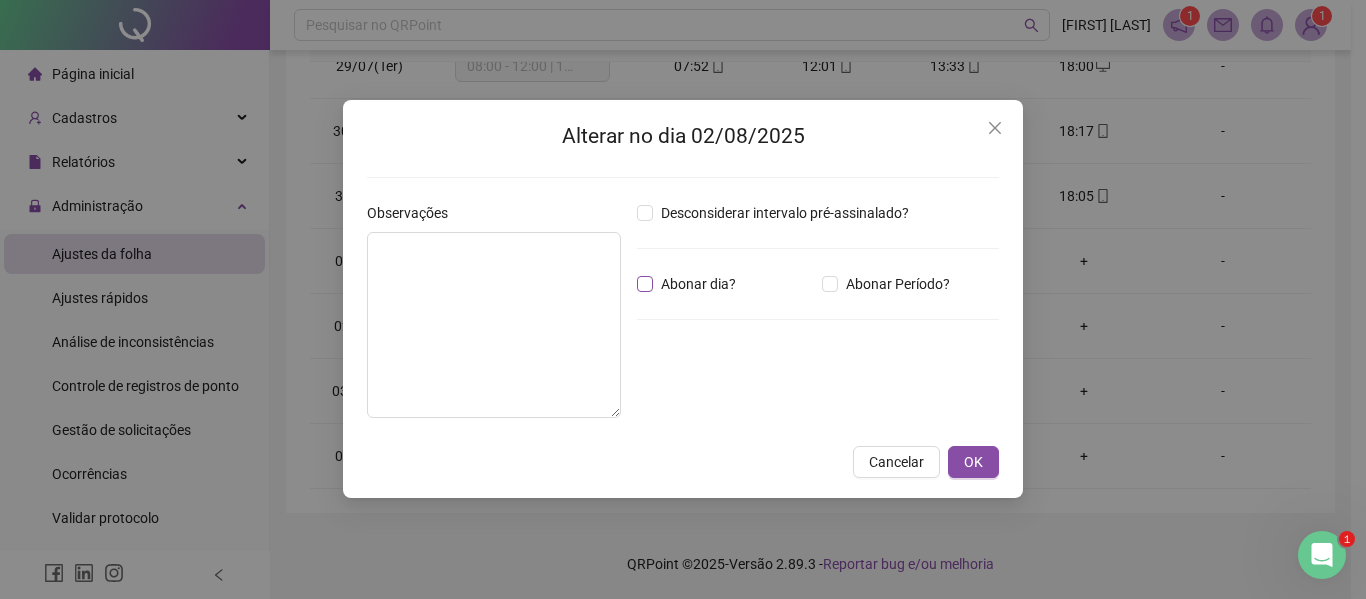 click on "Abonar dia?" at bounding box center [698, 284] 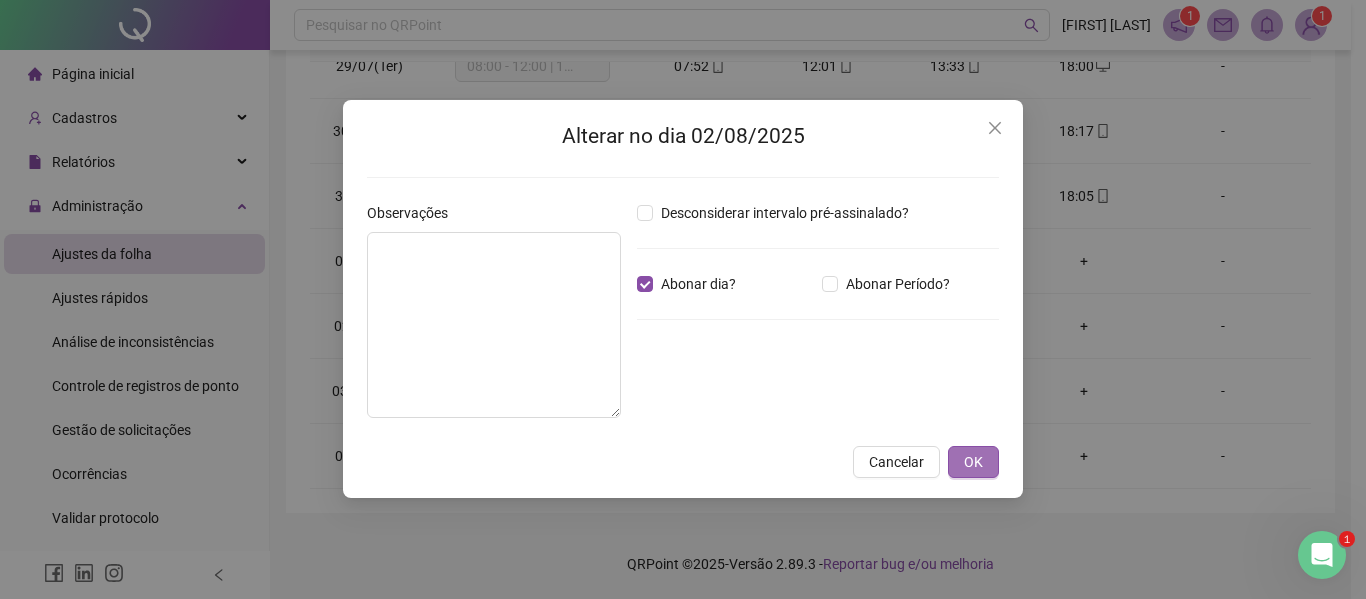 click on "OK" at bounding box center [973, 462] 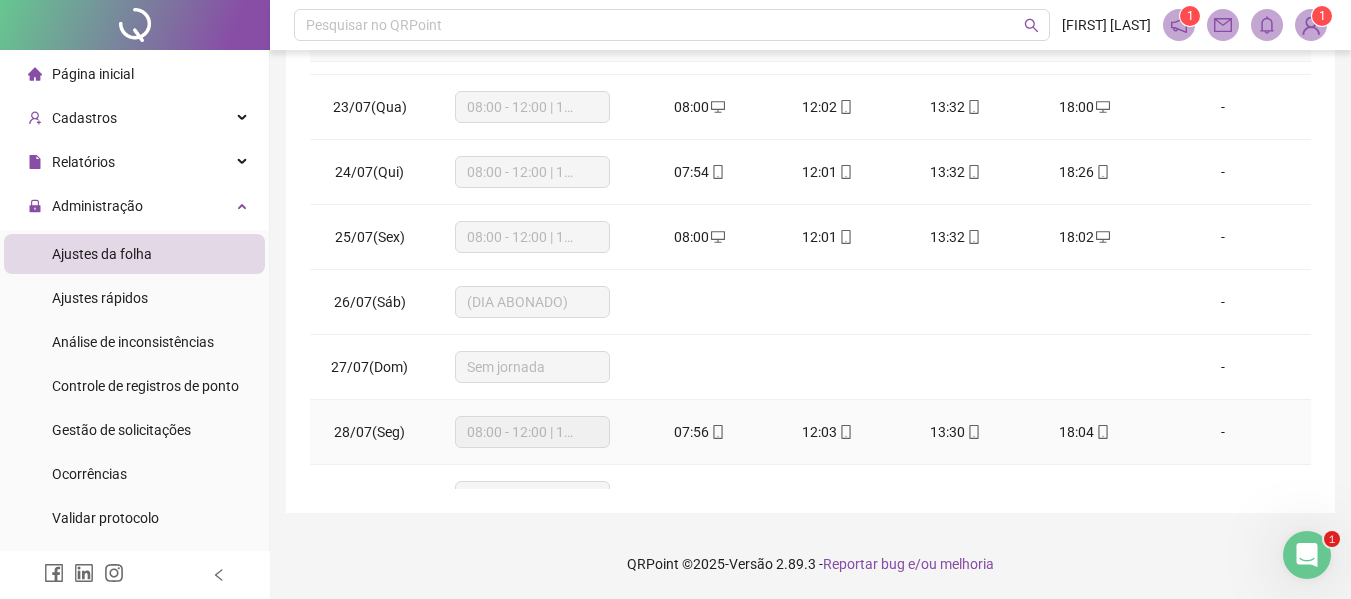 scroll, scrollTop: 0, scrollLeft: 0, axis: both 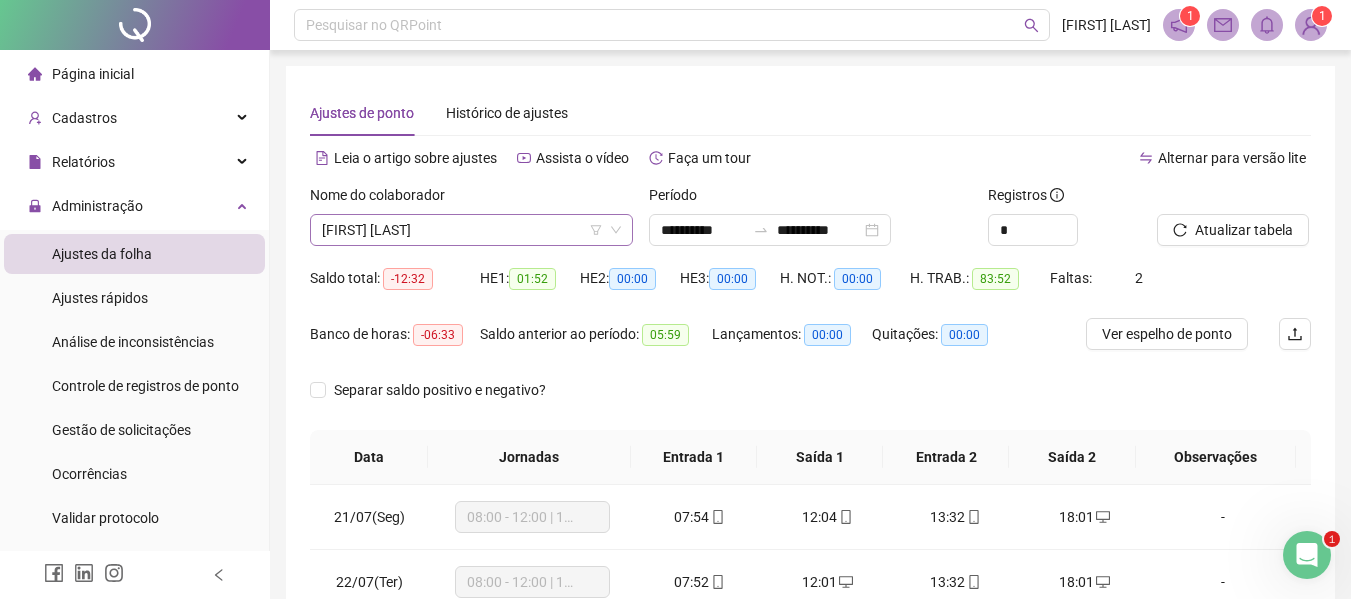 click on "[FIRST] [LAST]" at bounding box center [471, 230] 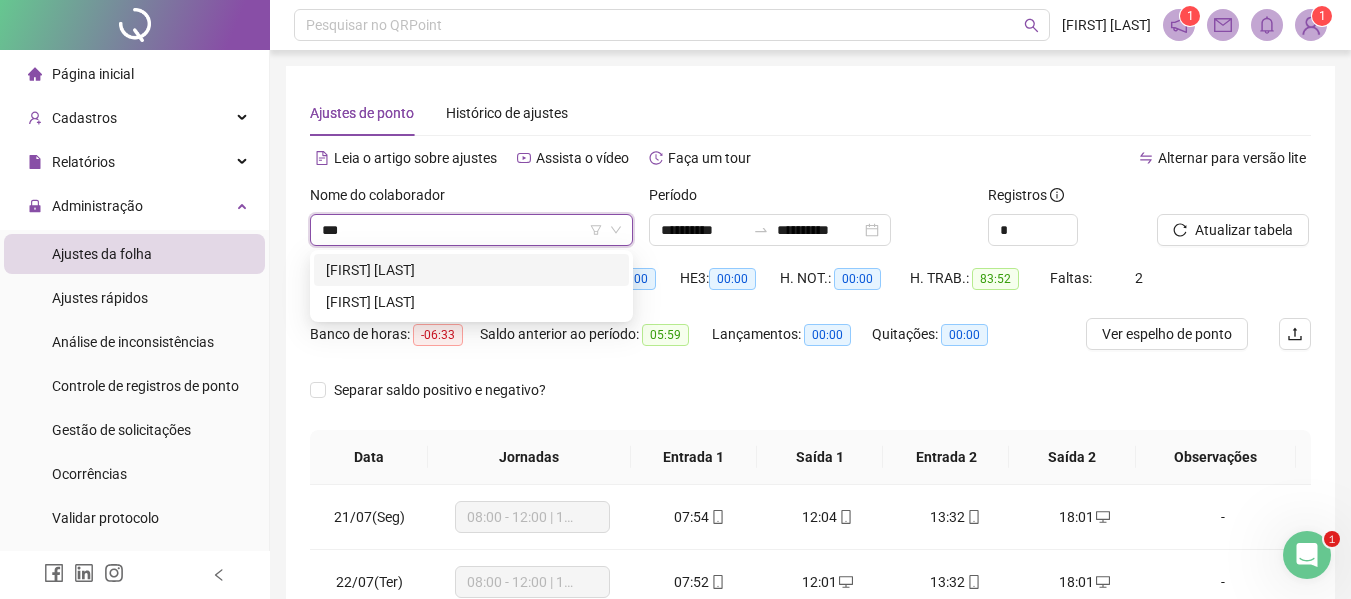 scroll, scrollTop: 0, scrollLeft: 0, axis: both 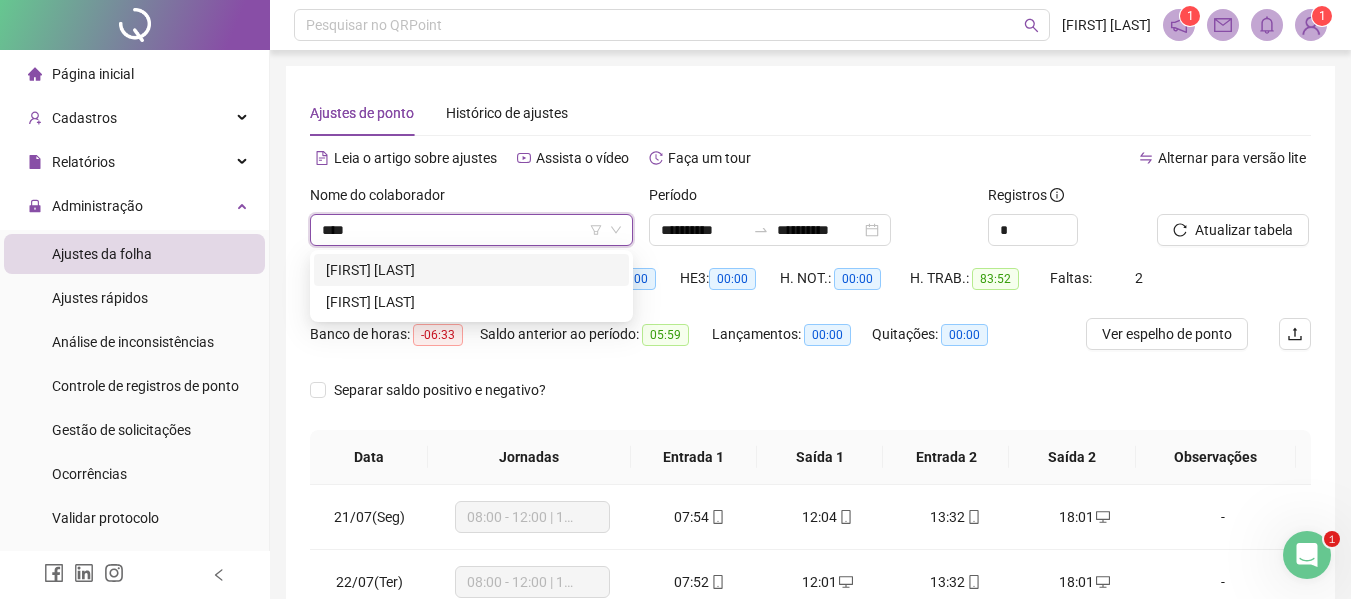 type on "*****" 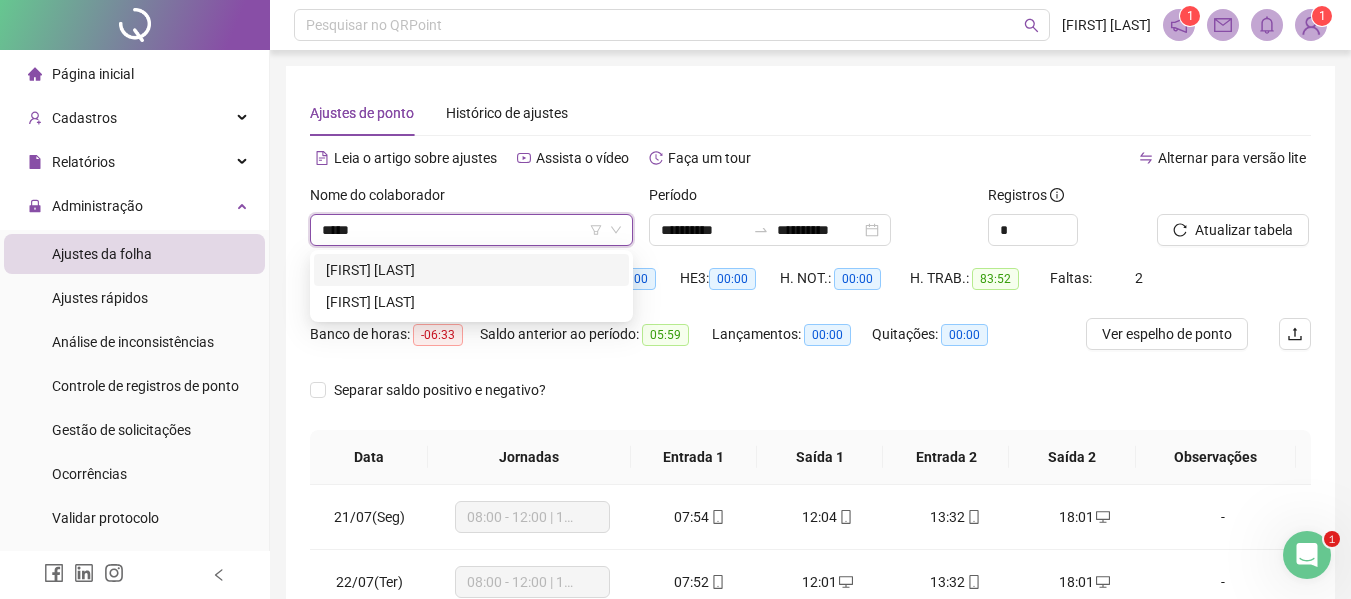 drag, startPoint x: 359, startPoint y: 267, endPoint x: 460, endPoint y: 272, distance: 101.12369 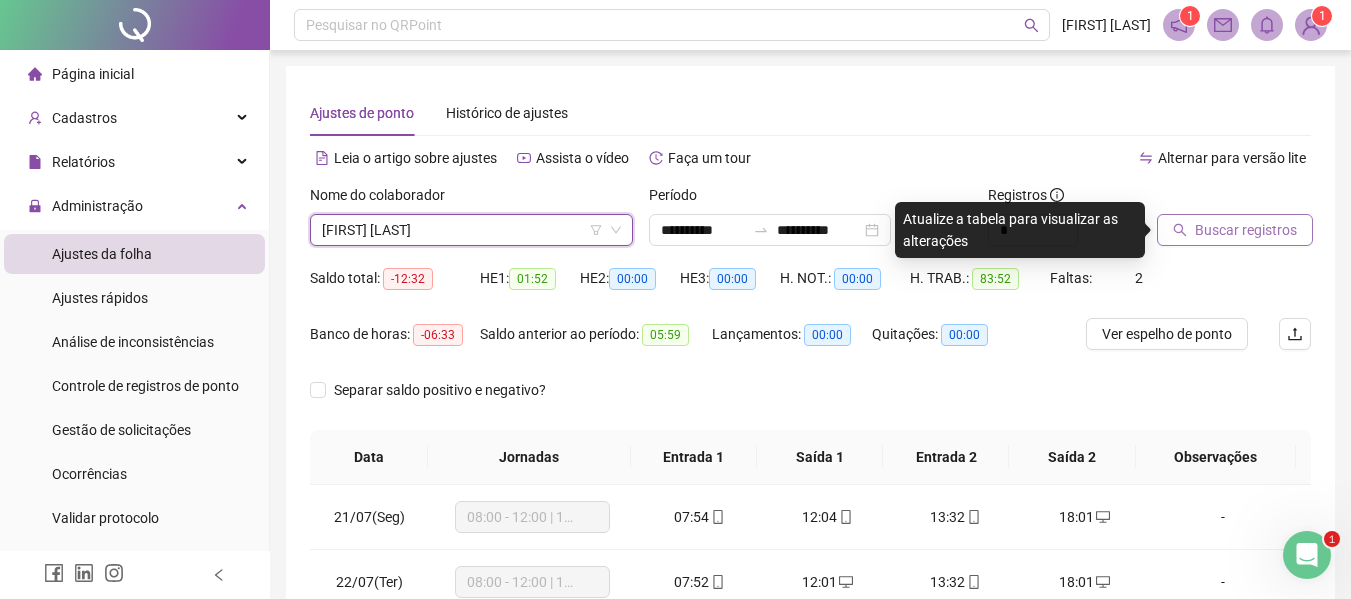 click on "Buscar registros" at bounding box center (1235, 230) 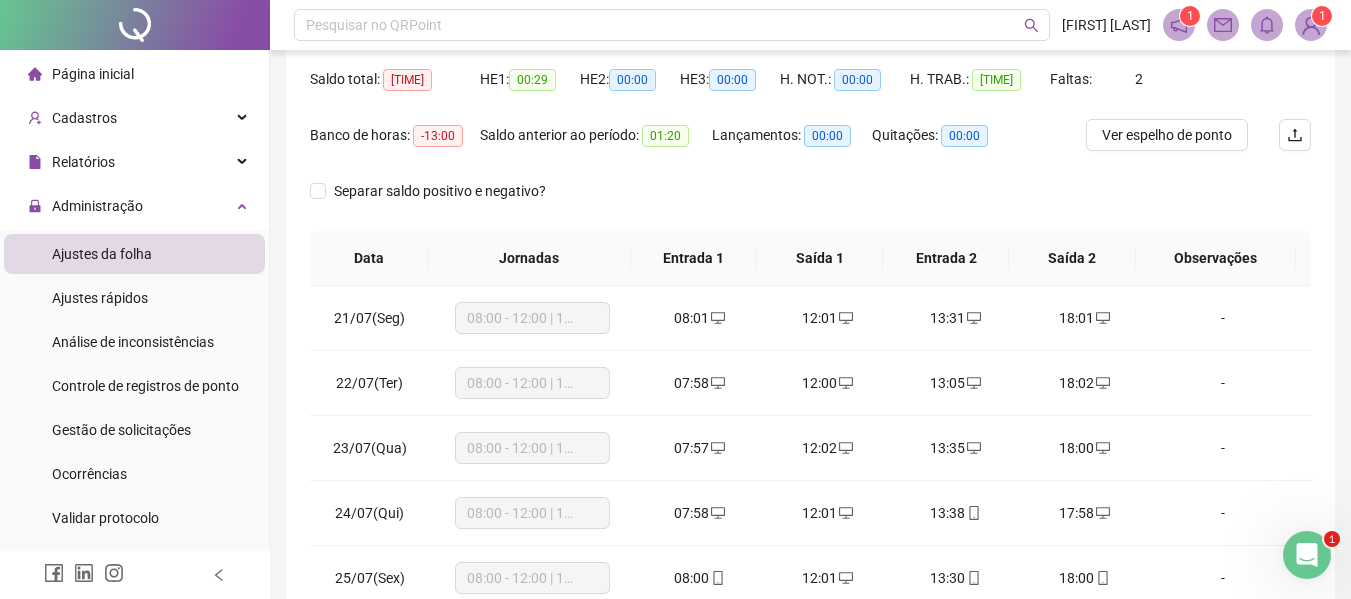 scroll, scrollTop: 200, scrollLeft: 0, axis: vertical 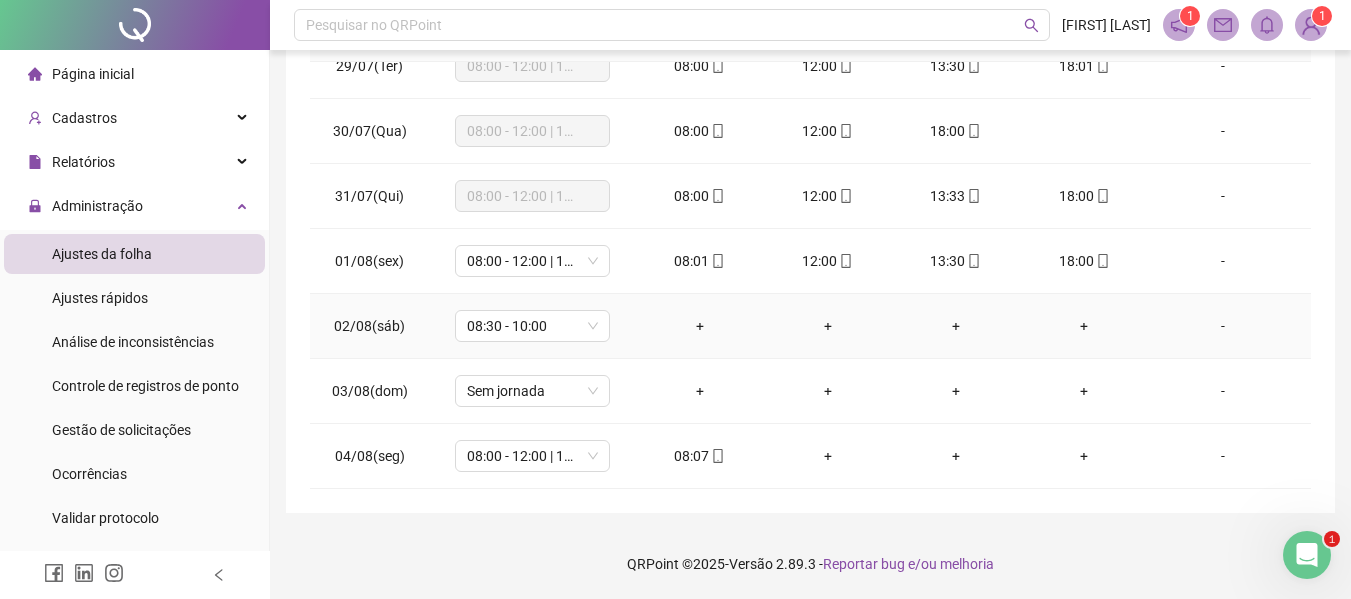 click on "-" at bounding box center (1223, 326) 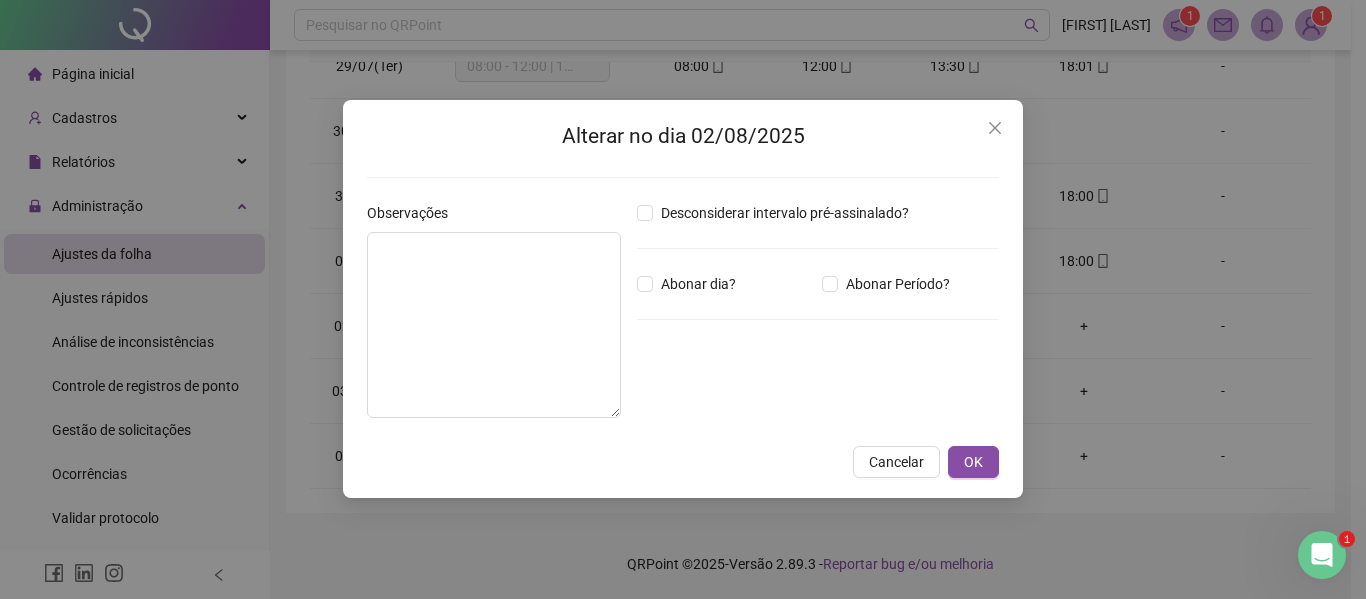 click on "Abonar dia?" at bounding box center (725, 284) 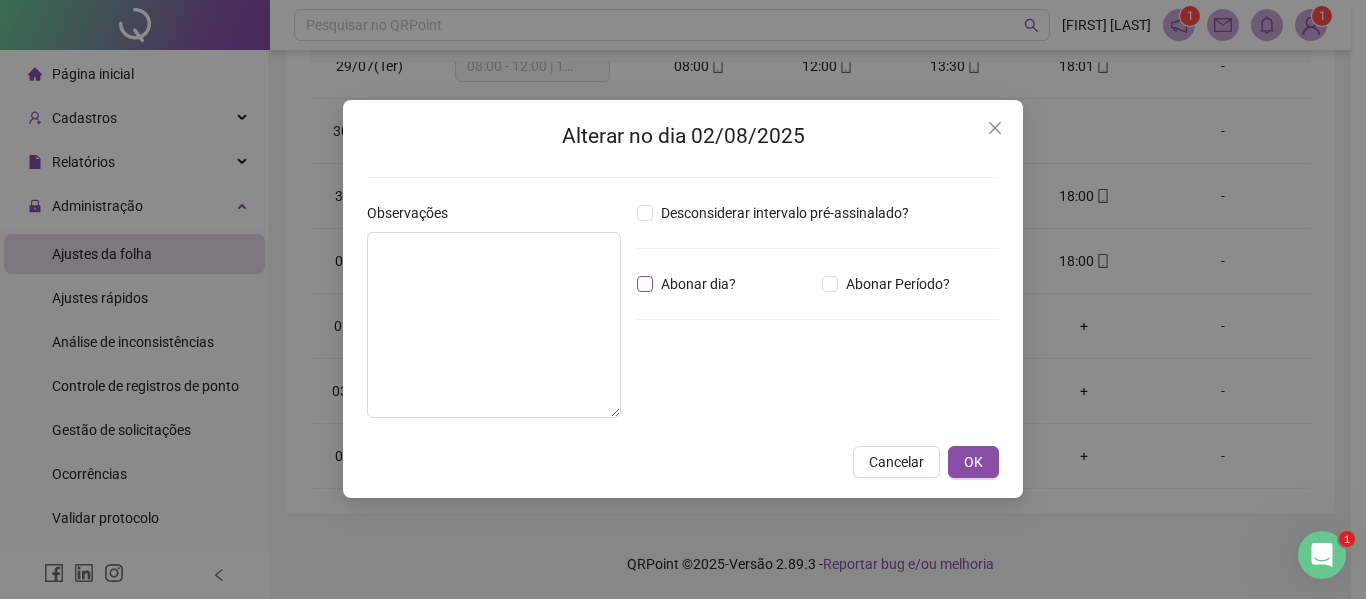 click on "Abonar dia?" at bounding box center [698, 284] 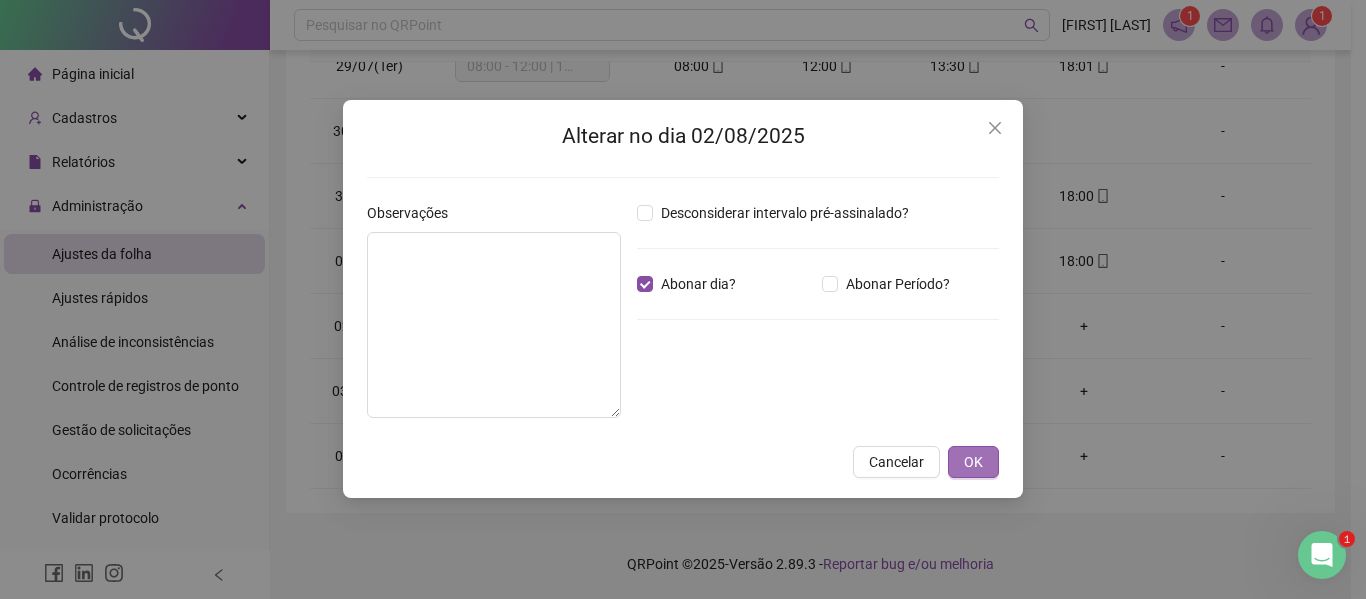 click on "OK" at bounding box center (973, 462) 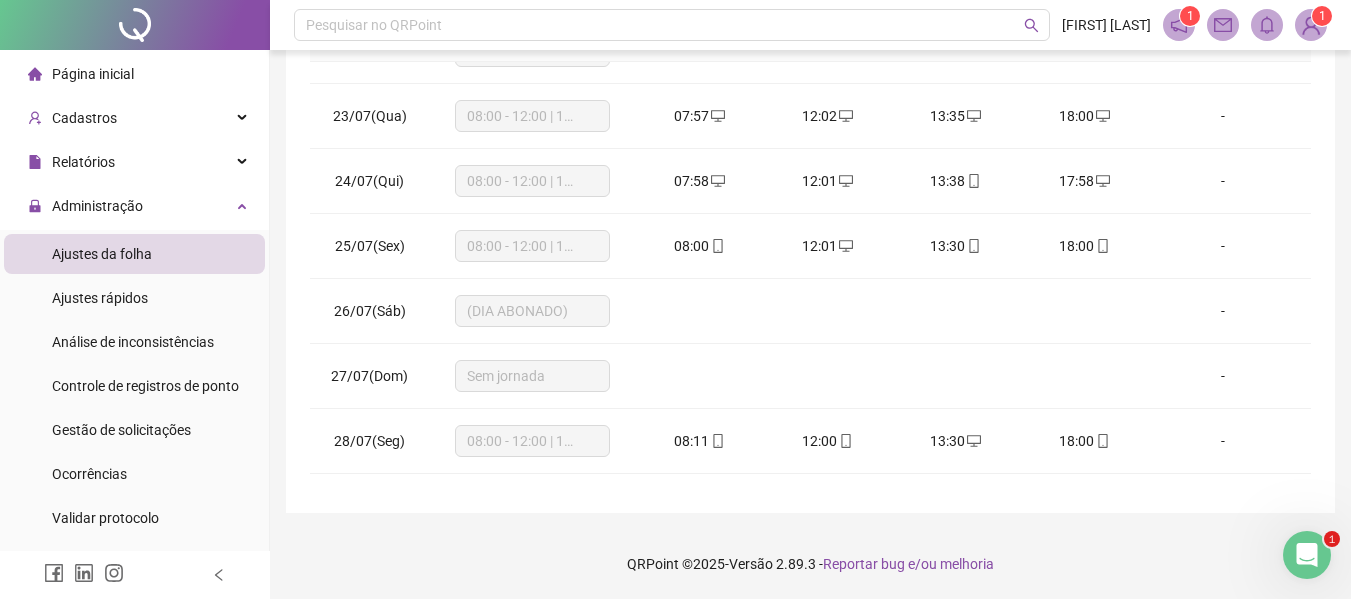 scroll, scrollTop: 0, scrollLeft: 0, axis: both 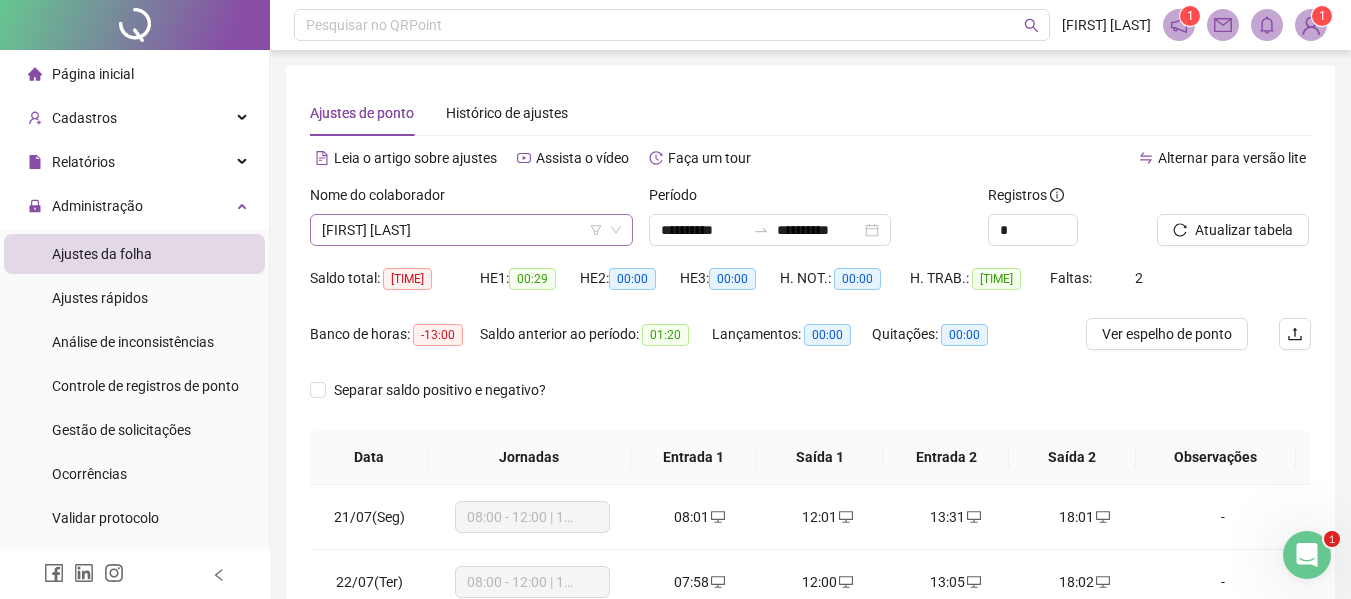 click on "[FIRST] [LAST]" at bounding box center (471, 230) 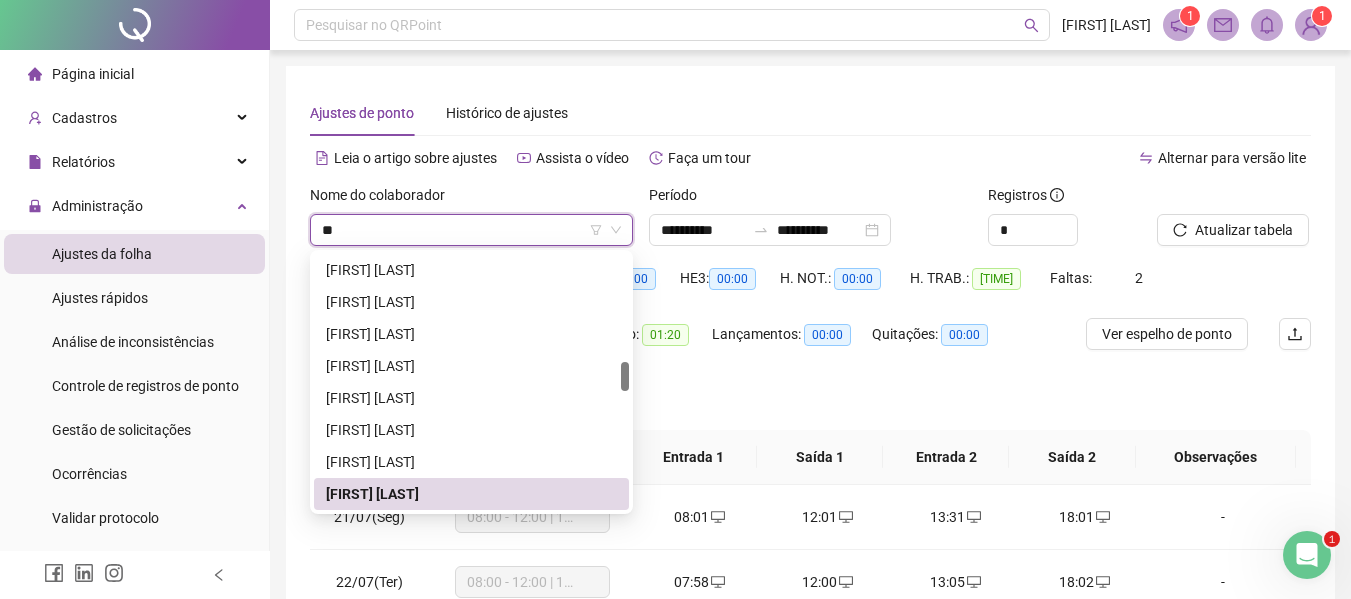 scroll, scrollTop: 768, scrollLeft: 0, axis: vertical 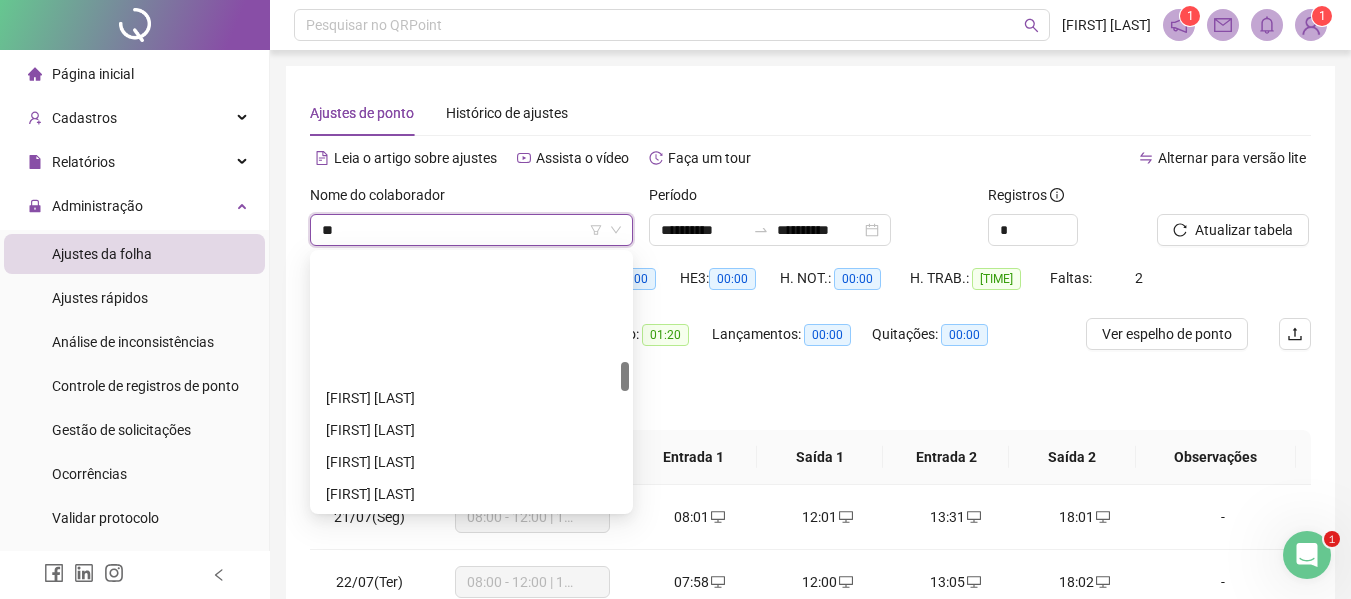 type on "***" 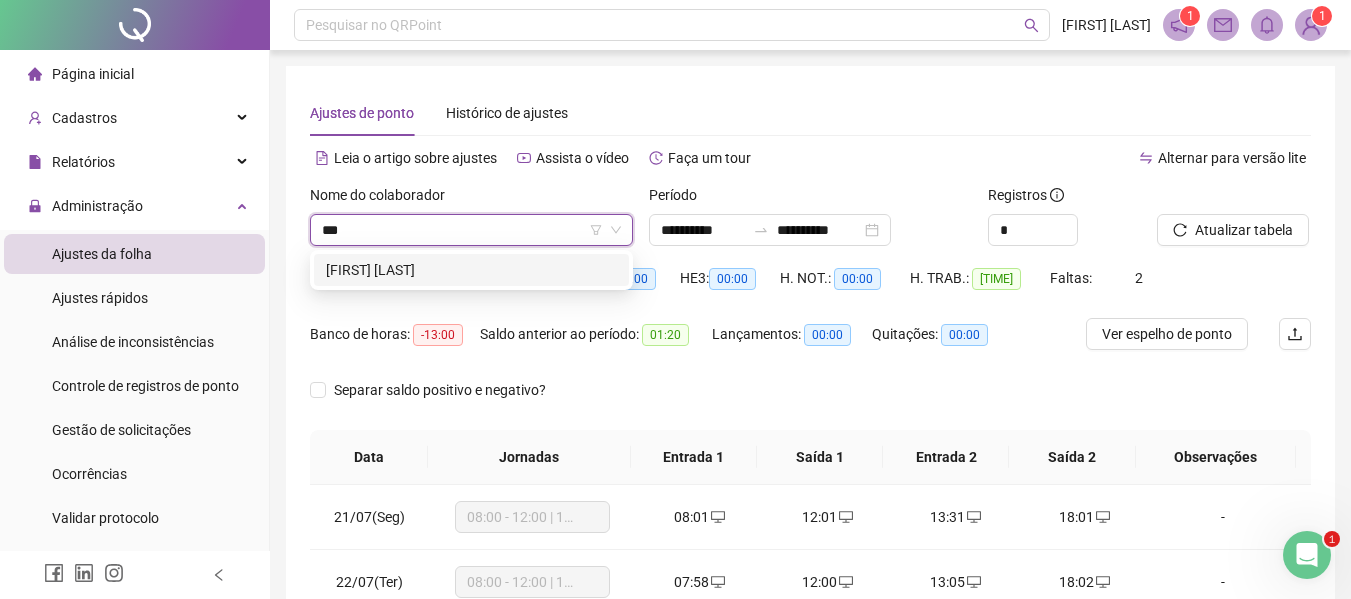 scroll, scrollTop: 0, scrollLeft: 0, axis: both 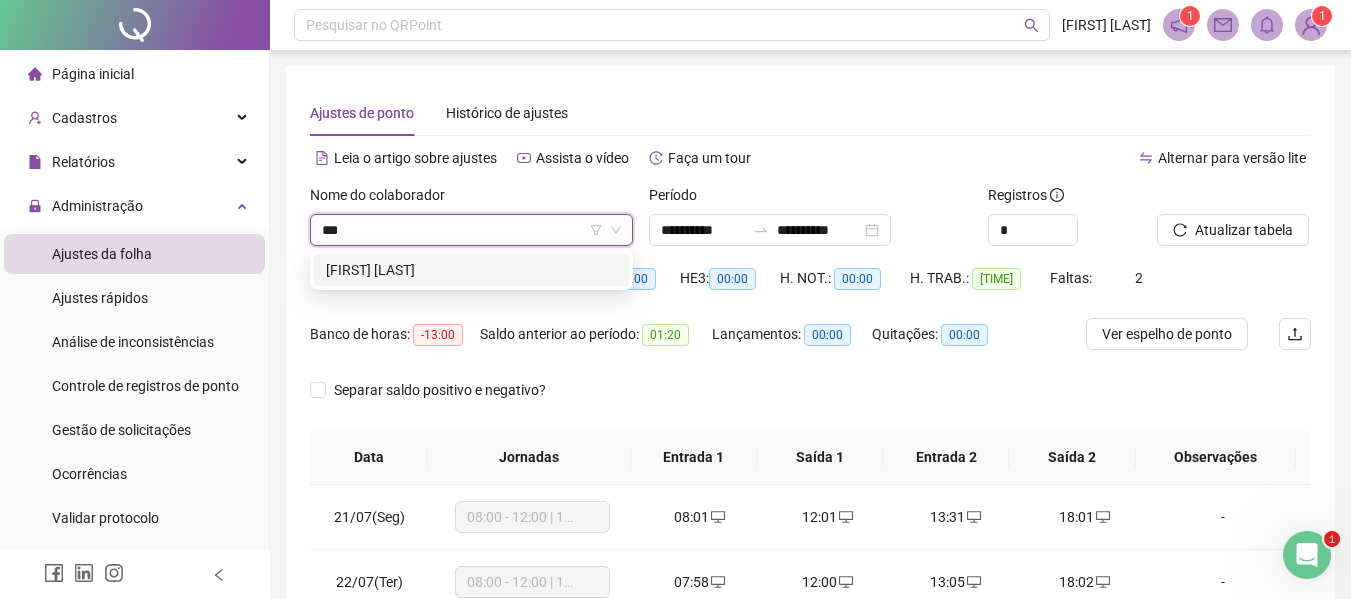 click on "[FIRST] [LAST]" at bounding box center (471, 270) 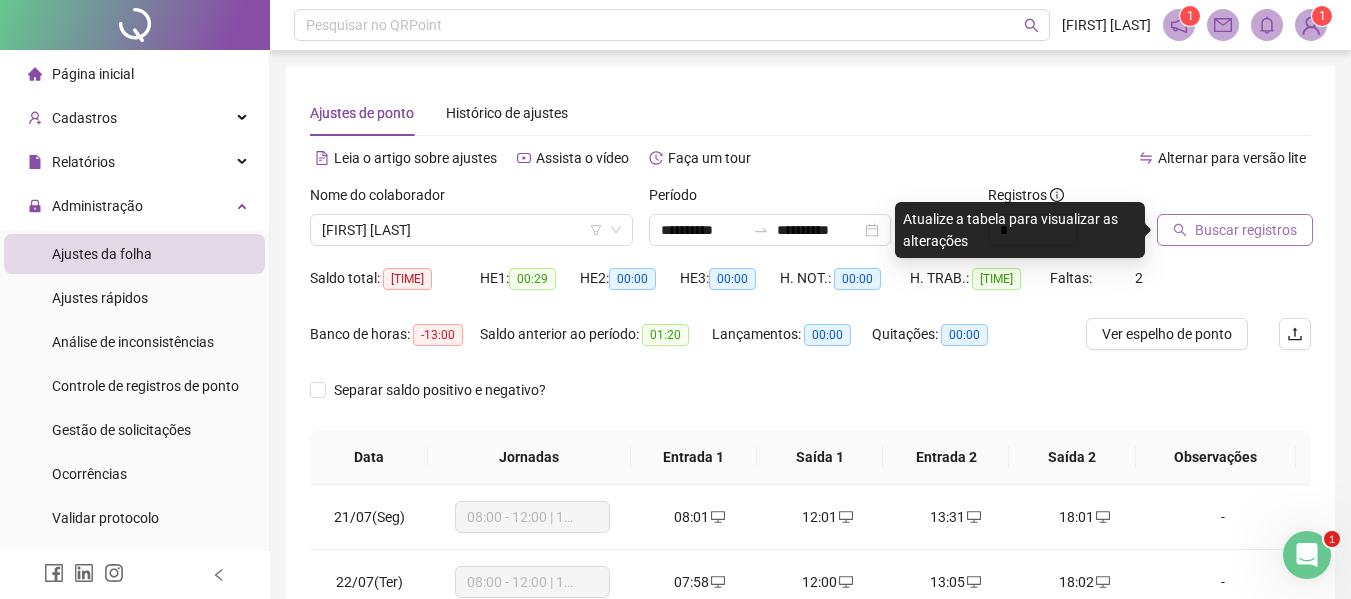 click on "Buscar registros" at bounding box center (1235, 230) 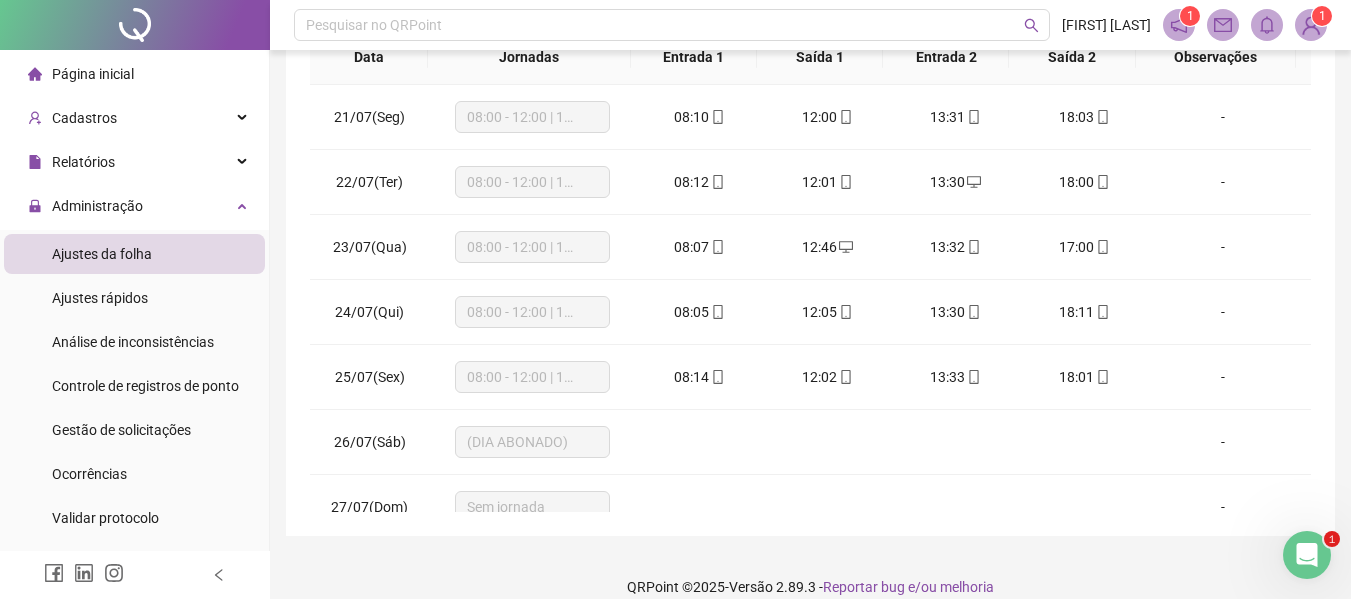 scroll, scrollTop: 423, scrollLeft: 0, axis: vertical 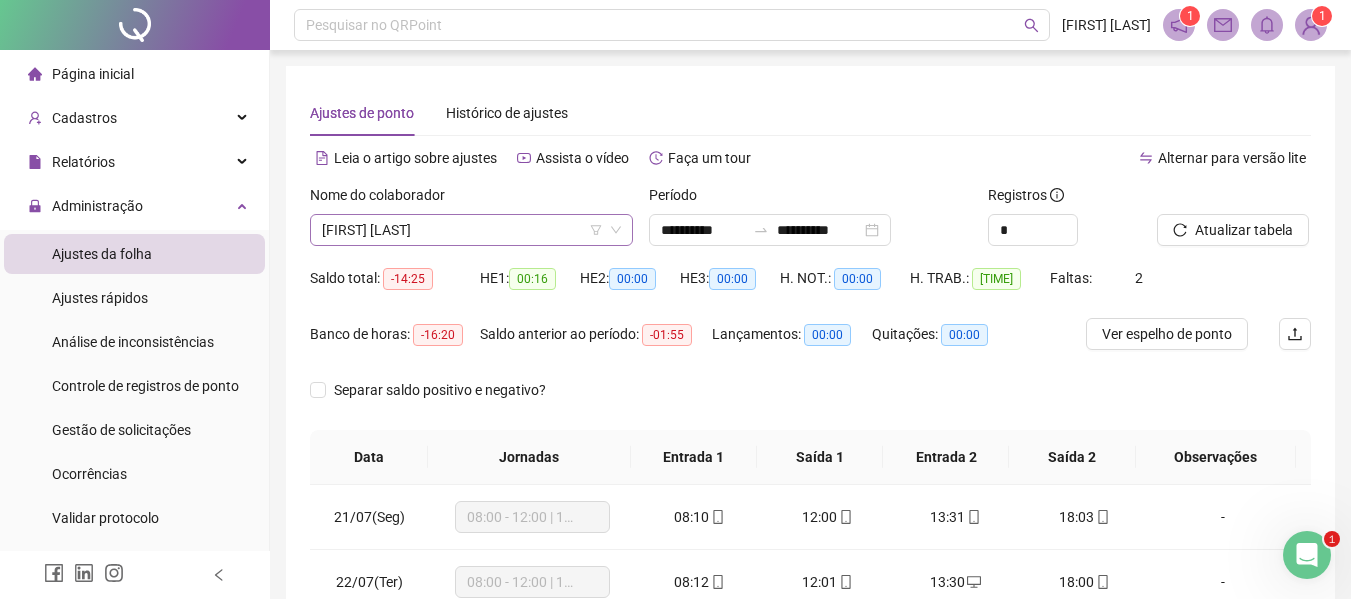 click on "[FIRST] [LAST]" at bounding box center [471, 230] 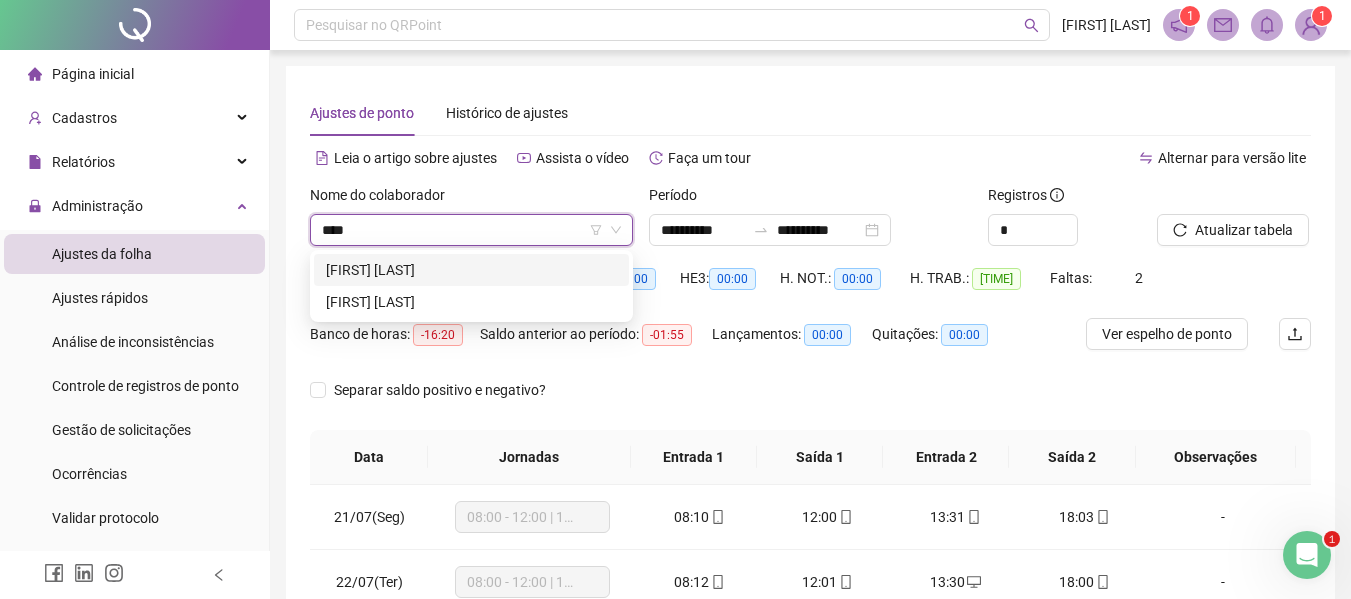 type on "*****" 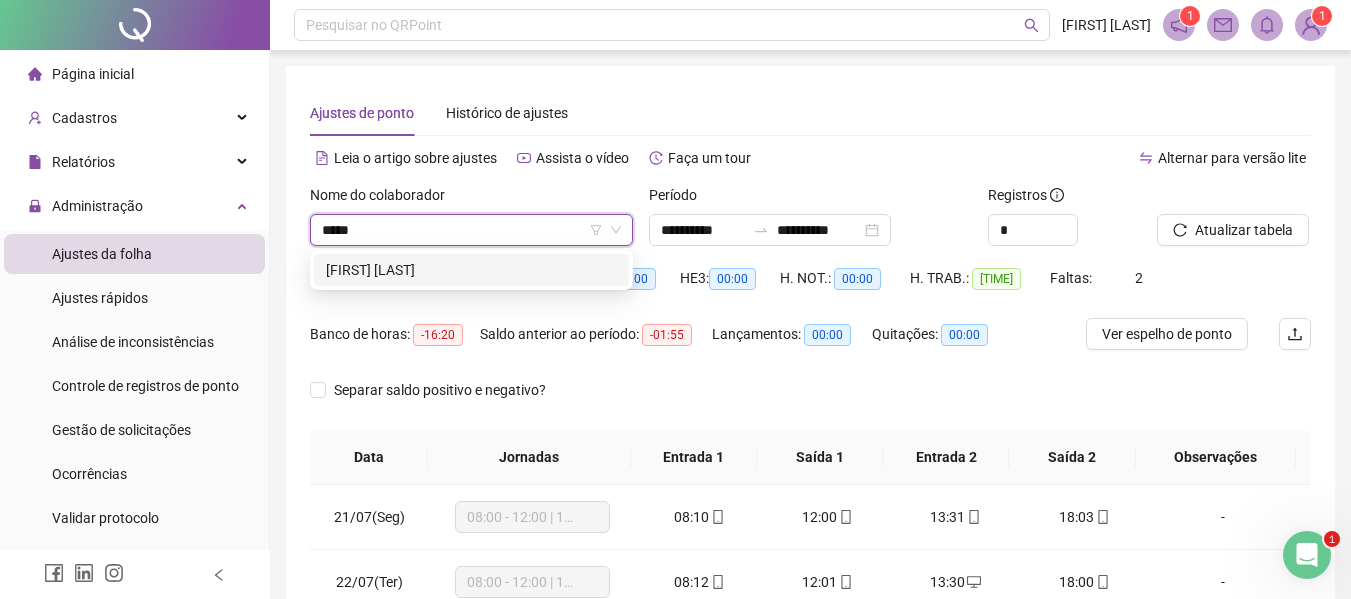 click on "[FIRST] [LAST]" at bounding box center (471, 270) 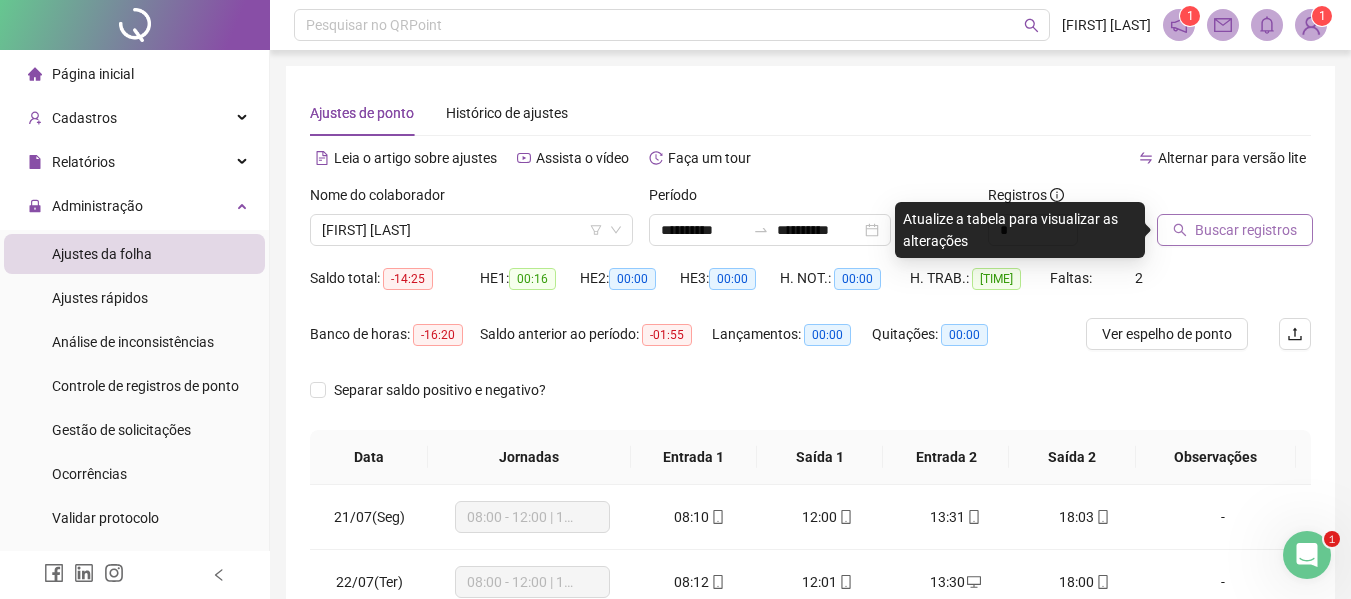 click on "Buscar registros" at bounding box center [1246, 230] 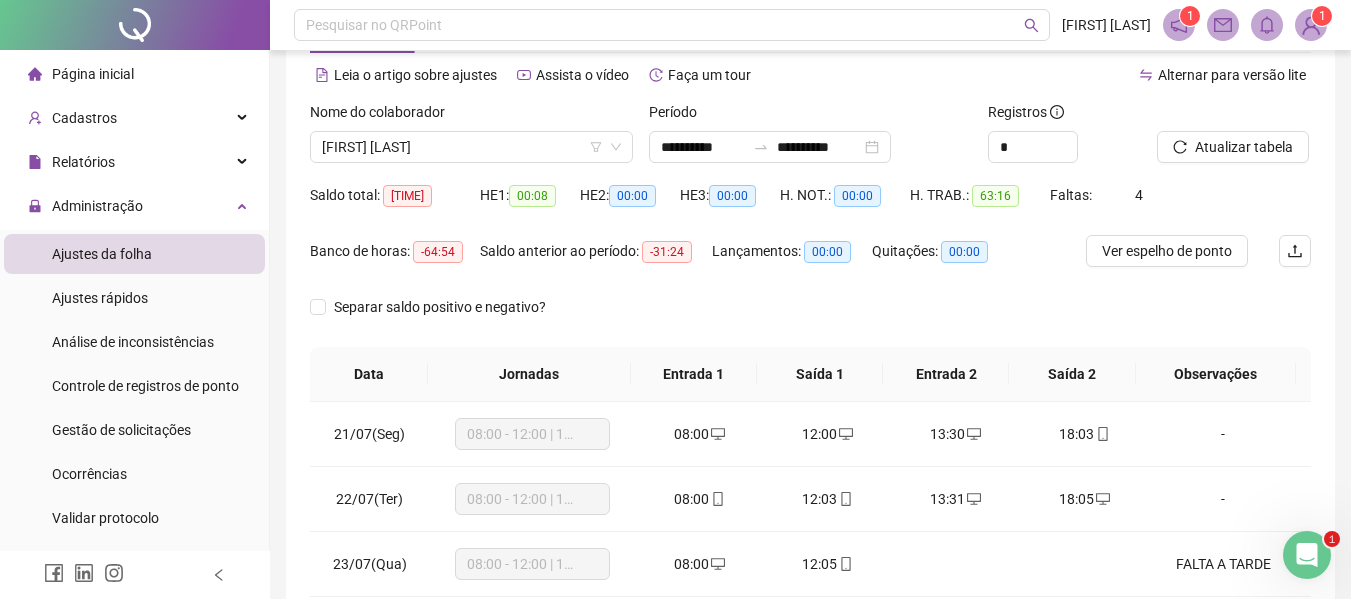scroll, scrollTop: 200, scrollLeft: 0, axis: vertical 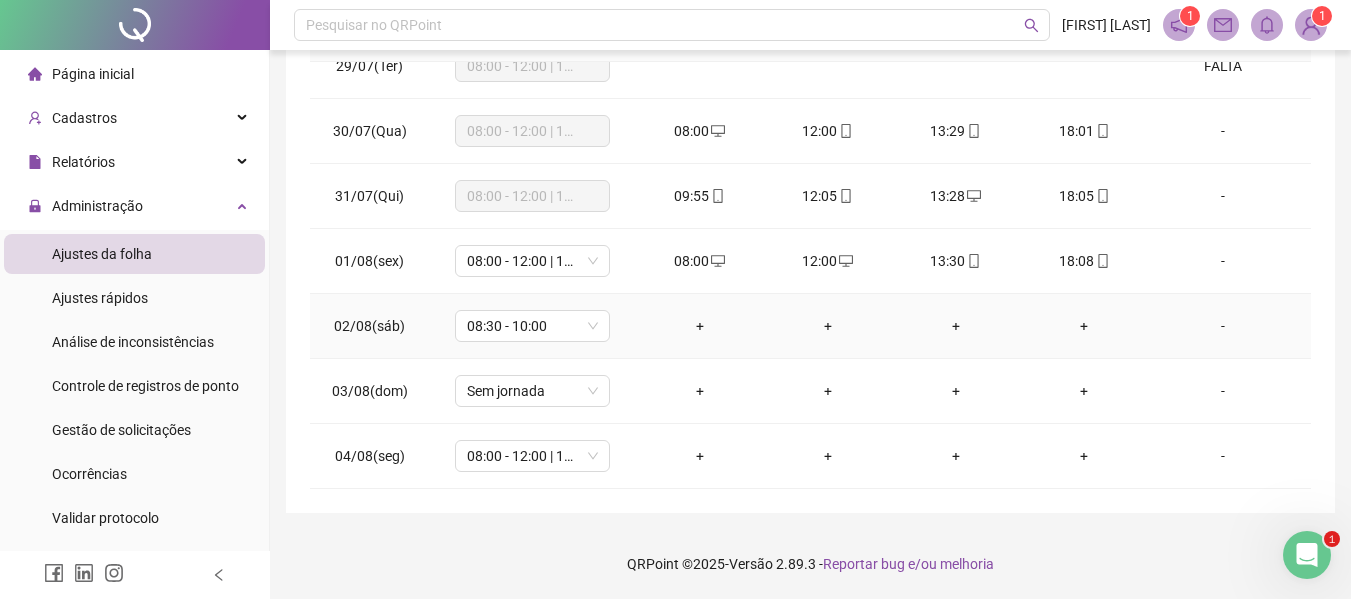 click on "-" at bounding box center [1223, 326] 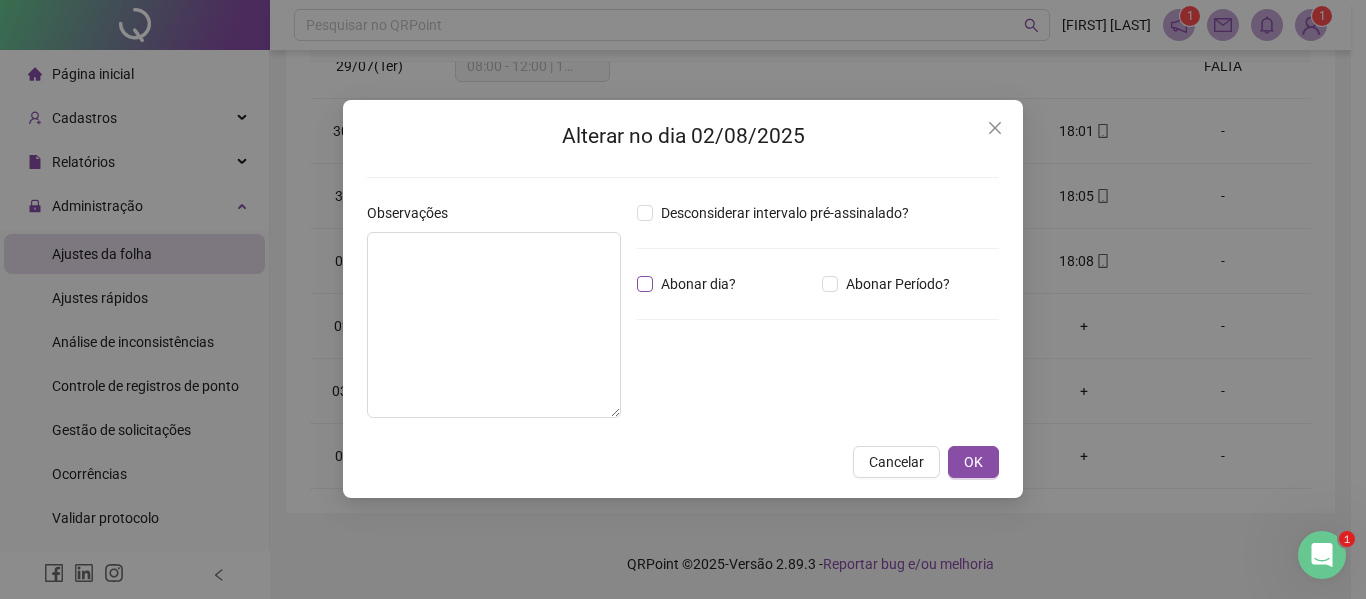 click on "Abonar dia?" at bounding box center (698, 284) 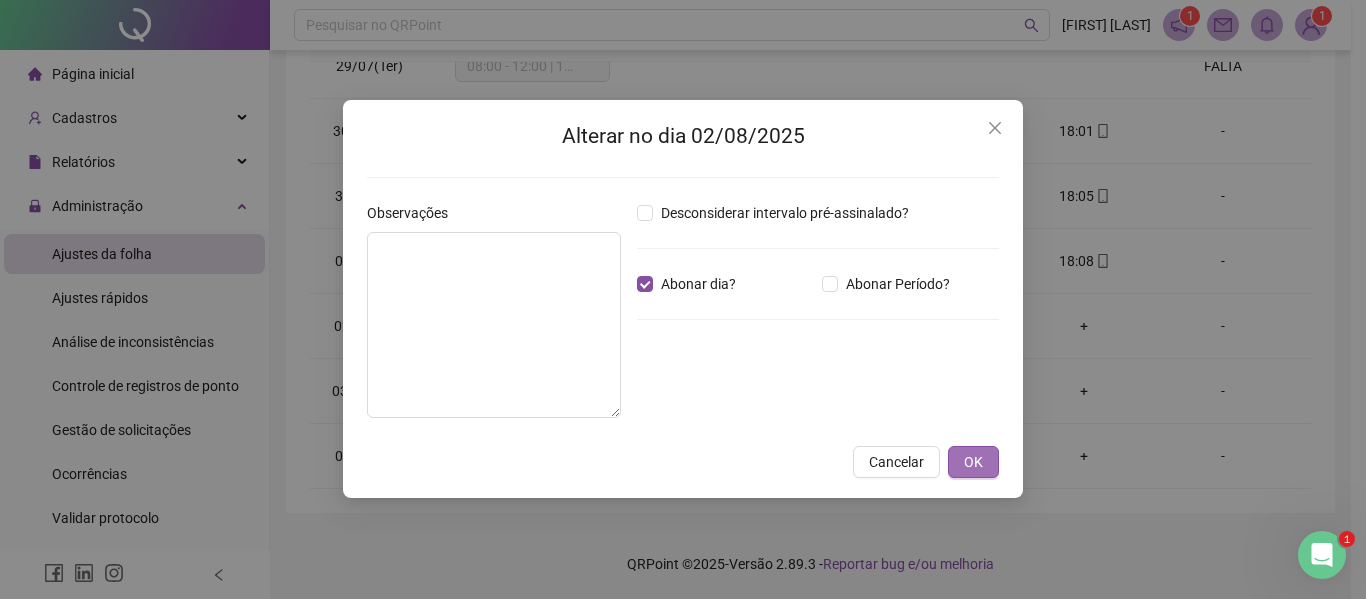 click on "OK" at bounding box center [973, 462] 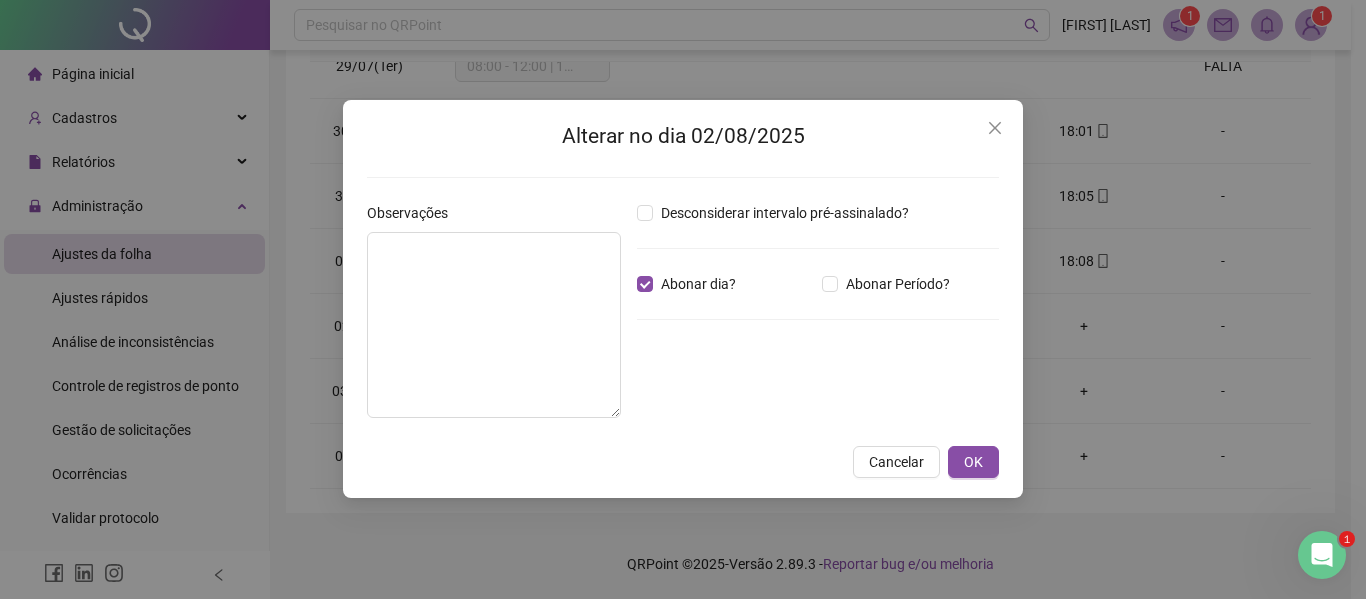 click on "Alterar no dia   02/08/2025 Observações Desconsiderar intervalo pré-assinalado? Abonar dia? Abonar Período? Horas a abonar ***** Aplicar regime de compensação Cancelar OK" at bounding box center (683, 299) 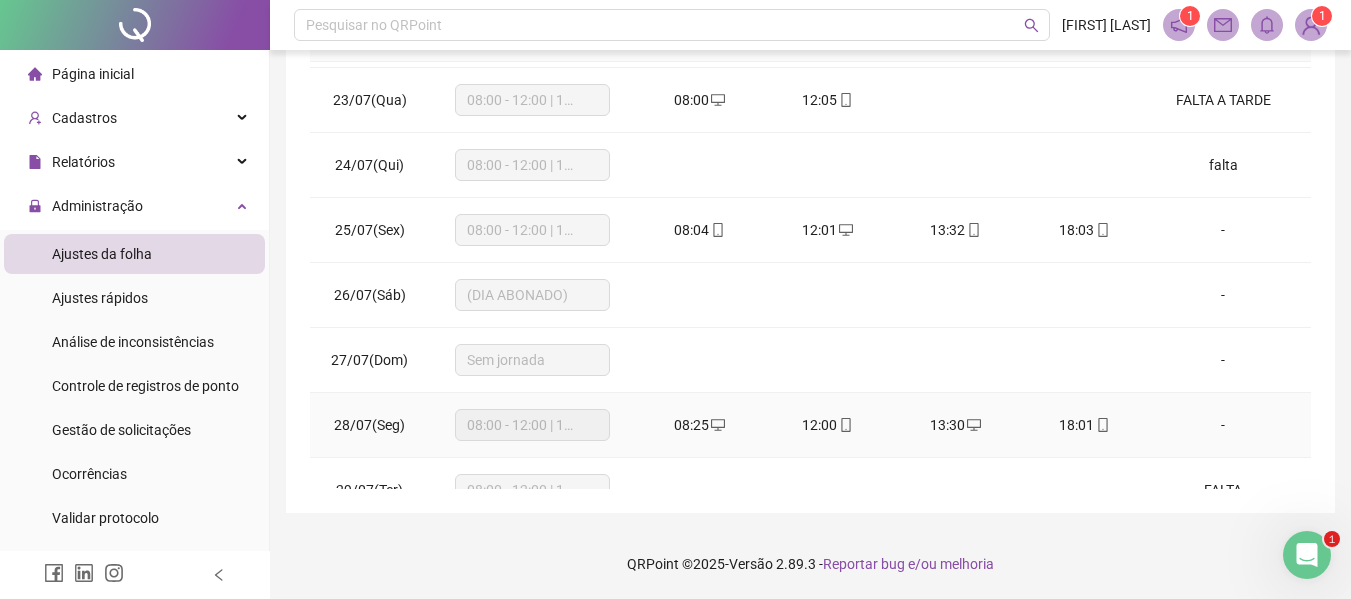 scroll, scrollTop: 0, scrollLeft: 0, axis: both 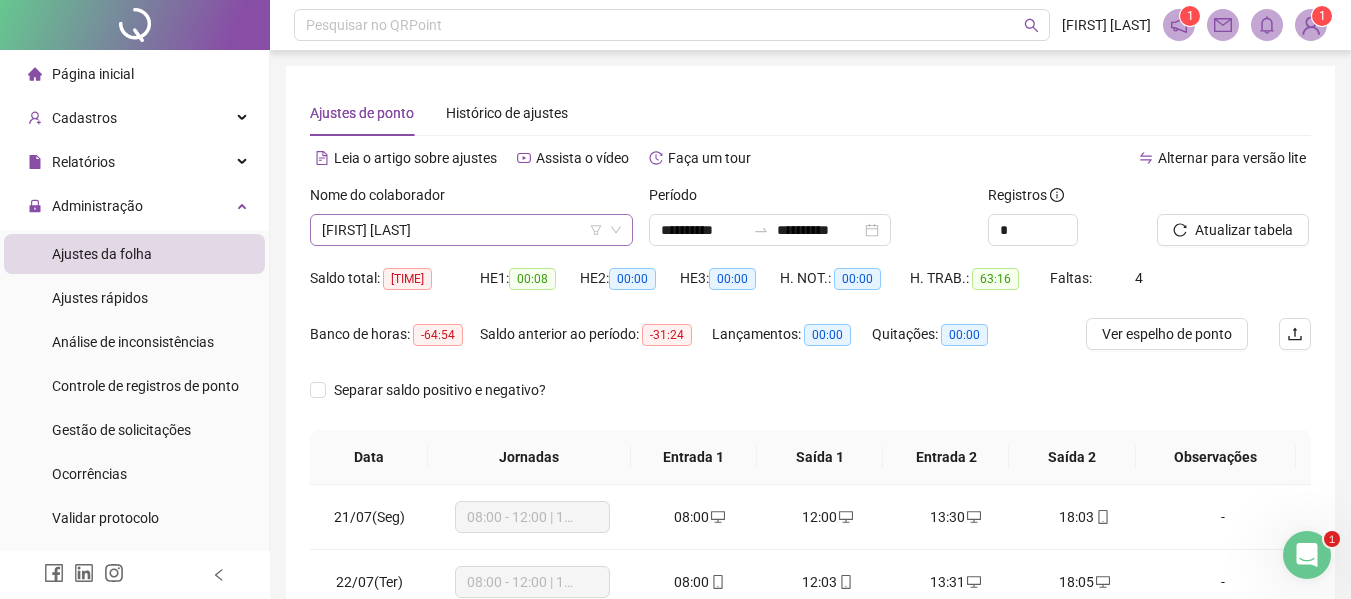 click on "[FIRST] [LAST]" at bounding box center (471, 230) 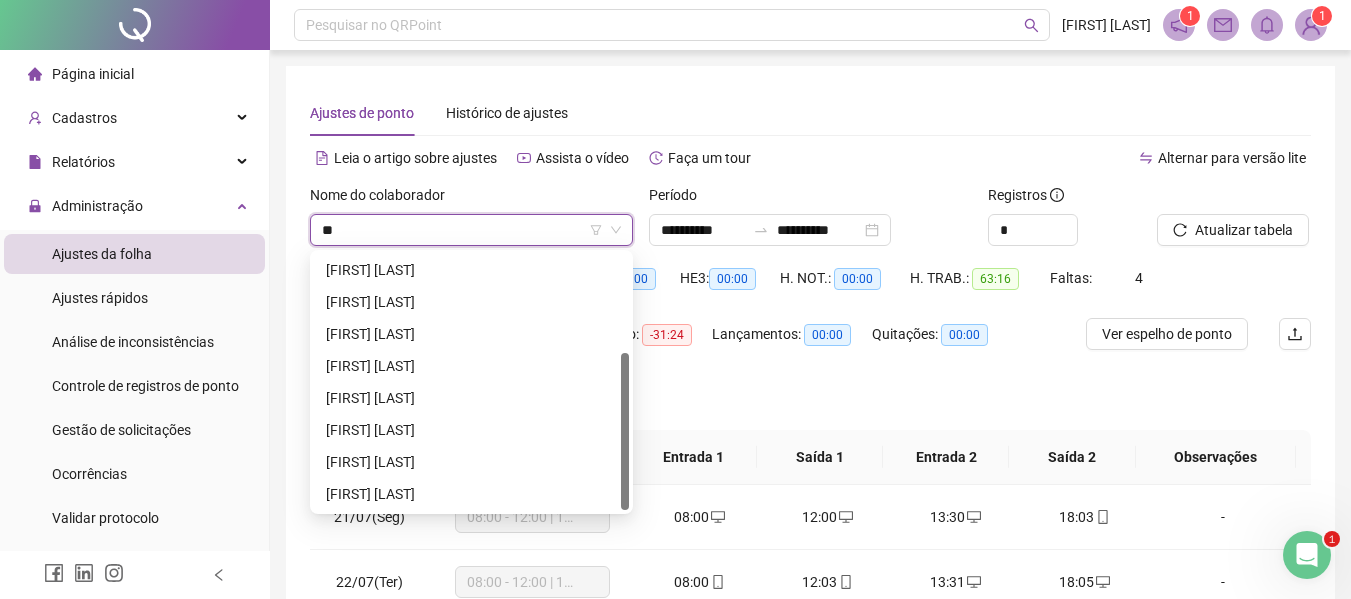 scroll, scrollTop: 0, scrollLeft: 0, axis: both 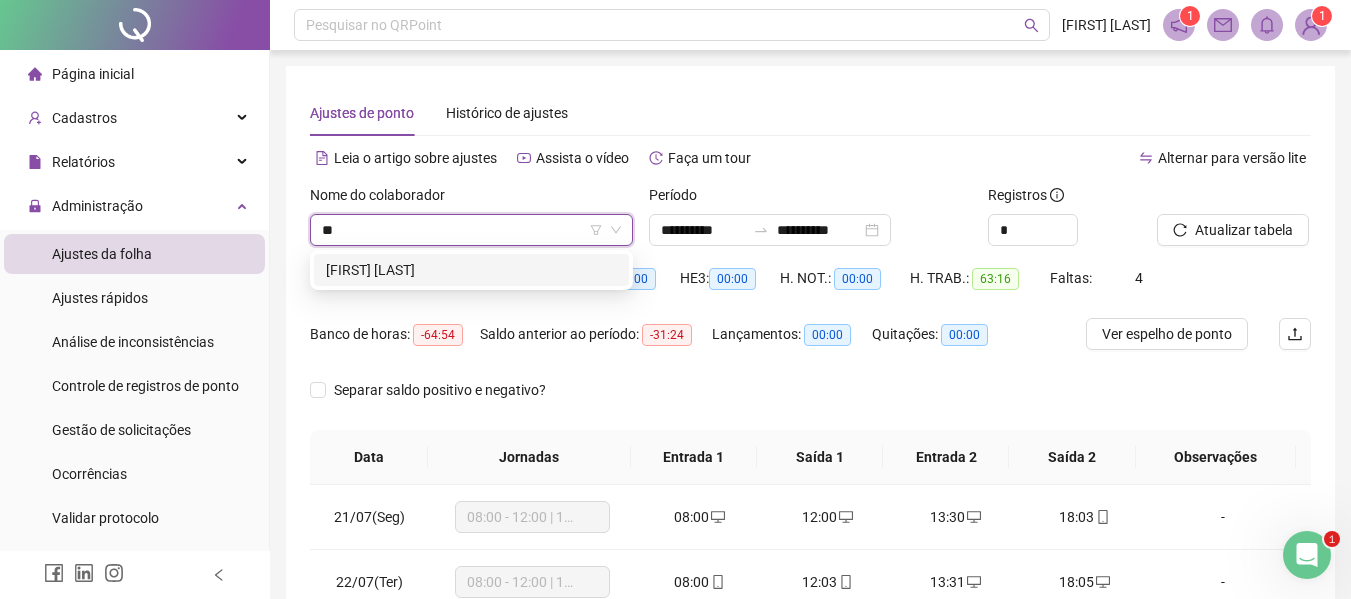 type on "***" 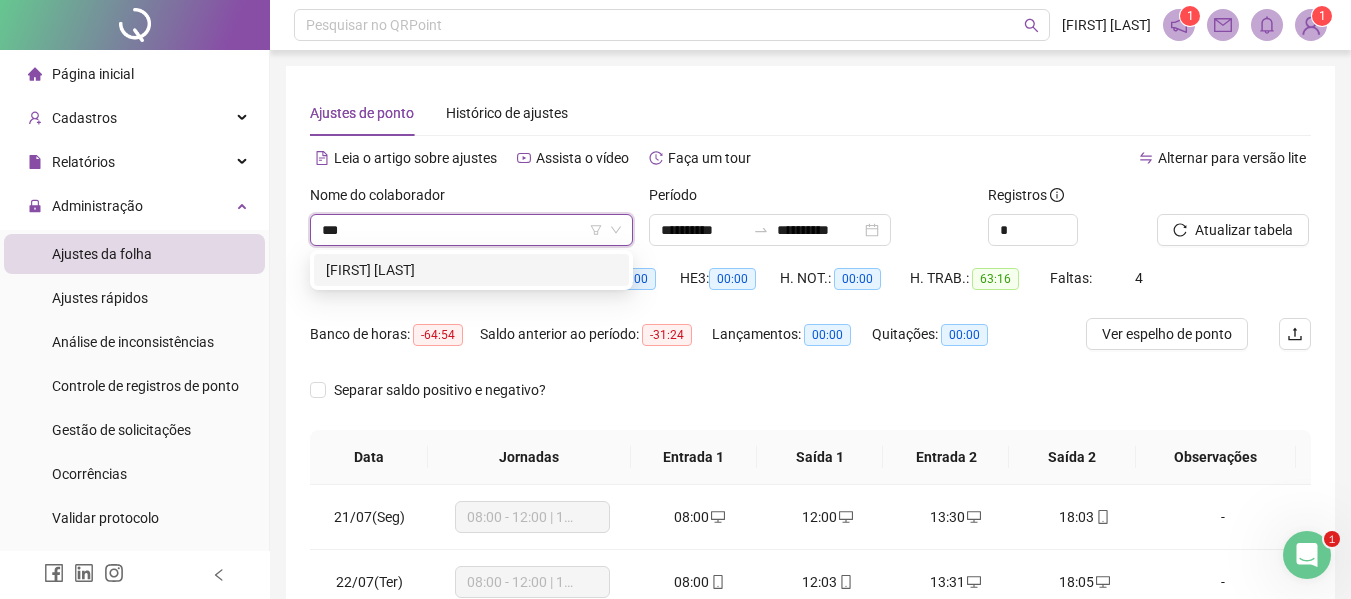 click on "[FIRST] [LAST]" at bounding box center [471, 270] 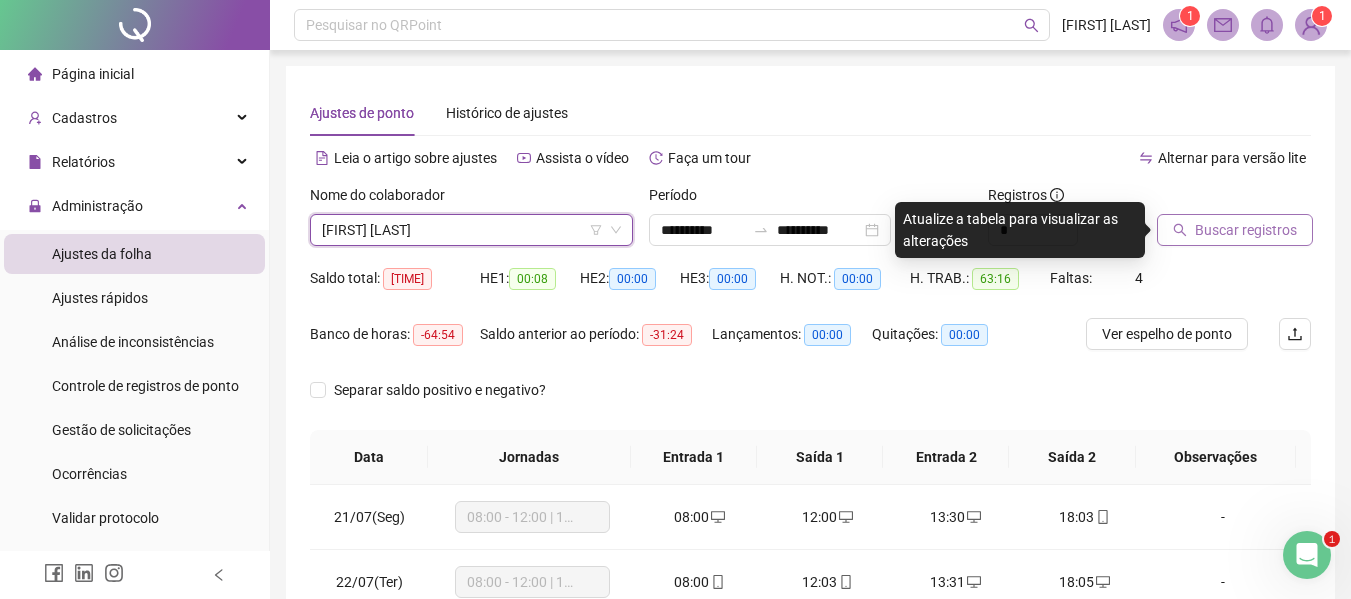 click on "Buscar registros" at bounding box center (1246, 230) 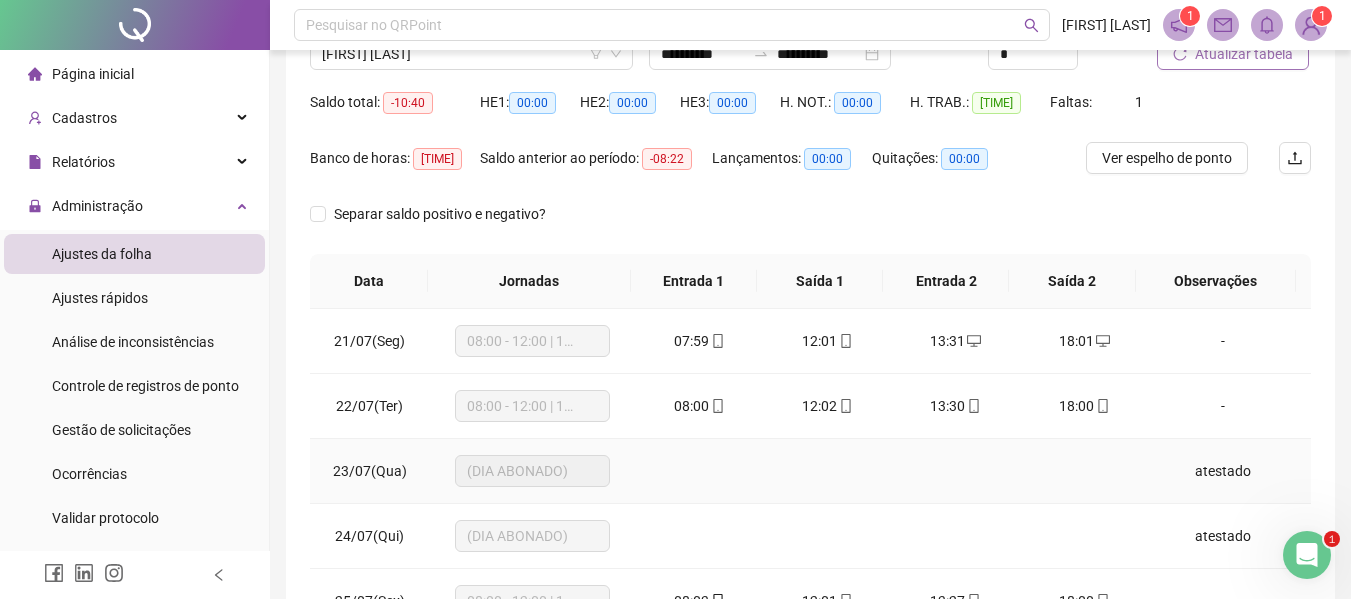 scroll, scrollTop: 300, scrollLeft: 0, axis: vertical 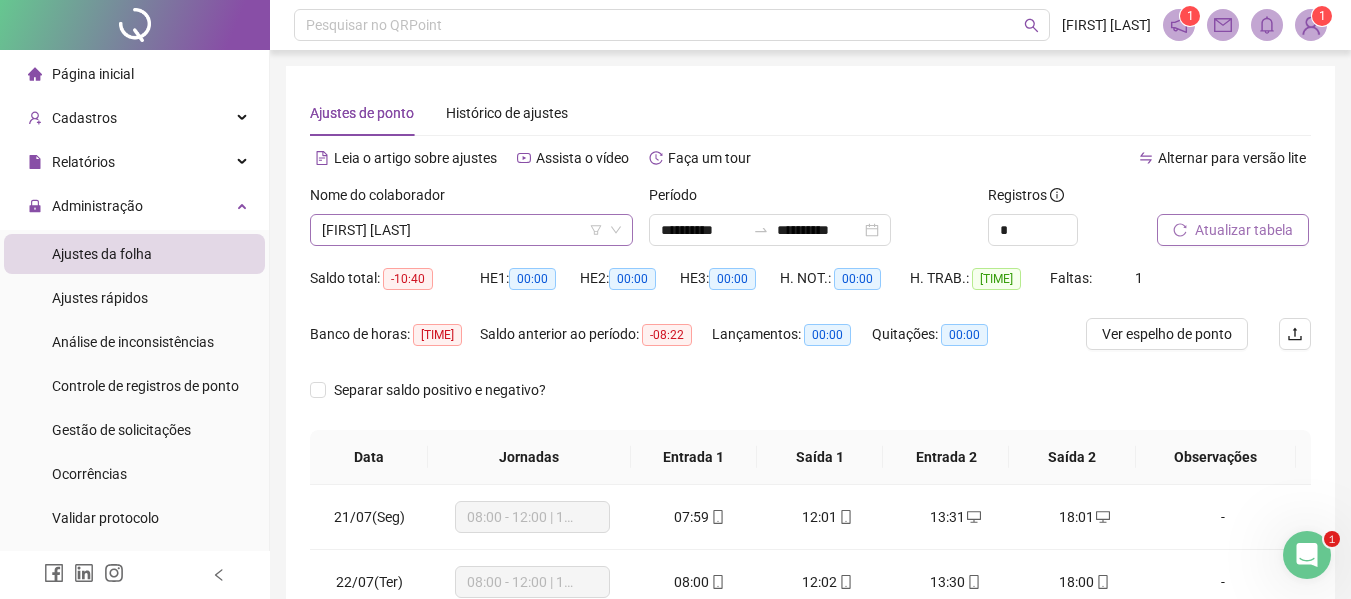 click on "[FIRST] [LAST]" at bounding box center [471, 230] 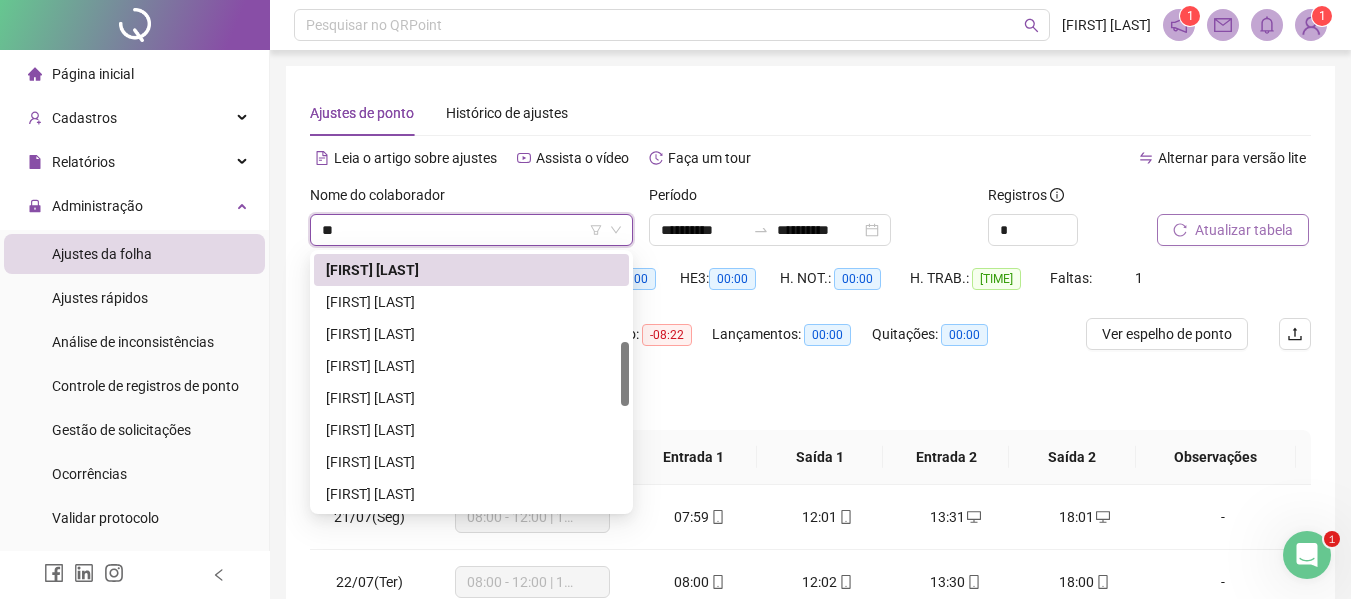 scroll, scrollTop: 0, scrollLeft: 0, axis: both 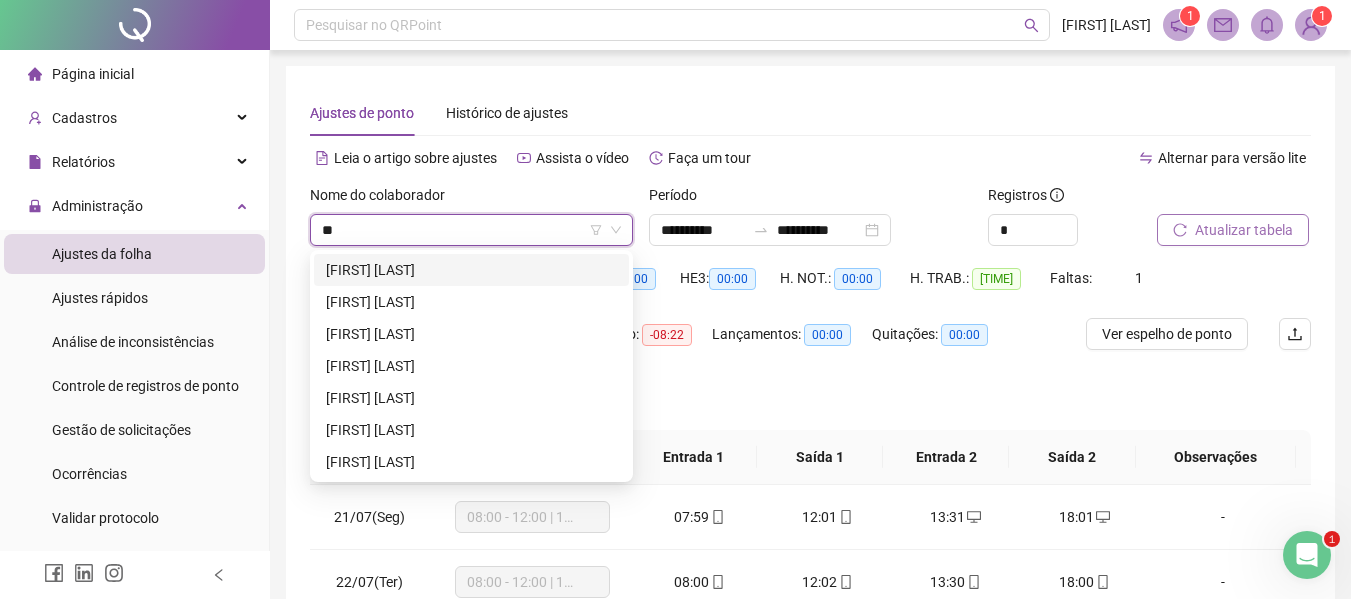 type on "***" 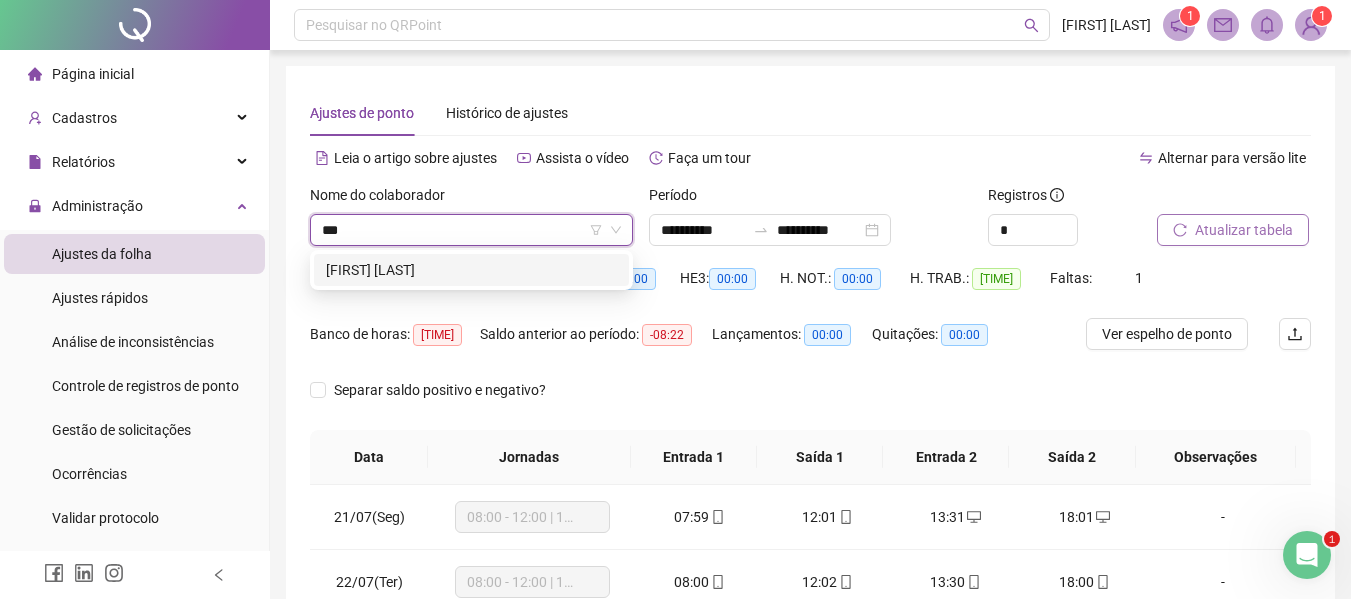 drag, startPoint x: 517, startPoint y: 274, endPoint x: 578, endPoint y: 285, distance: 61.983868 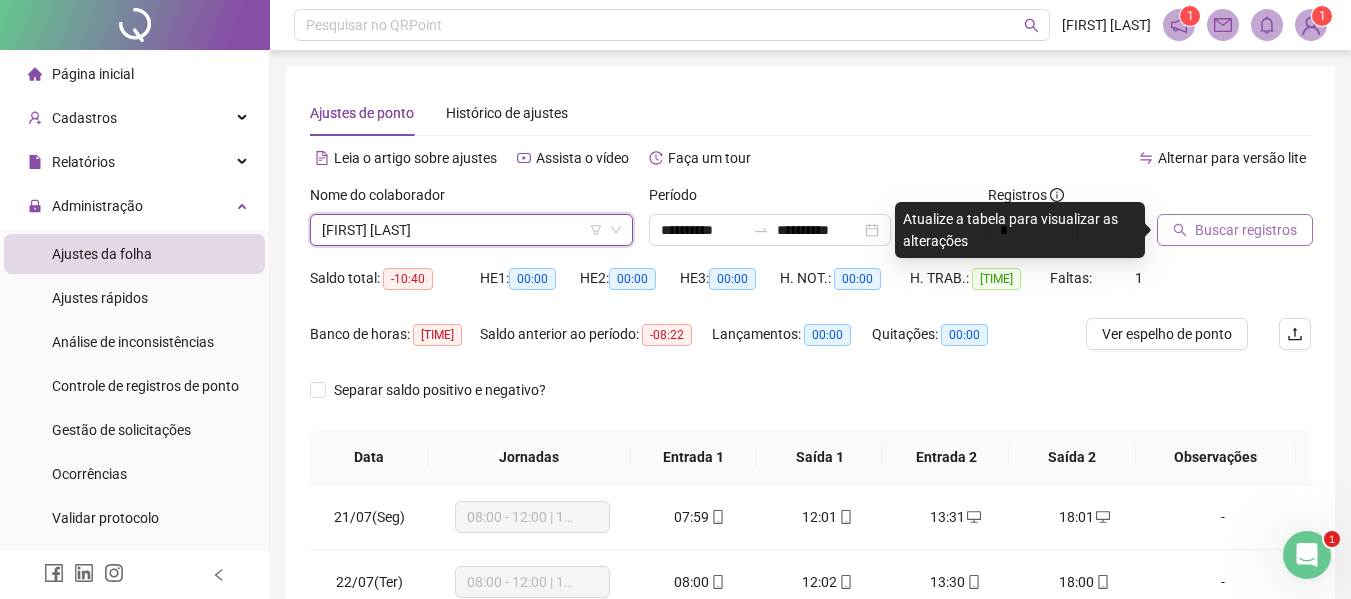 click on "Buscar registros" at bounding box center (1246, 230) 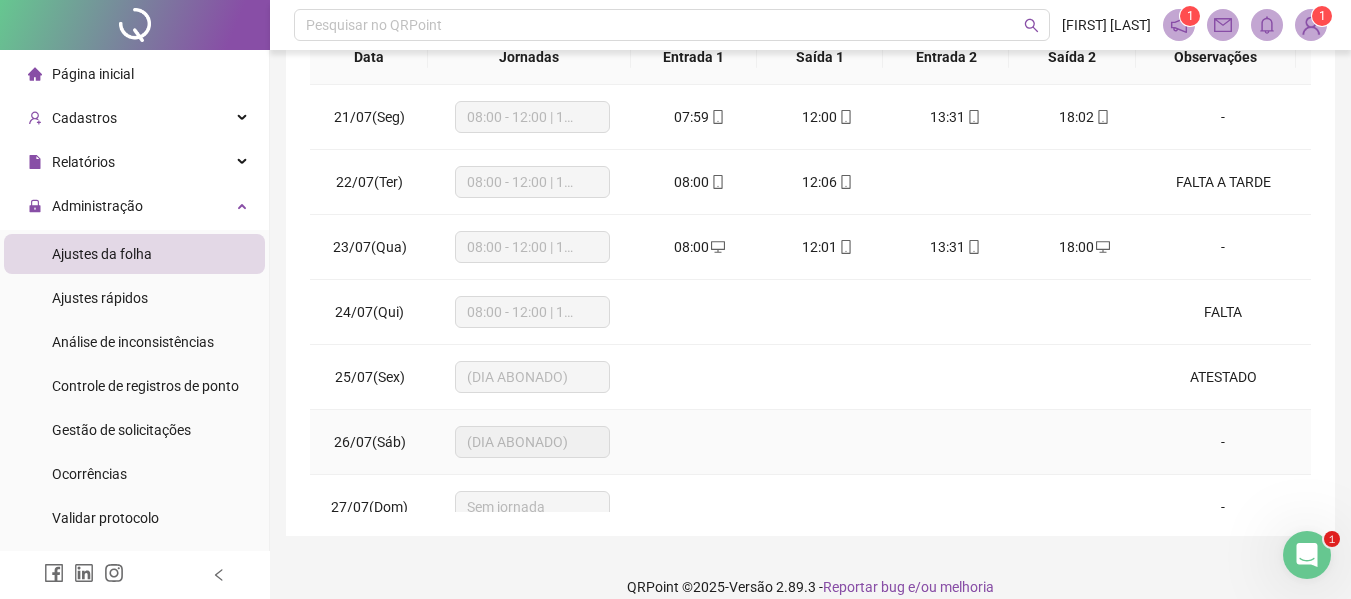 scroll, scrollTop: 423, scrollLeft: 0, axis: vertical 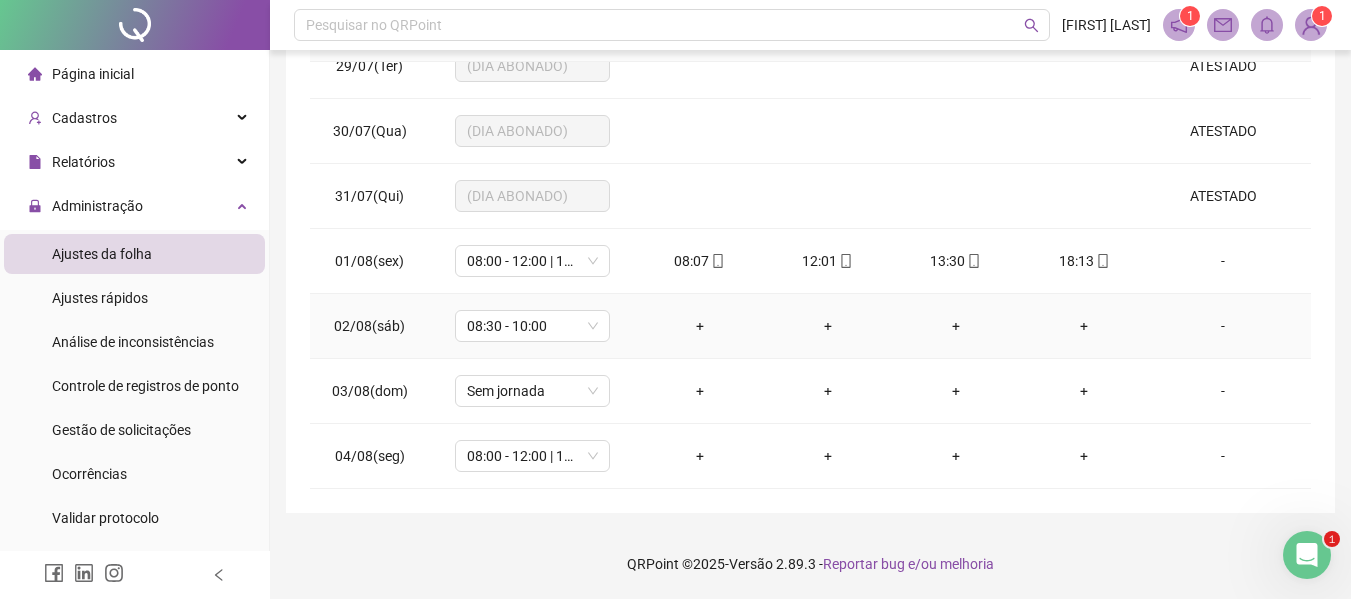 click on "-" at bounding box center (1223, 326) 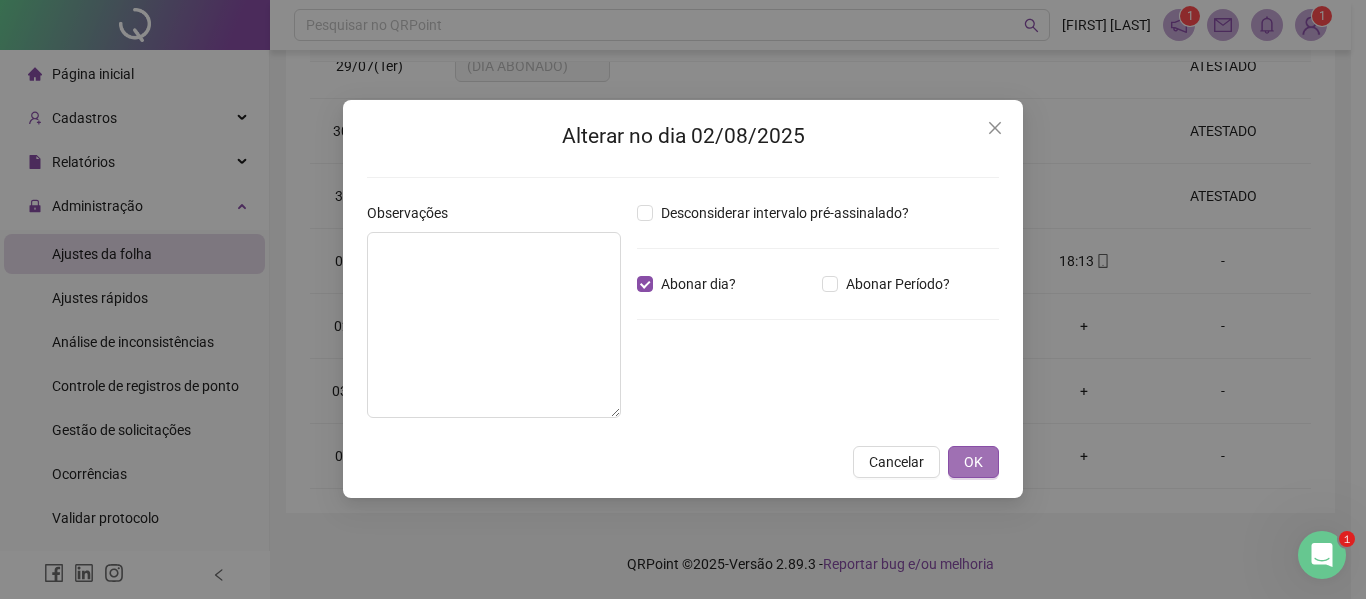 click on "OK" at bounding box center (973, 462) 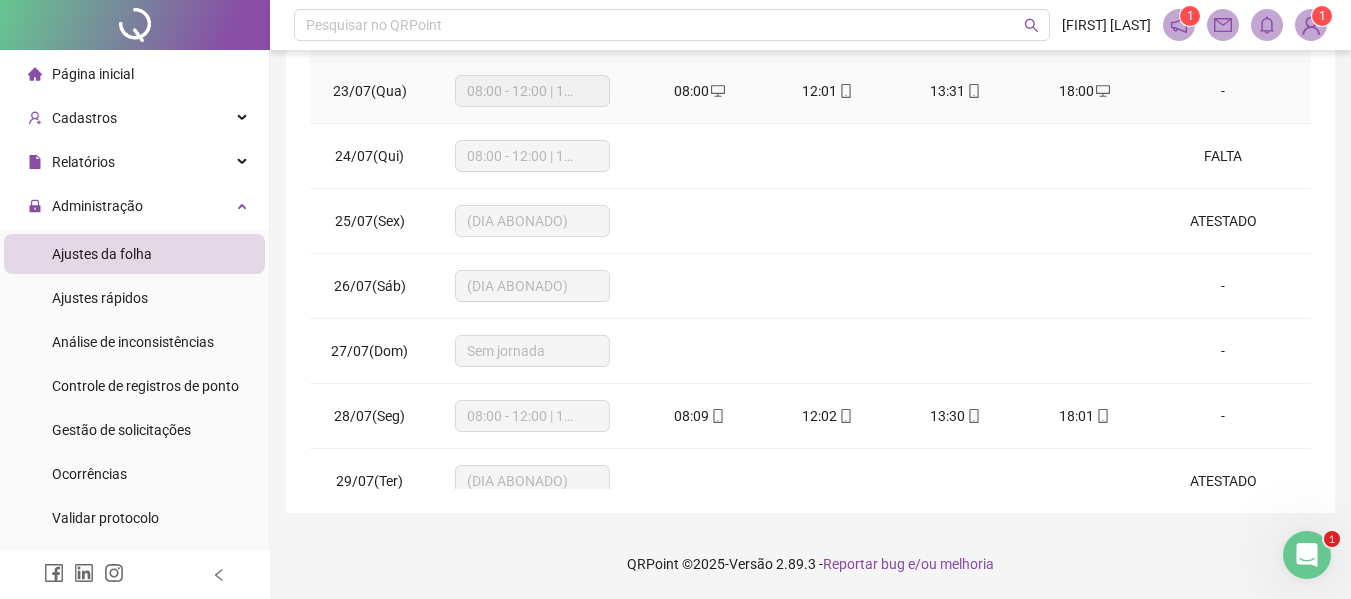 scroll, scrollTop: 0, scrollLeft: 0, axis: both 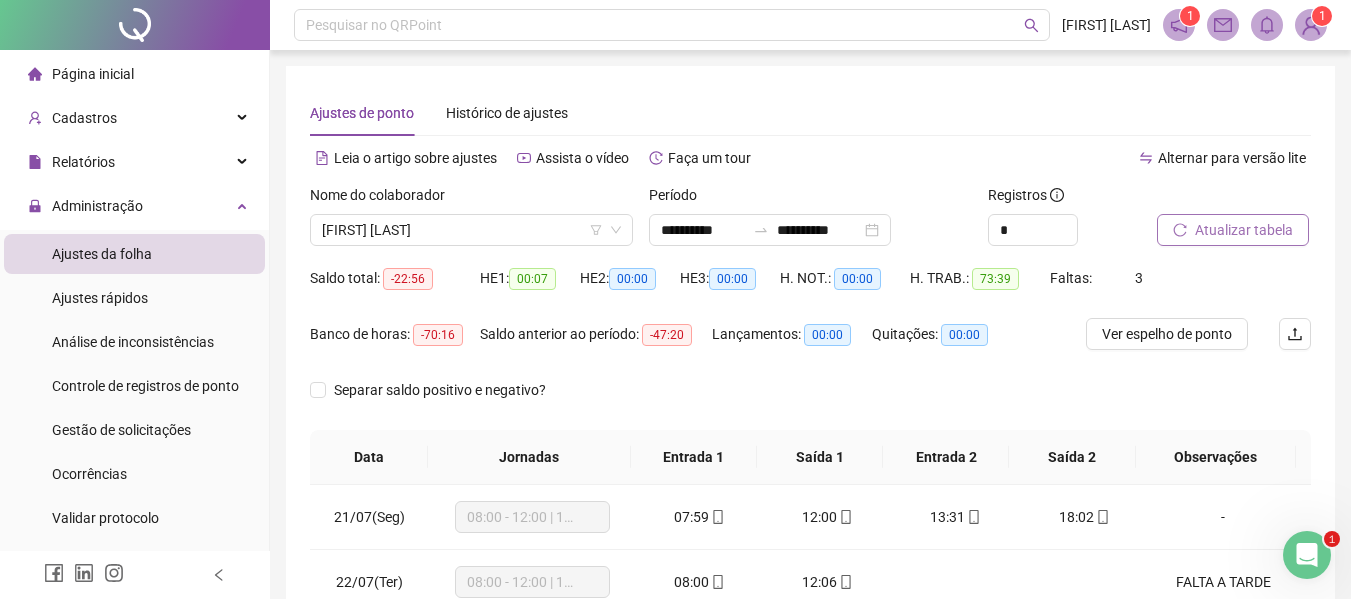 click on "Atualizar tabela" at bounding box center [1244, 230] 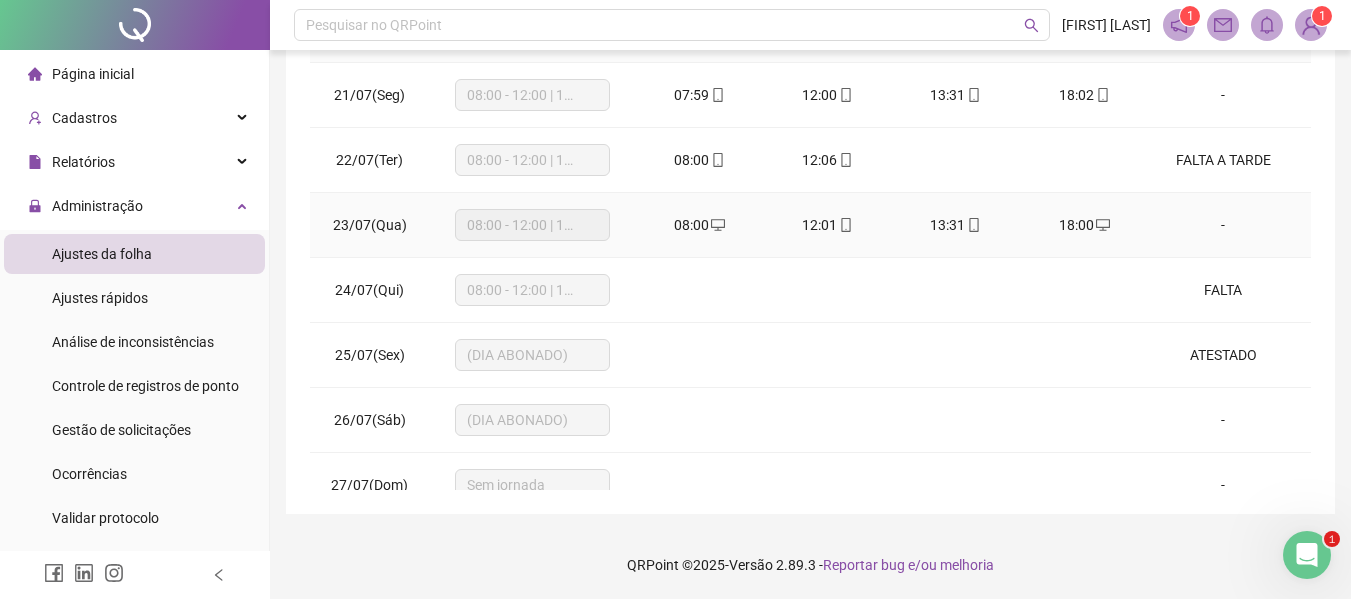 scroll, scrollTop: 423, scrollLeft: 0, axis: vertical 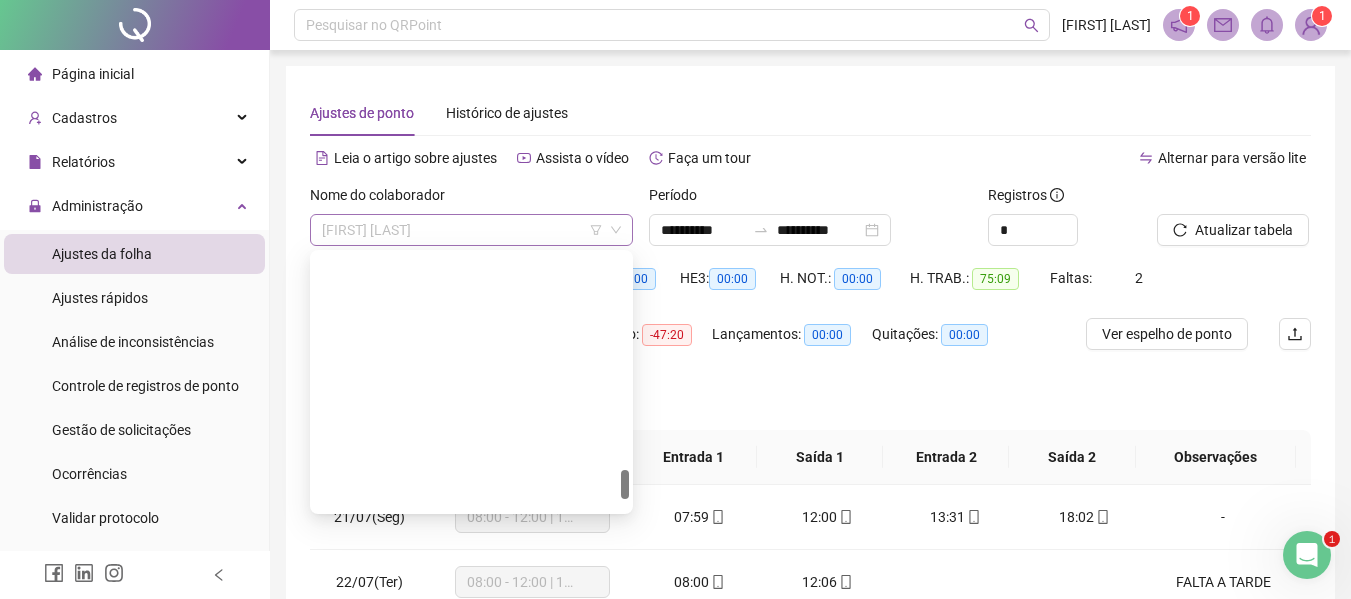 click on "[FIRST] [LAST]" at bounding box center [471, 230] 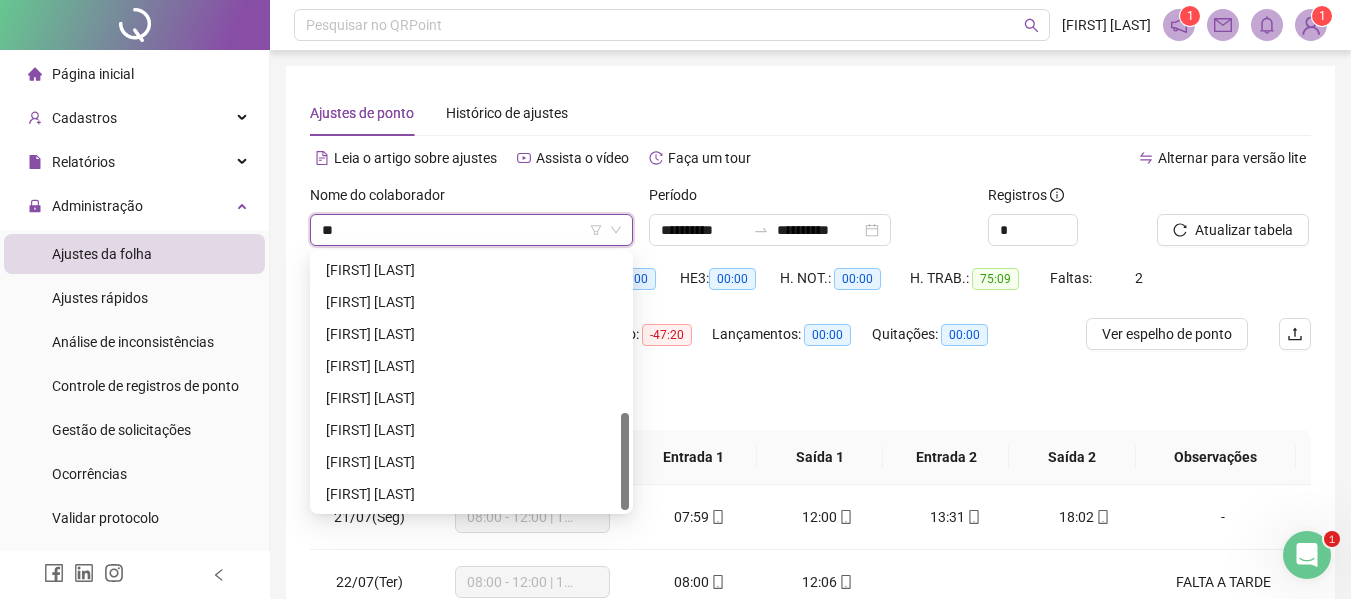 scroll, scrollTop: 416, scrollLeft: 0, axis: vertical 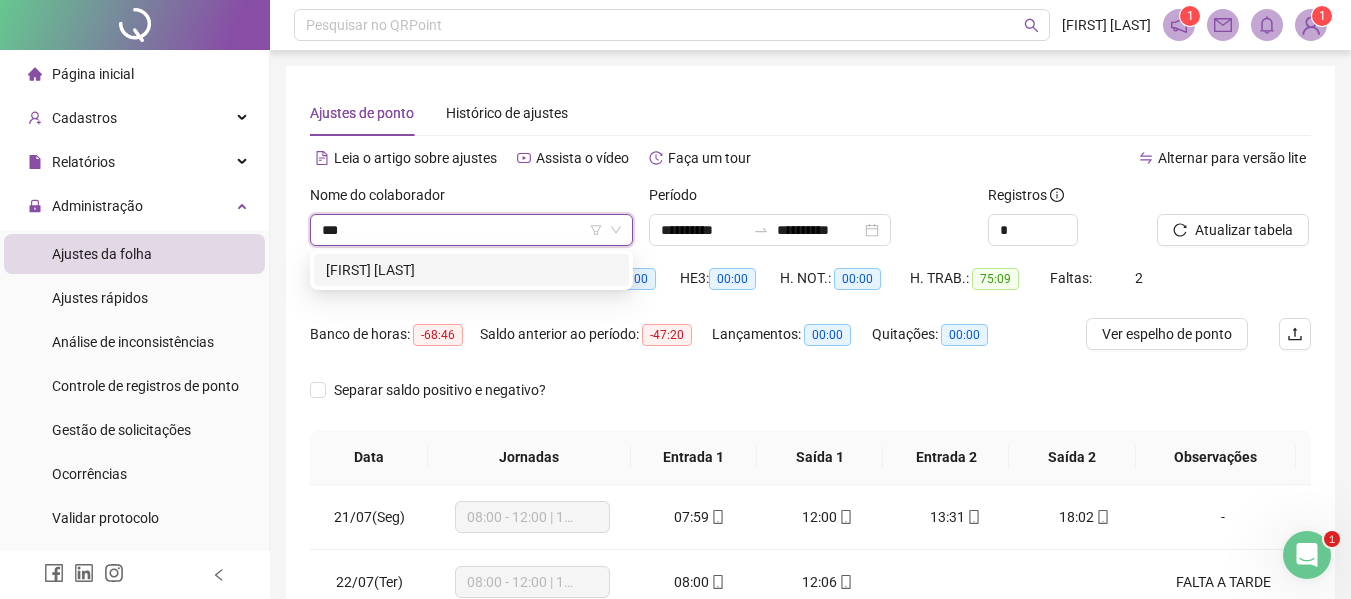 click on "[FIRST] [LAST]" at bounding box center (471, 270) 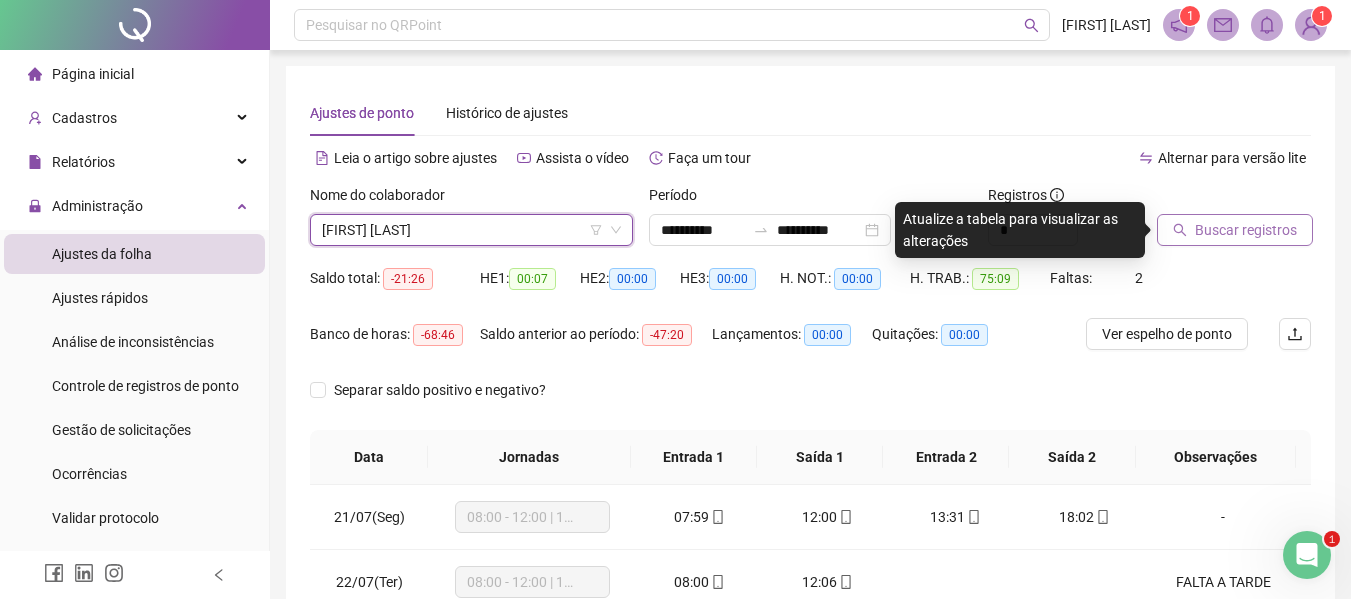 click on "Buscar registros" at bounding box center (1235, 230) 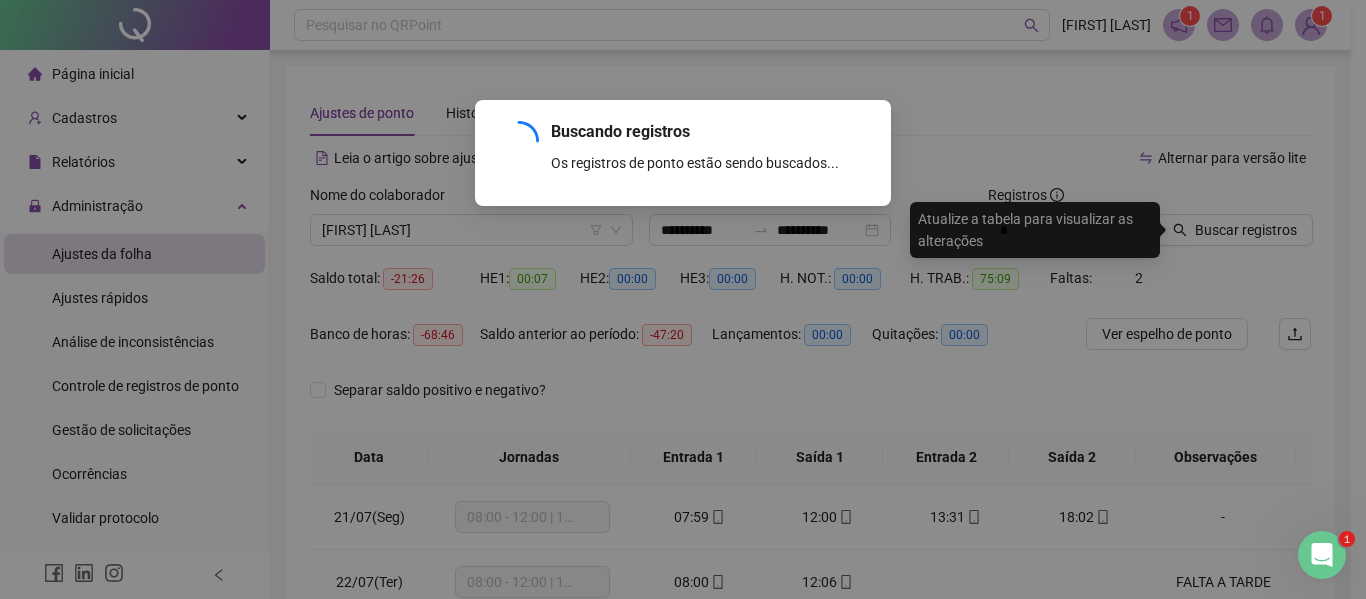 click on "Buscando registros Os registros de ponto estão sendo buscados... OK" at bounding box center (683, 299) 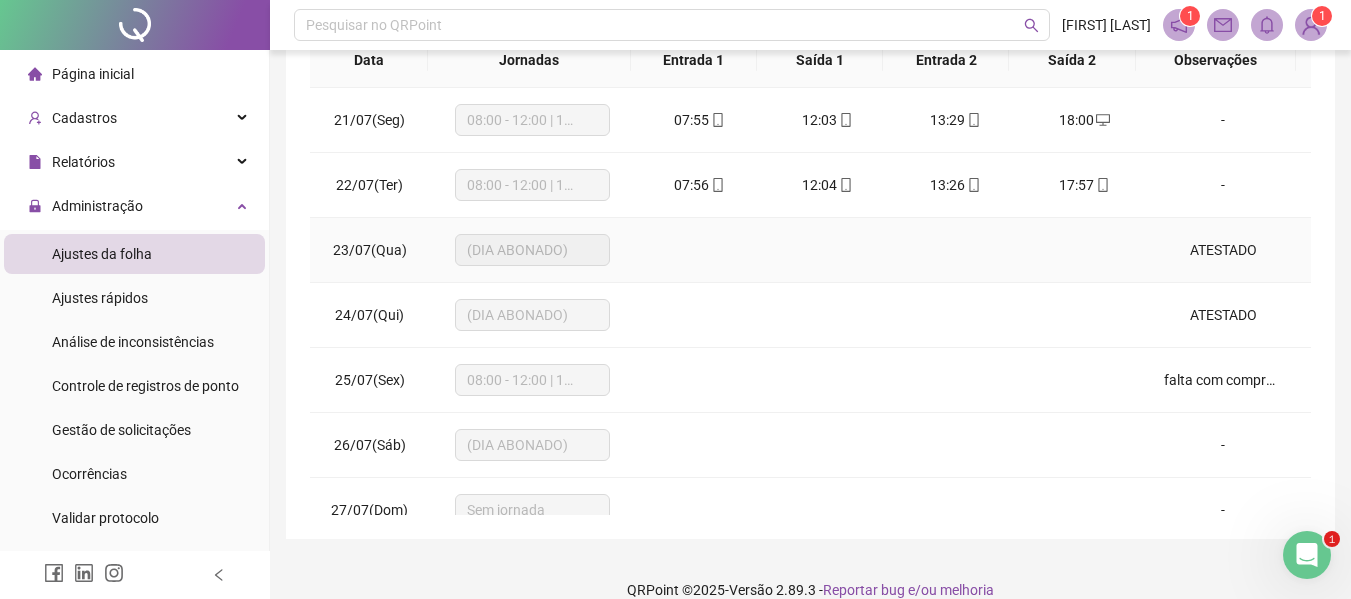 scroll, scrollTop: 423, scrollLeft: 0, axis: vertical 